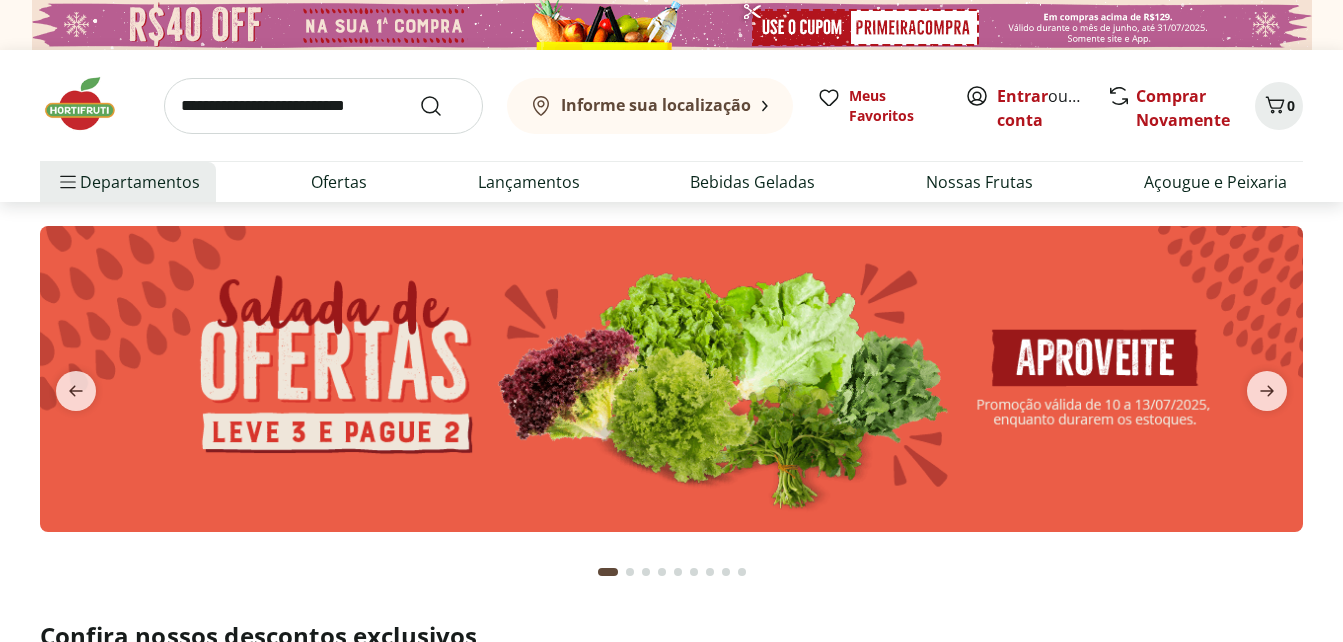 scroll, scrollTop: 0, scrollLeft: 0, axis: both 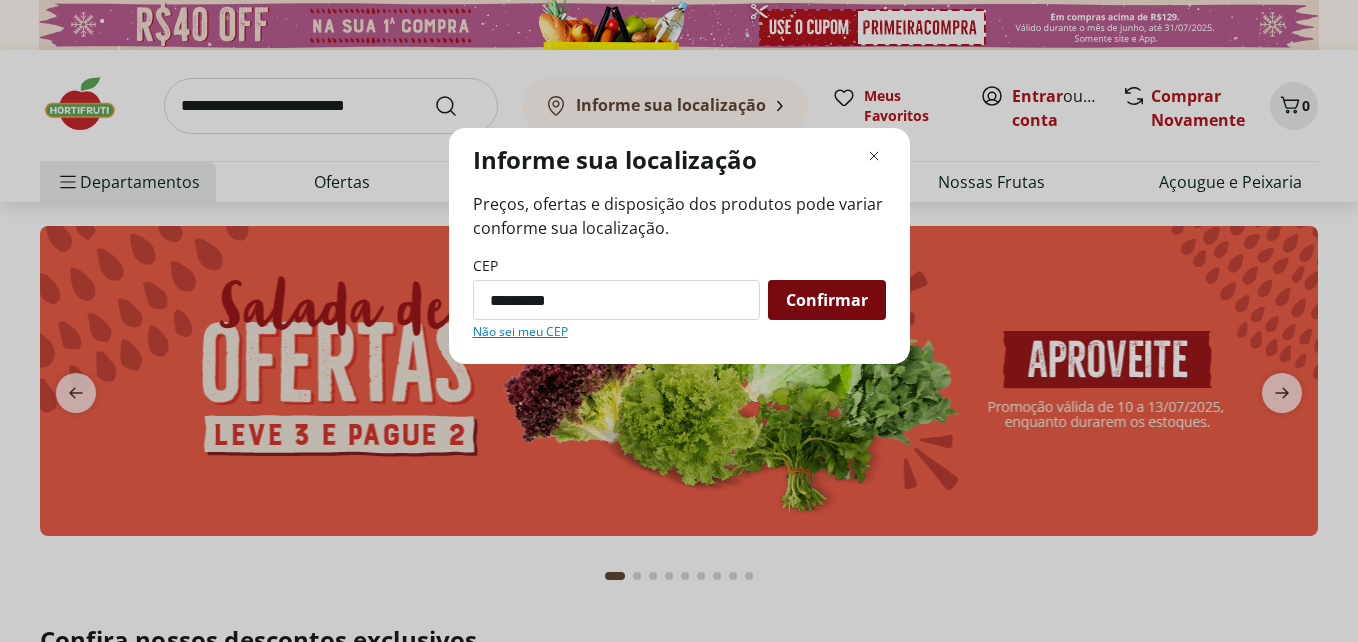 type on "*********" 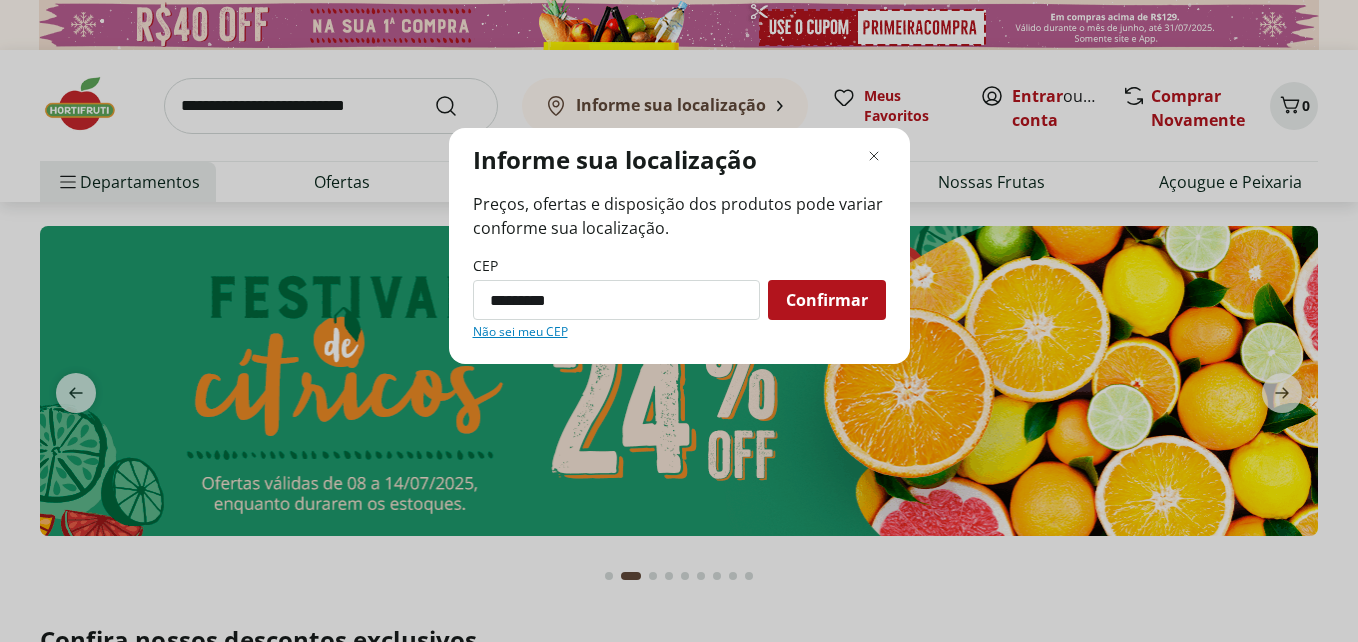 click on "Confirmar" at bounding box center [827, 300] 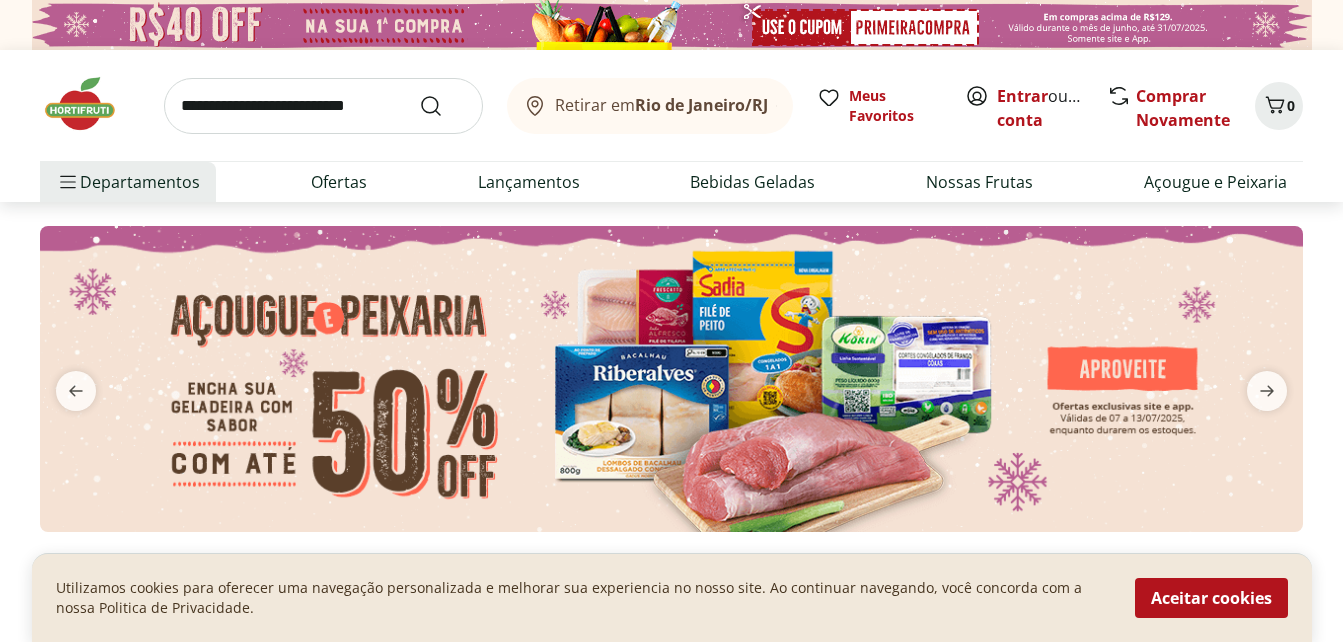 click on "Retirar em  Rio de Janeiro/RJ" at bounding box center [661, 105] 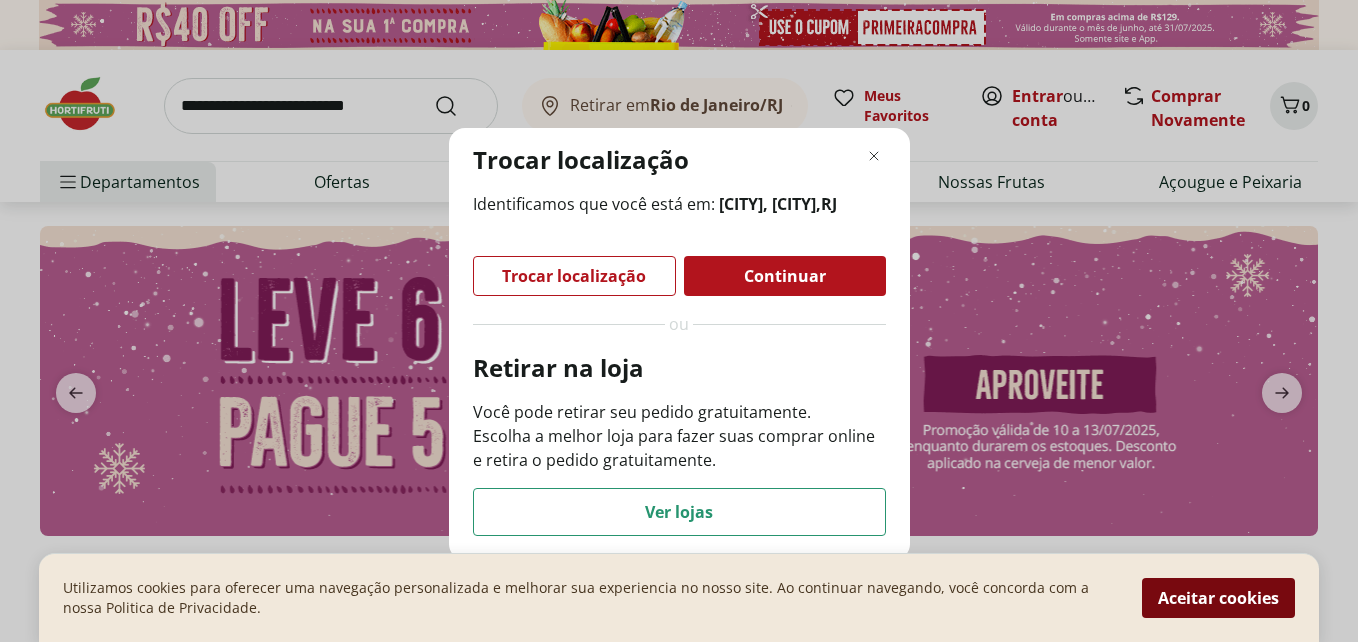 click on "Aceitar cookies" at bounding box center [1218, 598] 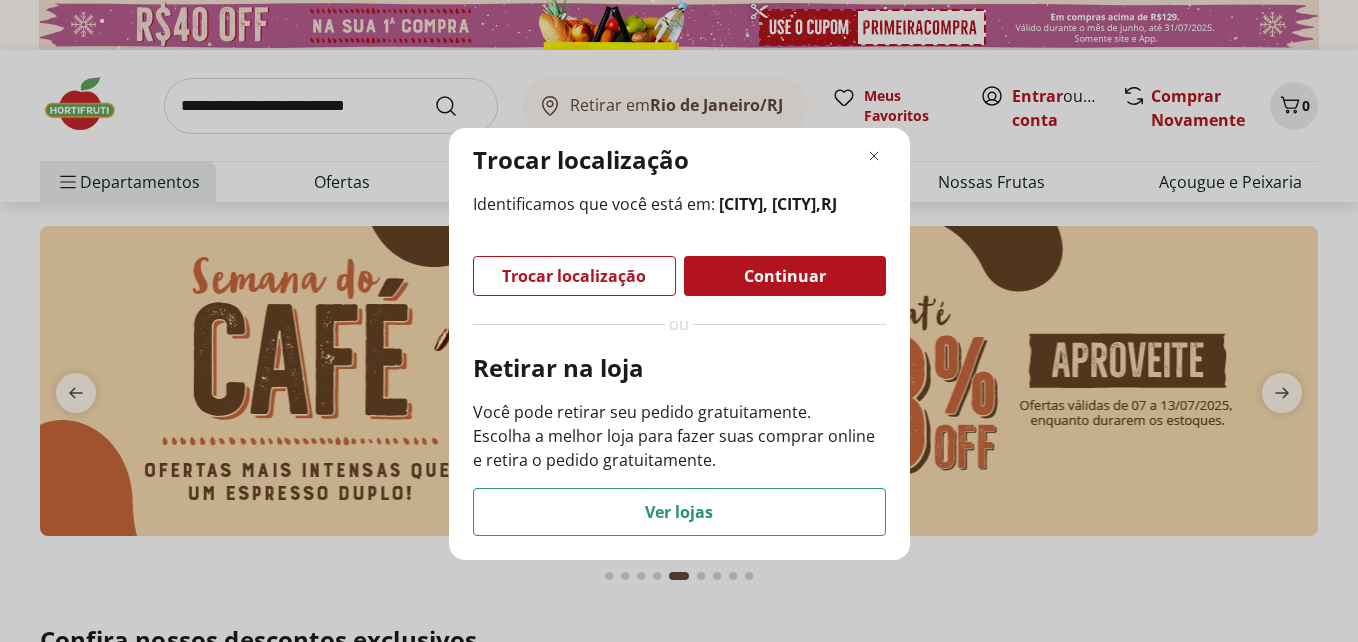 click on "Continuar" at bounding box center (785, 276) 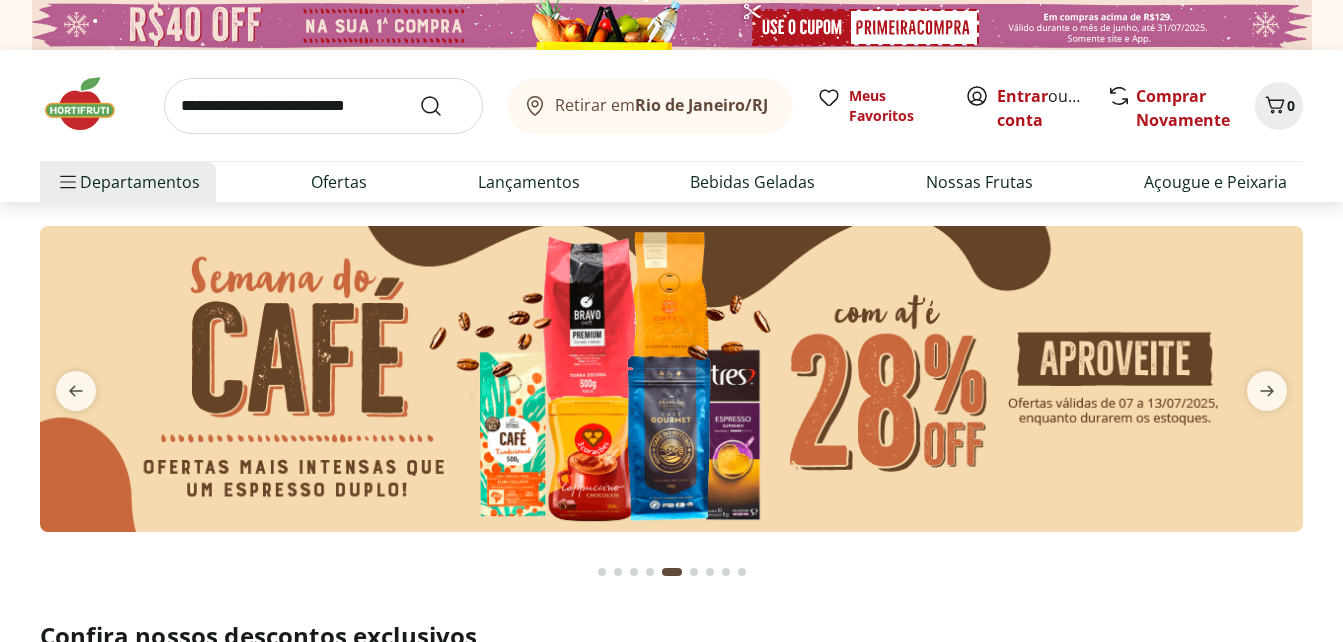 click on "Retirar em  Rio de Janeiro/RJ" at bounding box center (661, 105) 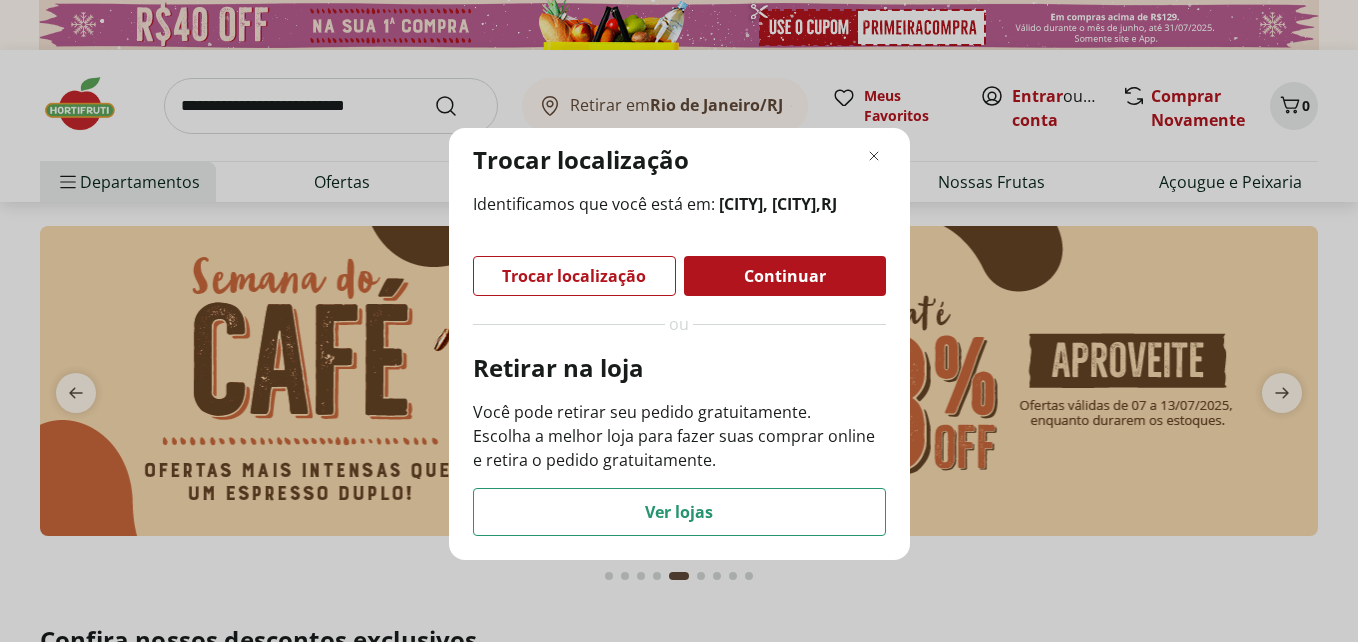 click on "Continuar" at bounding box center (785, 276) 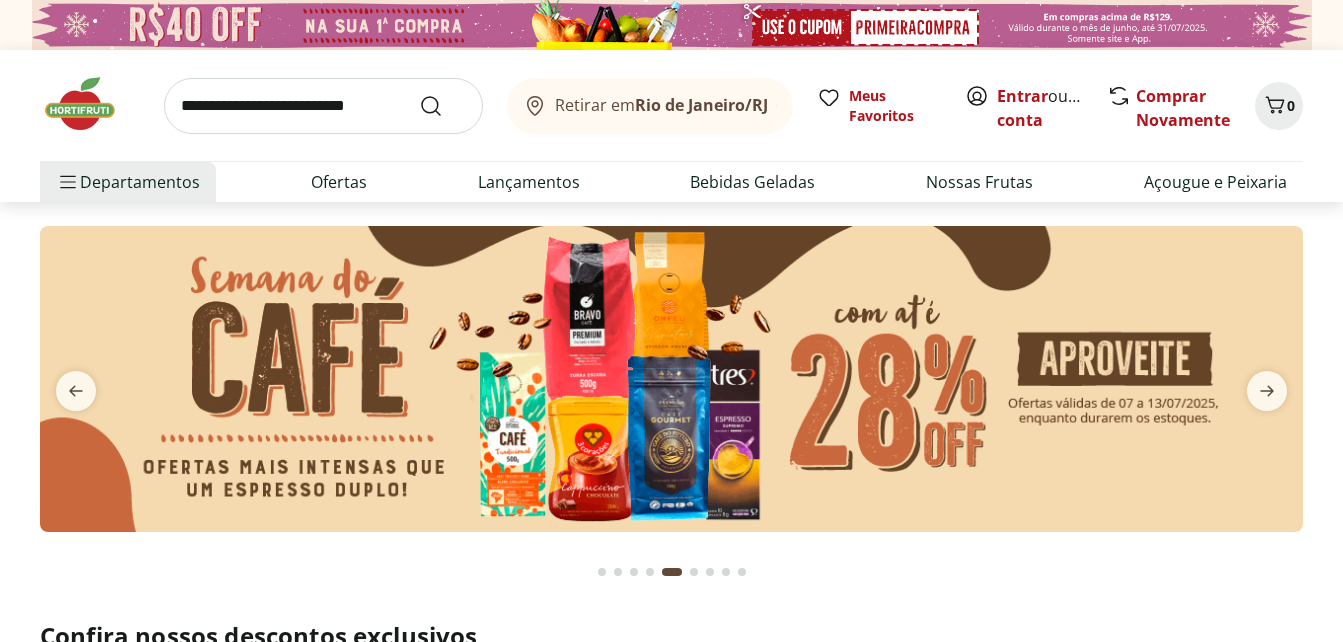 click on "Retirar em  Rio de Janeiro/RJ" at bounding box center (650, 106) 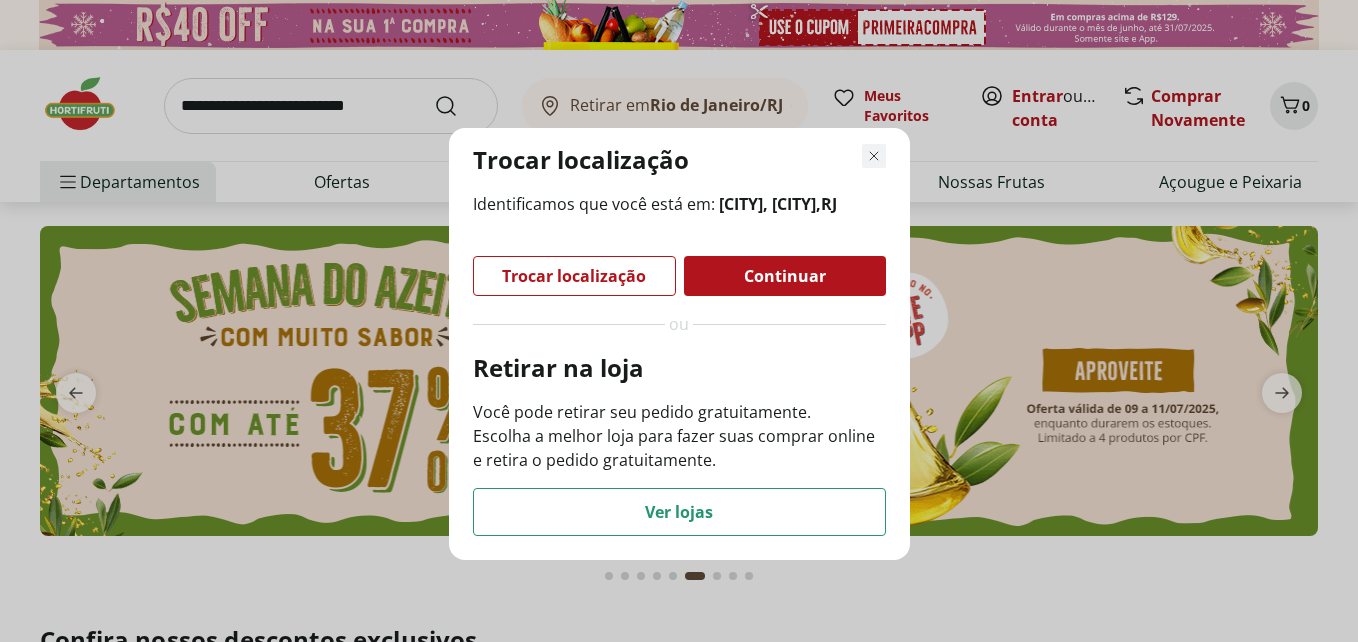click 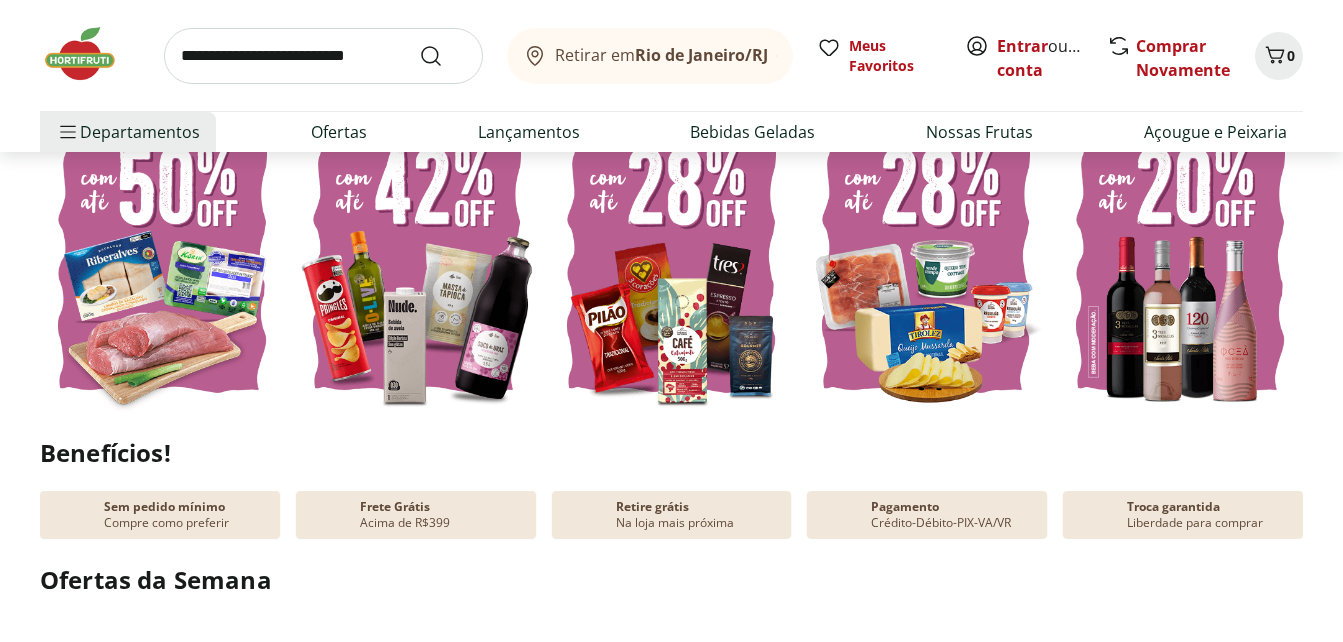 scroll, scrollTop: 600, scrollLeft: 0, axis: vertical 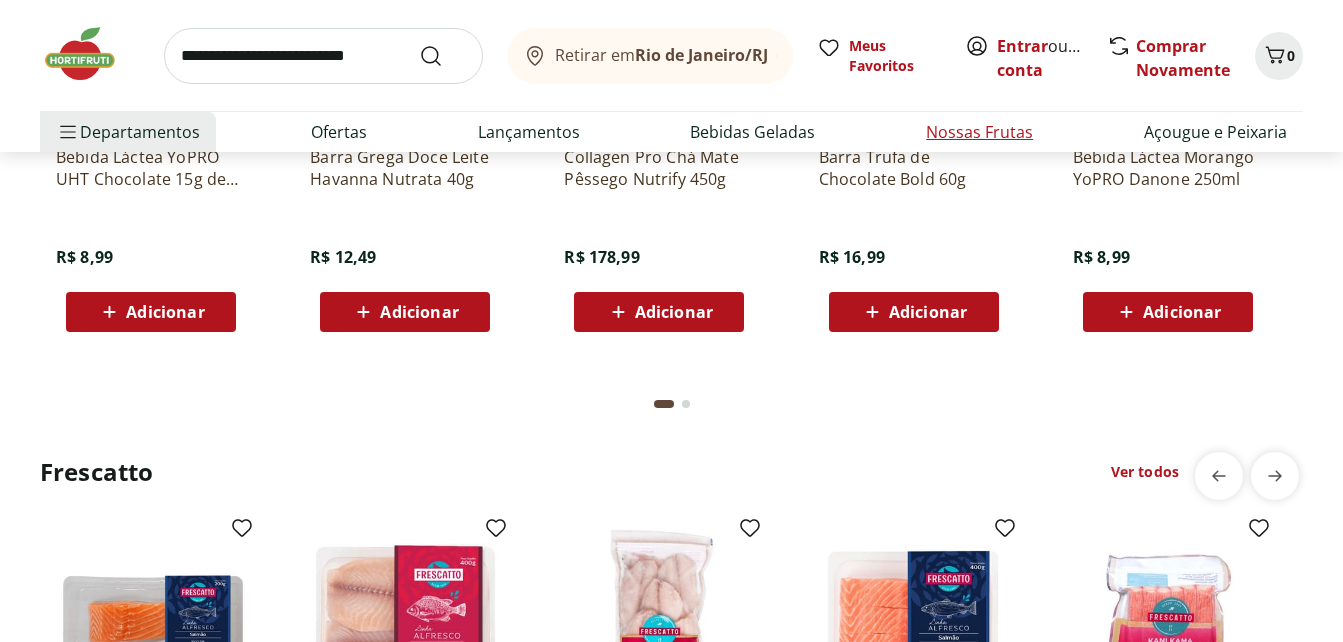 click on "Nossas Frutas" at bounding box center [979, 132] 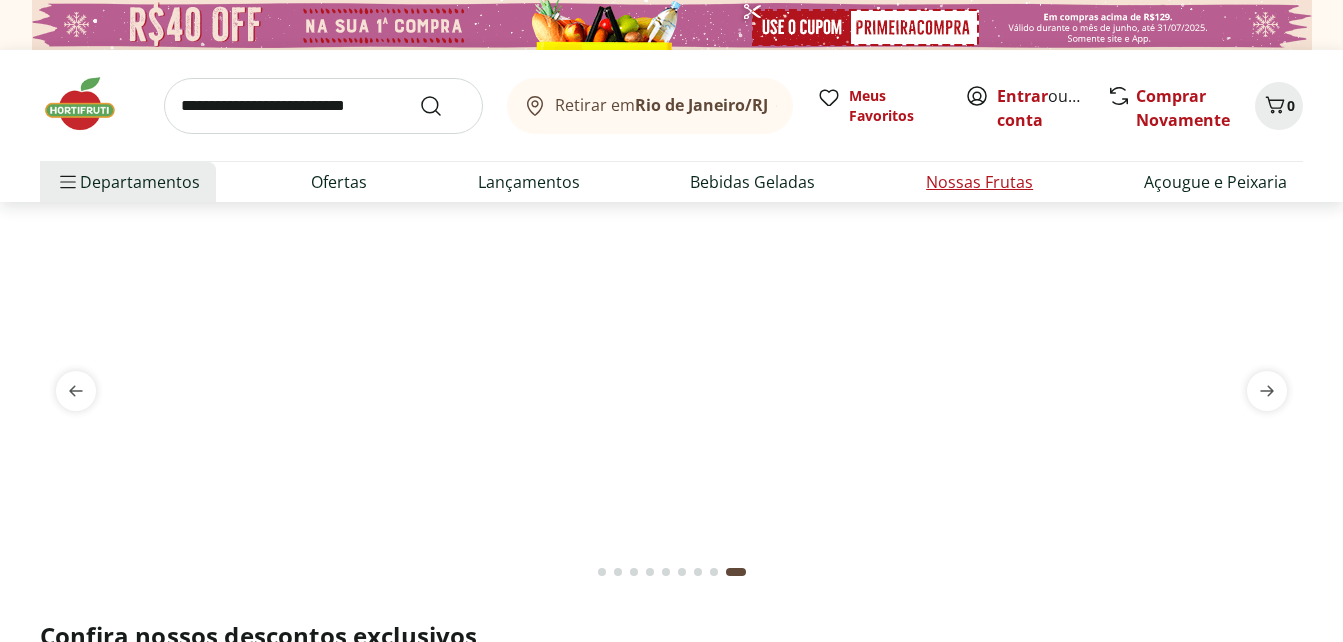 select on "**********" 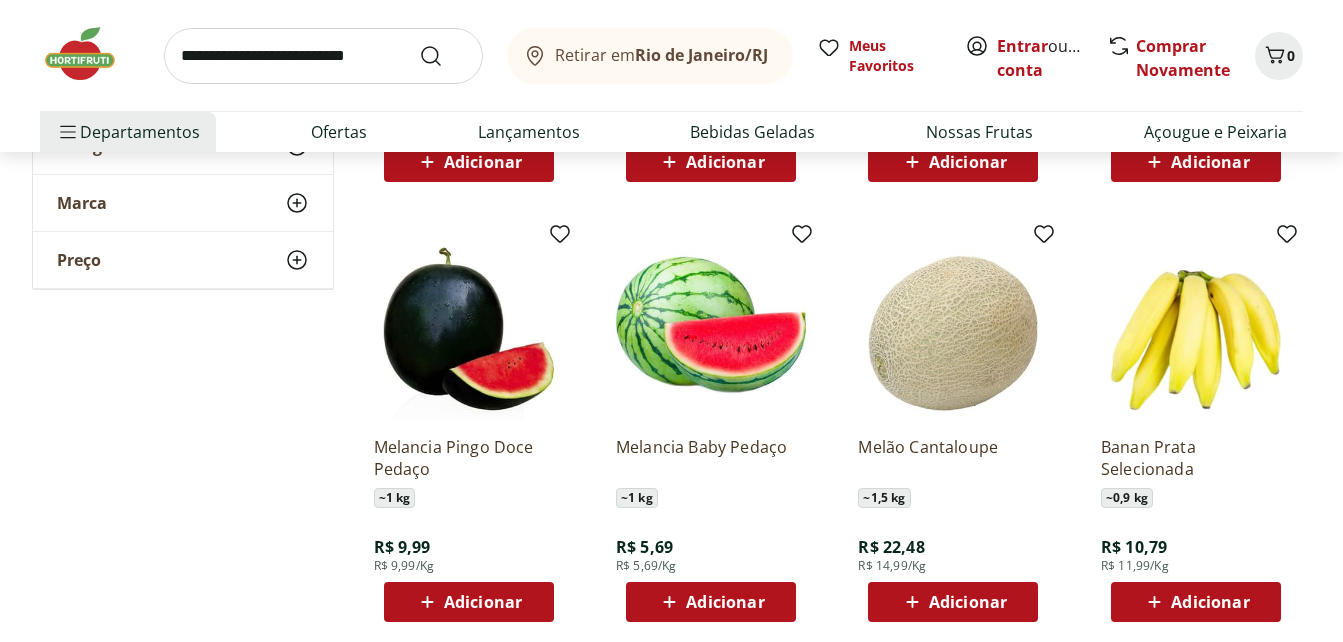 scroll, scrollTop: 1100, scrollLeft: 0, axis: vertical 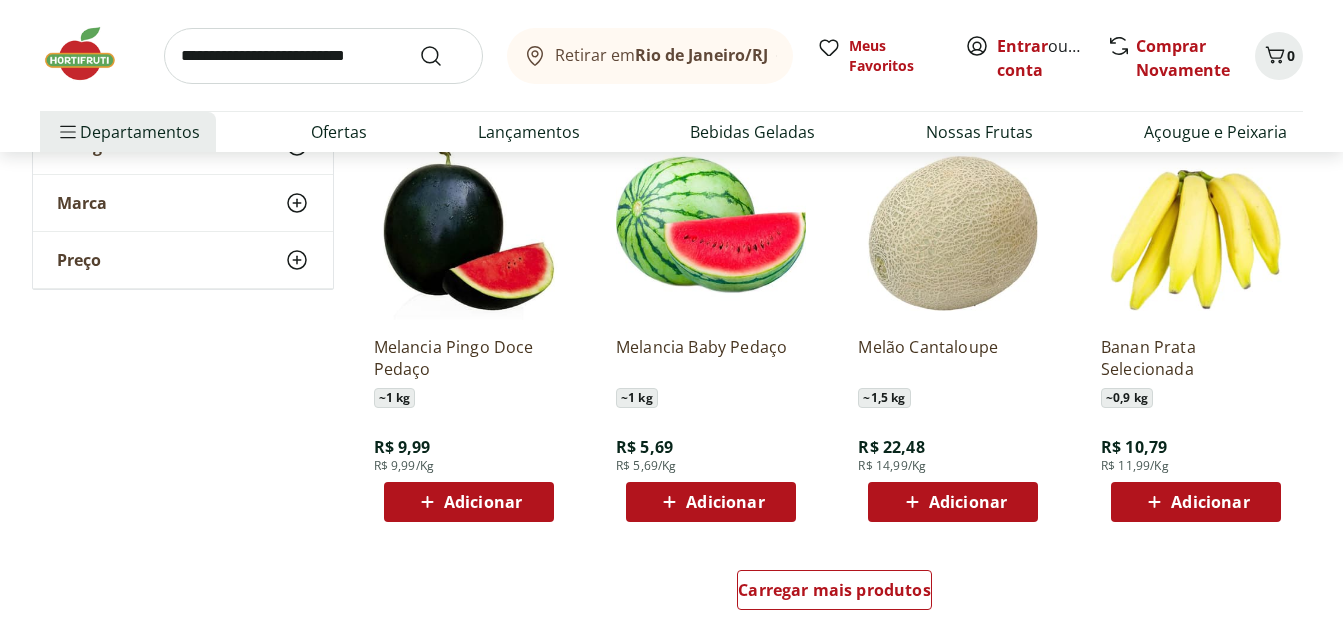 click 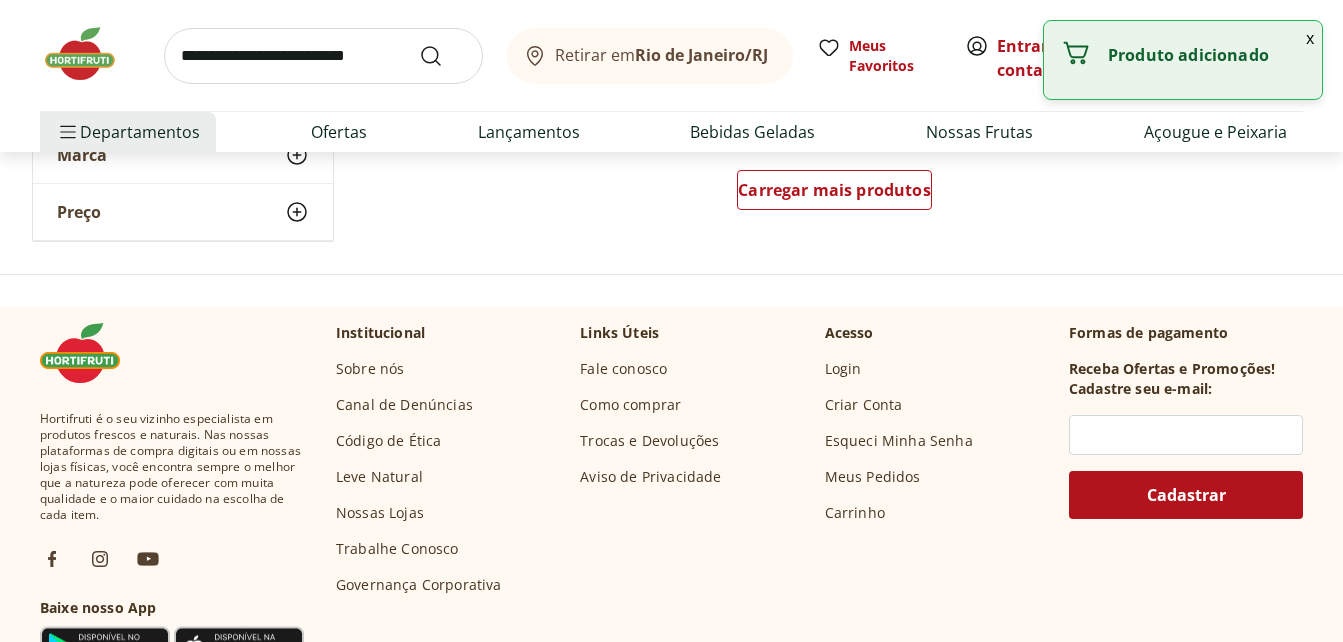 scroll, scrollTop: 1400, scrollLeft: 0, axis: vertical 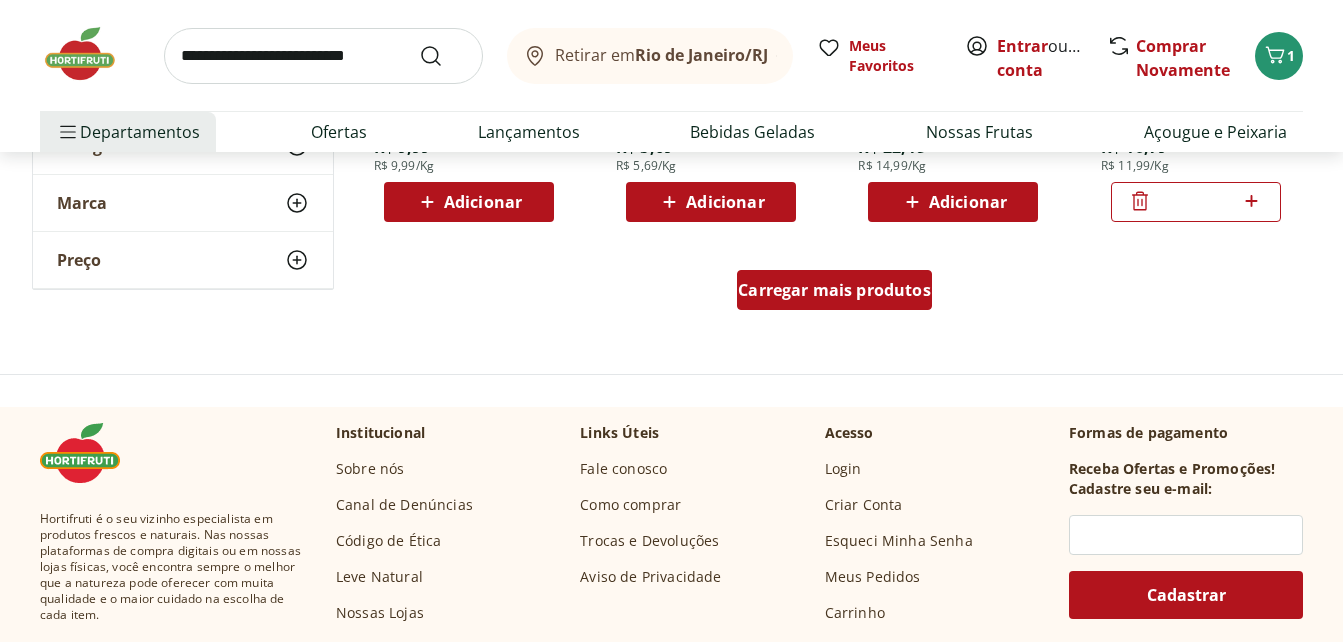 click on "Carregar mais produtos" at bounding box center (834, 290) 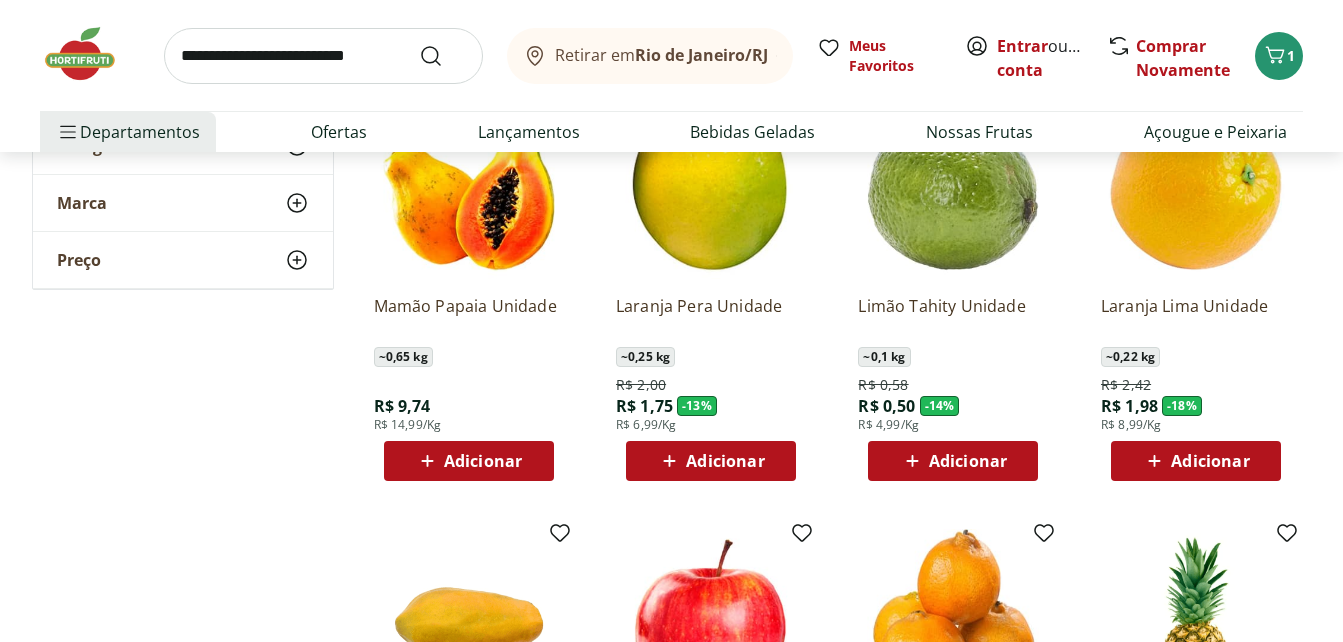 scroll, scrollTop: 1600, scrollLeft: 0, axis: vertical 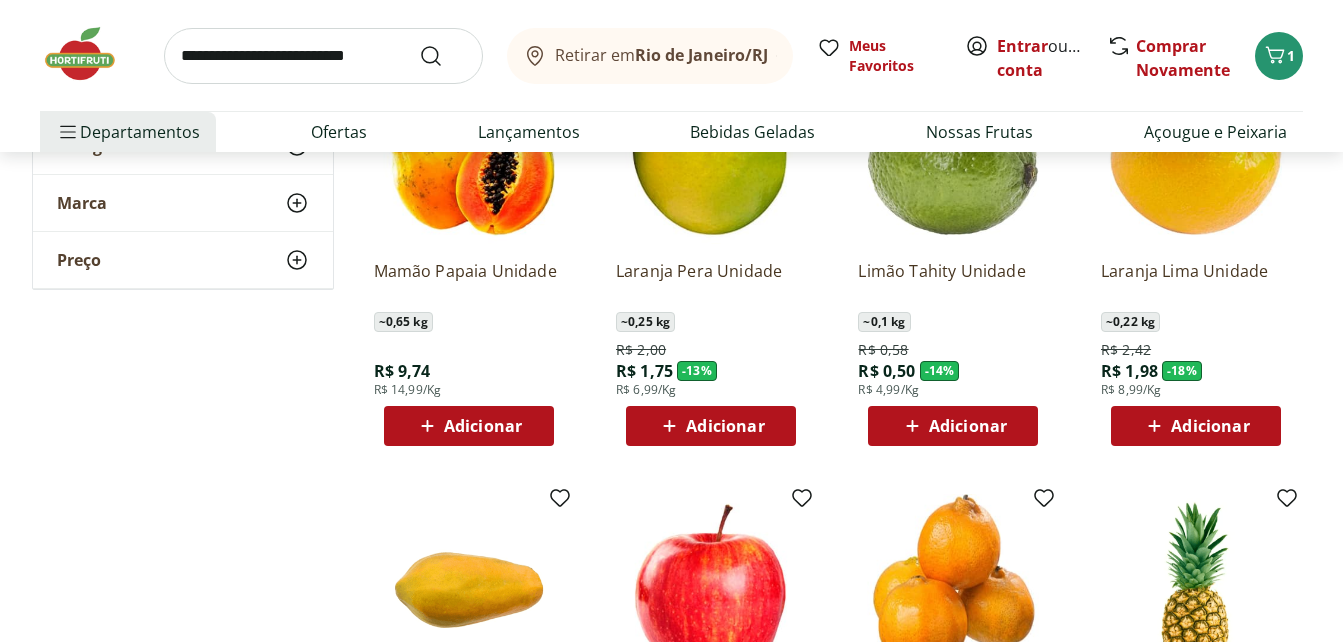 click 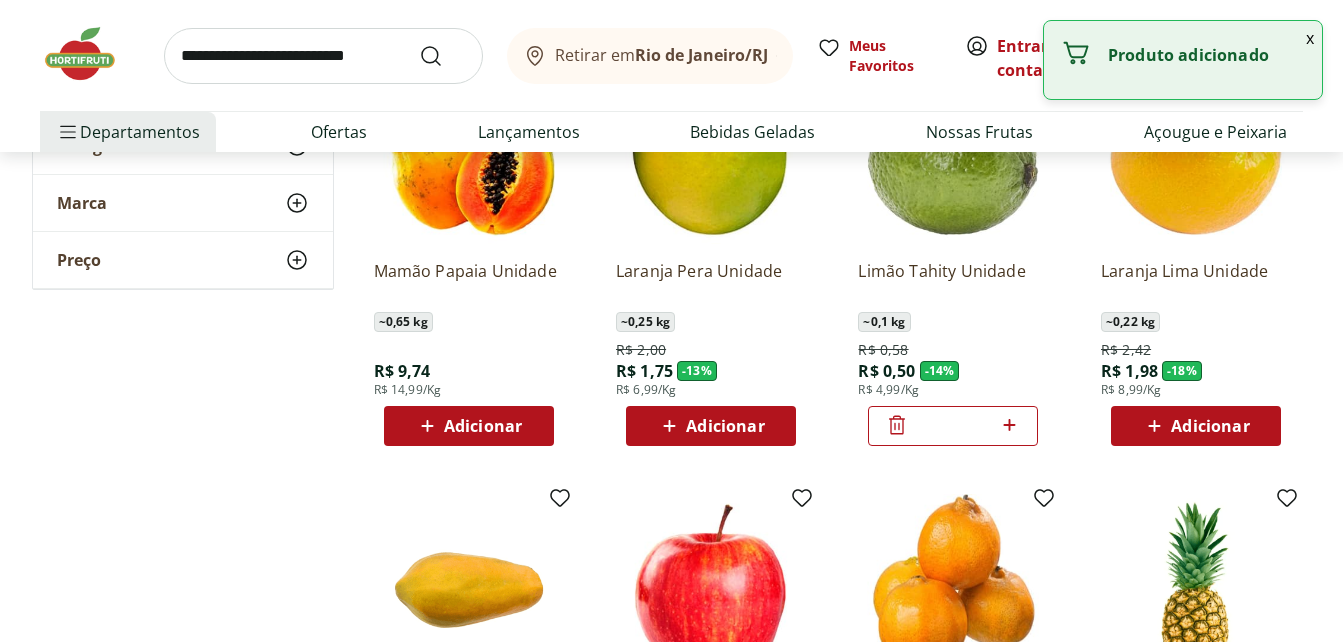 click 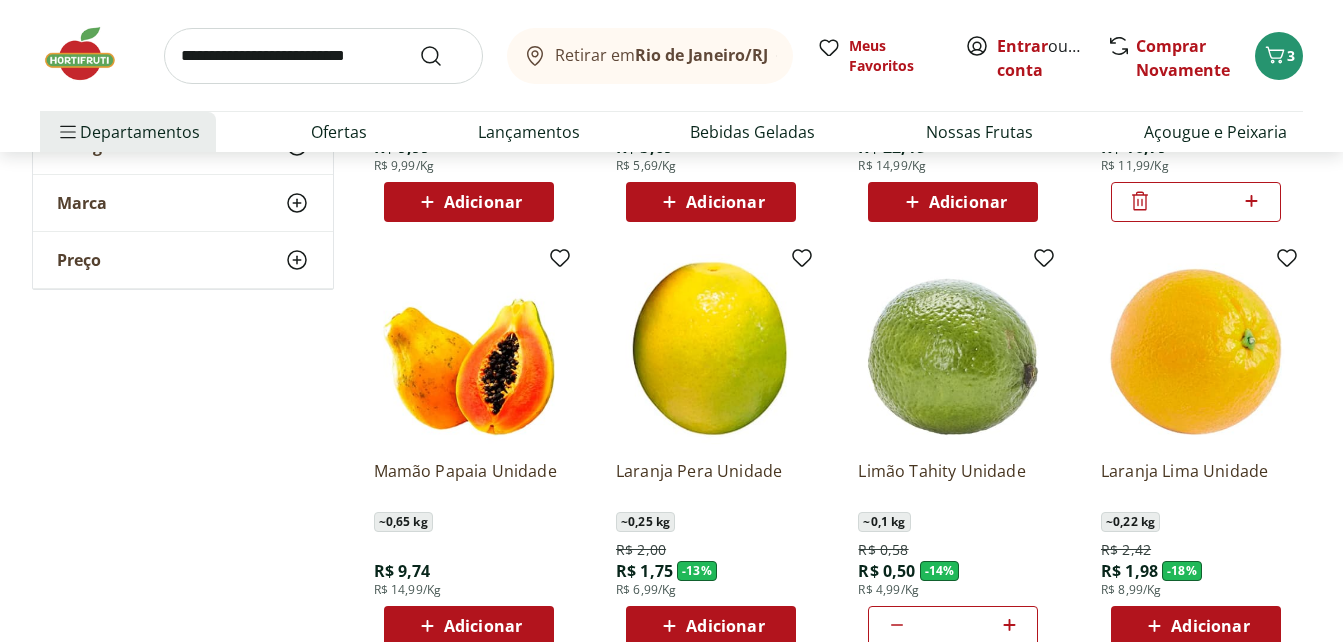 scroll, scrollTop: 1600, scrollLeft: 0, axis: vertical 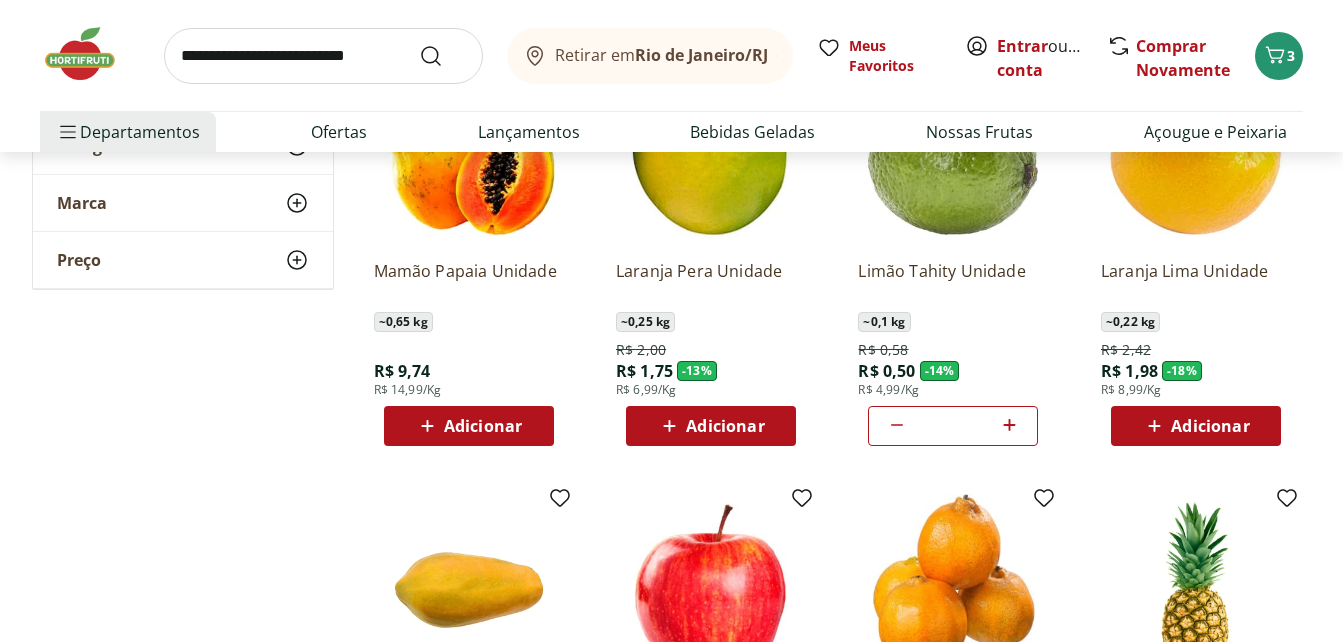 click 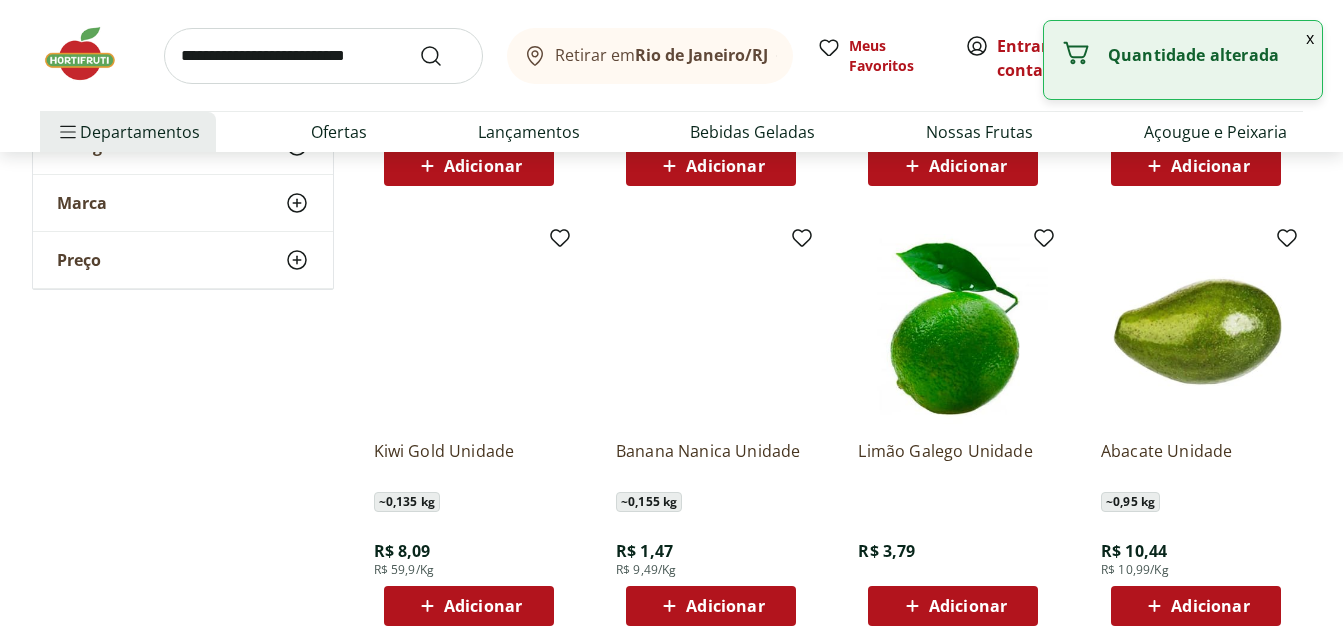 scroll, scrollTop: 2700, scrollLeft: 0, axis: vertical 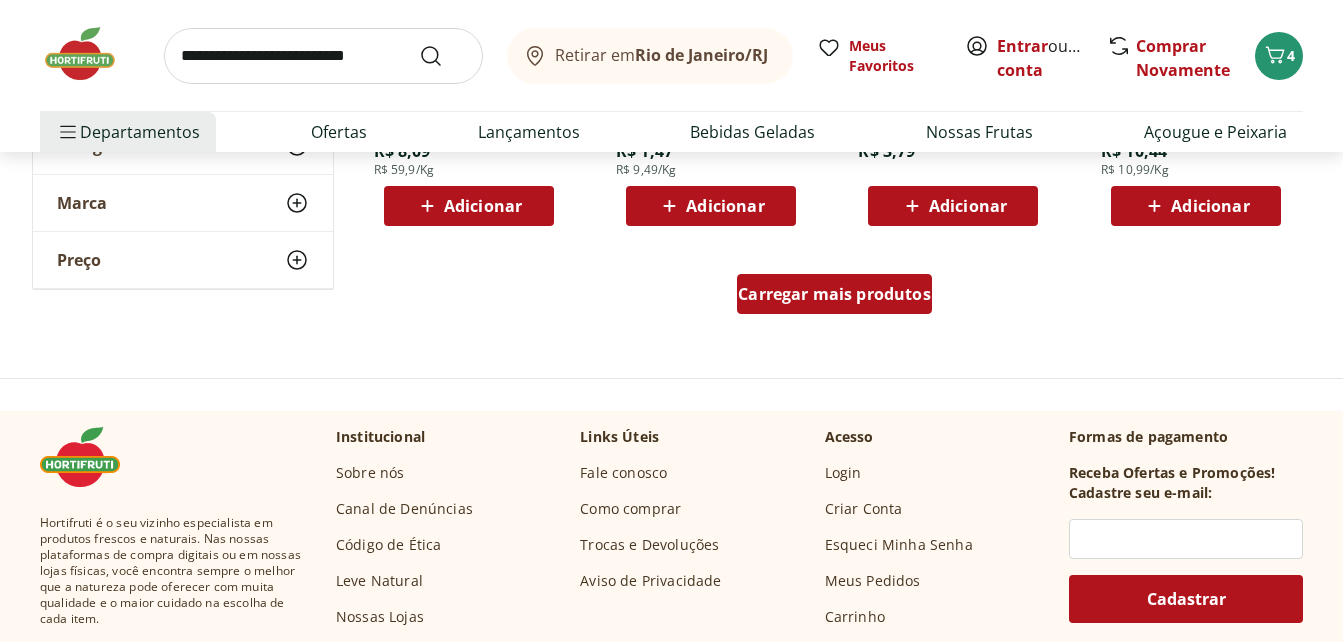 click on "Carregar mais produtos" at bounding box center [834, 294] 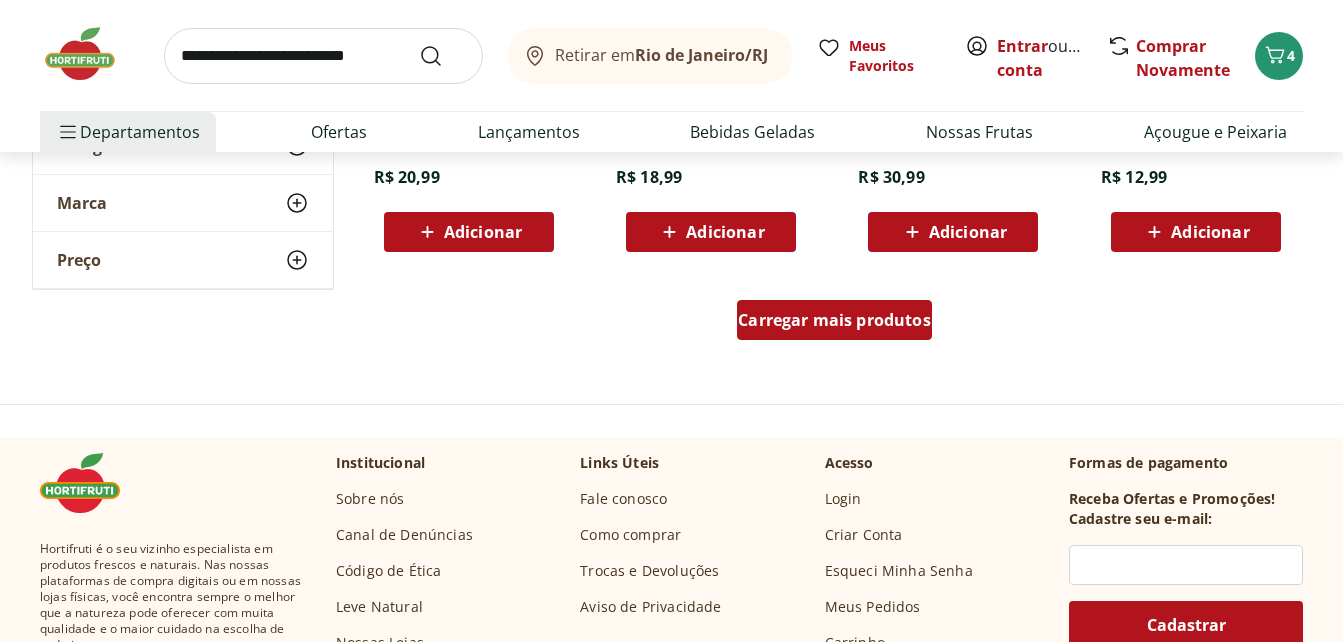 scroll, scrollTop: 3900, scrollLeft: 0, axis: vertical 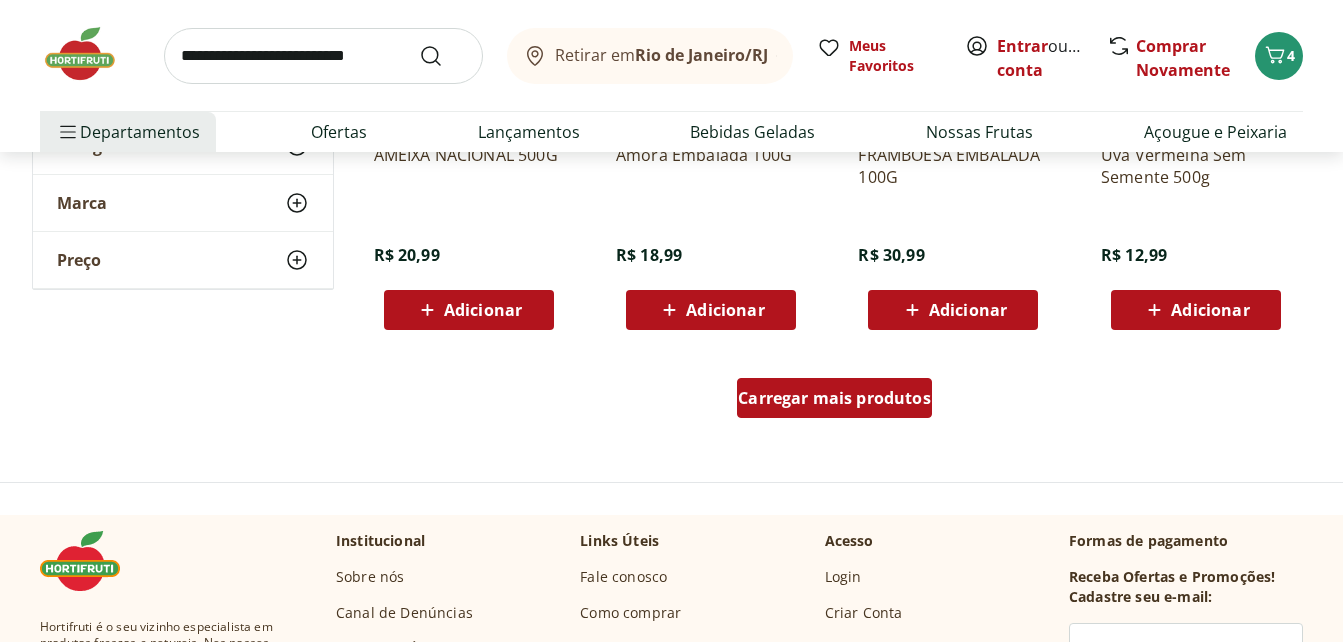 click on "Carregar mais produtos" at bounding box center (834, 398) 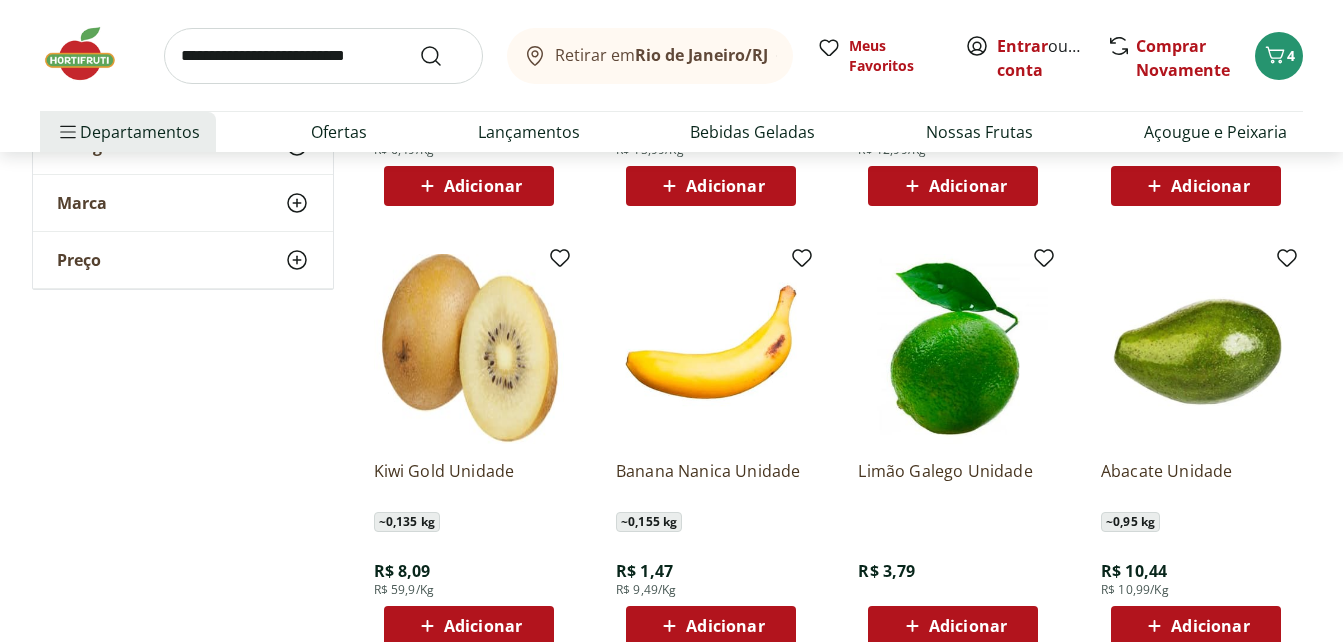 scroll, scrollTop: 1900, scrollLeft: 0, axis: vertical 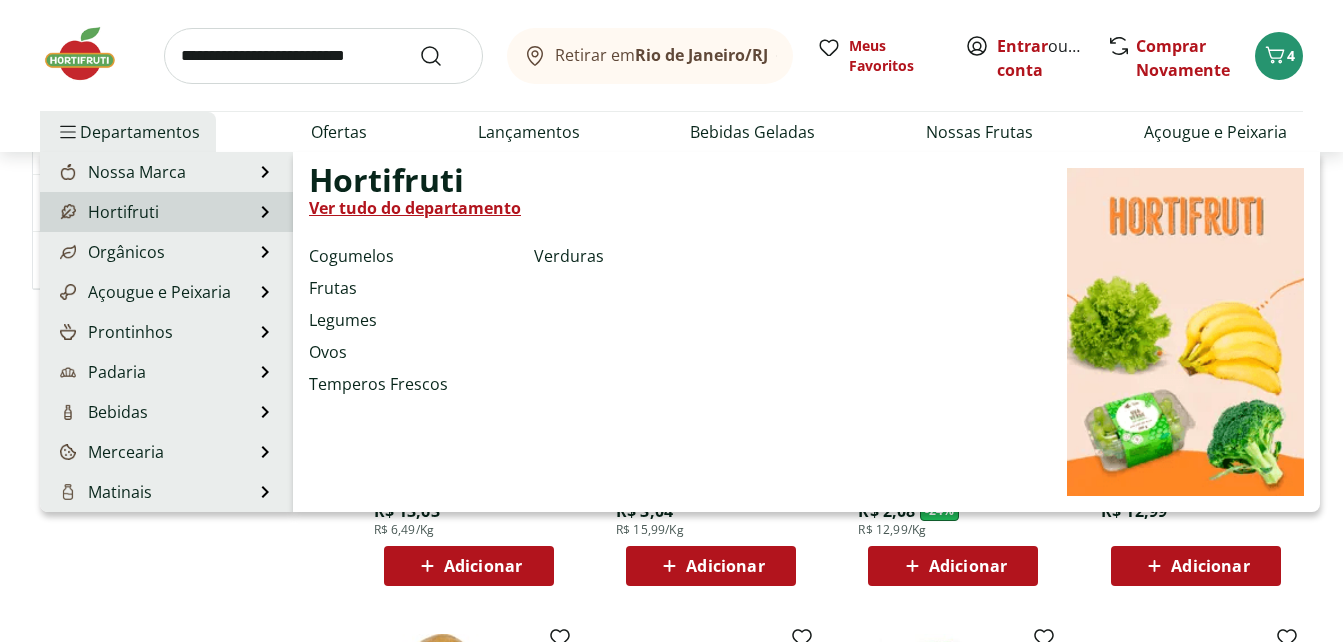 click on "Hortifruti" at bounding box center (107, 212) 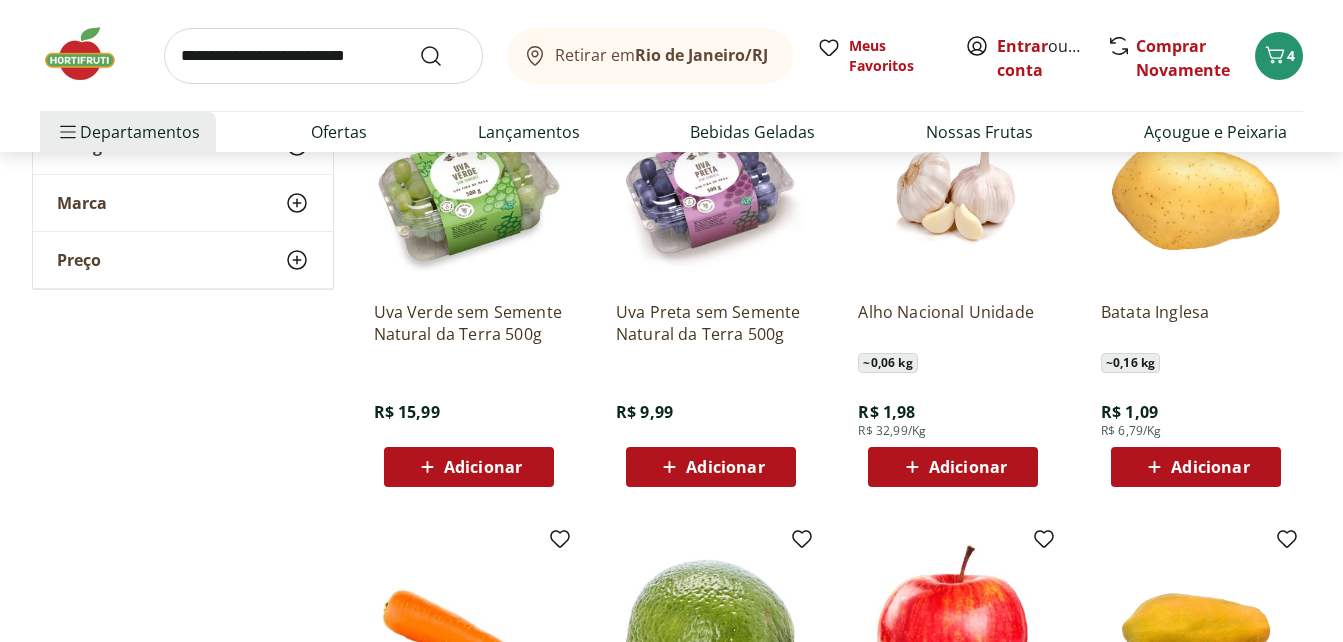 scroll, scrollTop: 700, scrollLeft: 0, axis: vertical 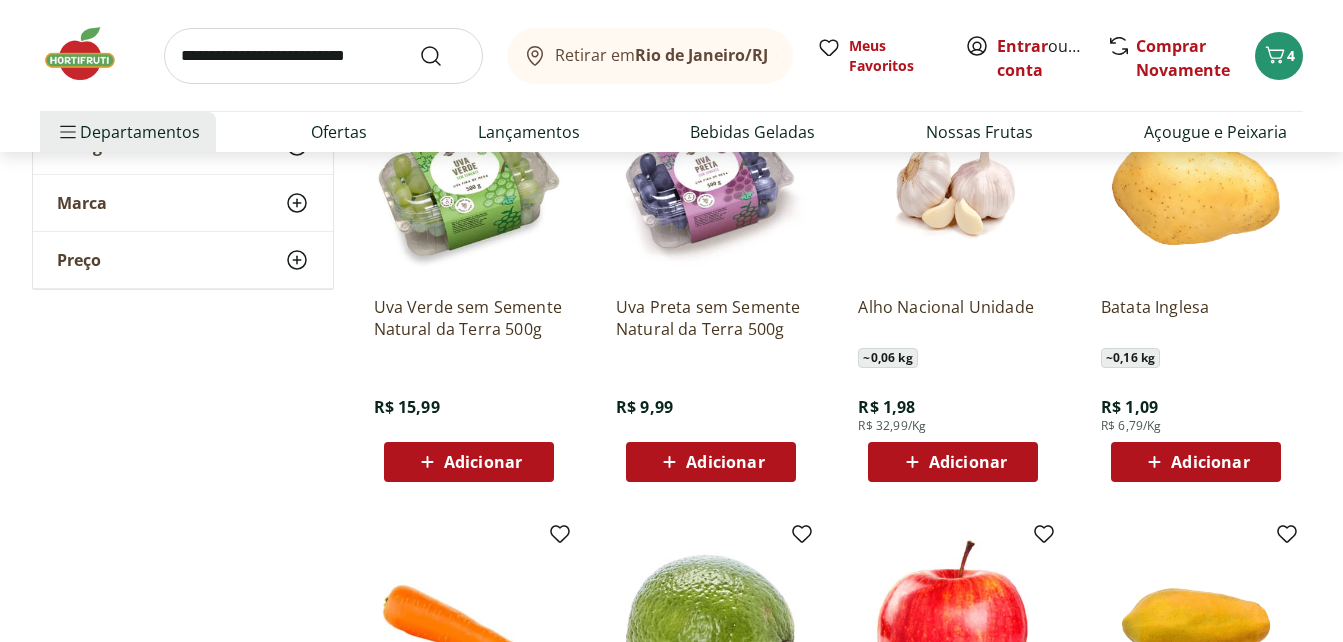 click 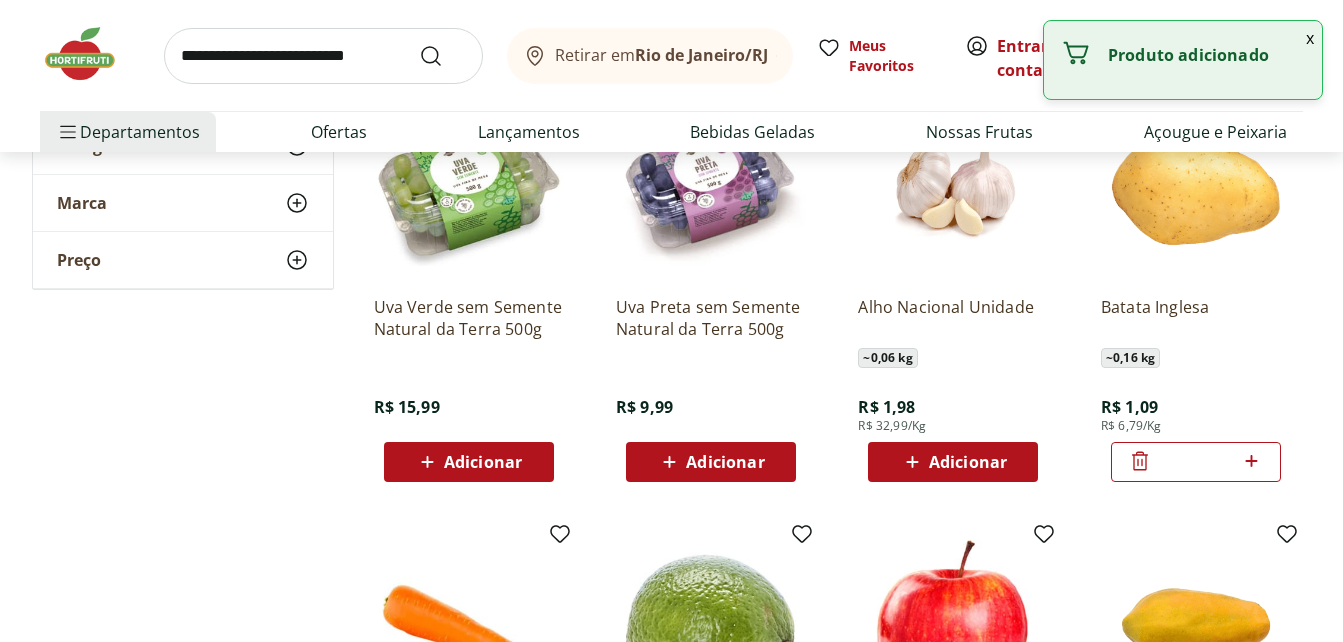 click on "*" at bounding box center [1196, 462] 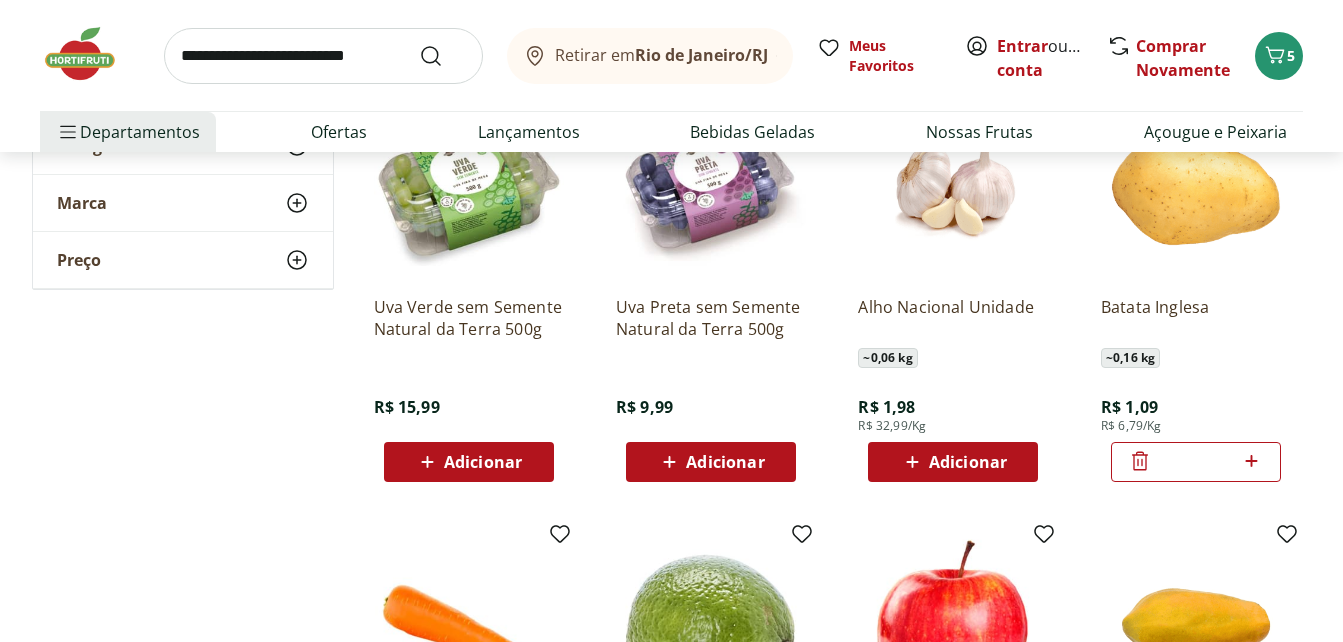 click on "**********" at bounding box center (671, 316) 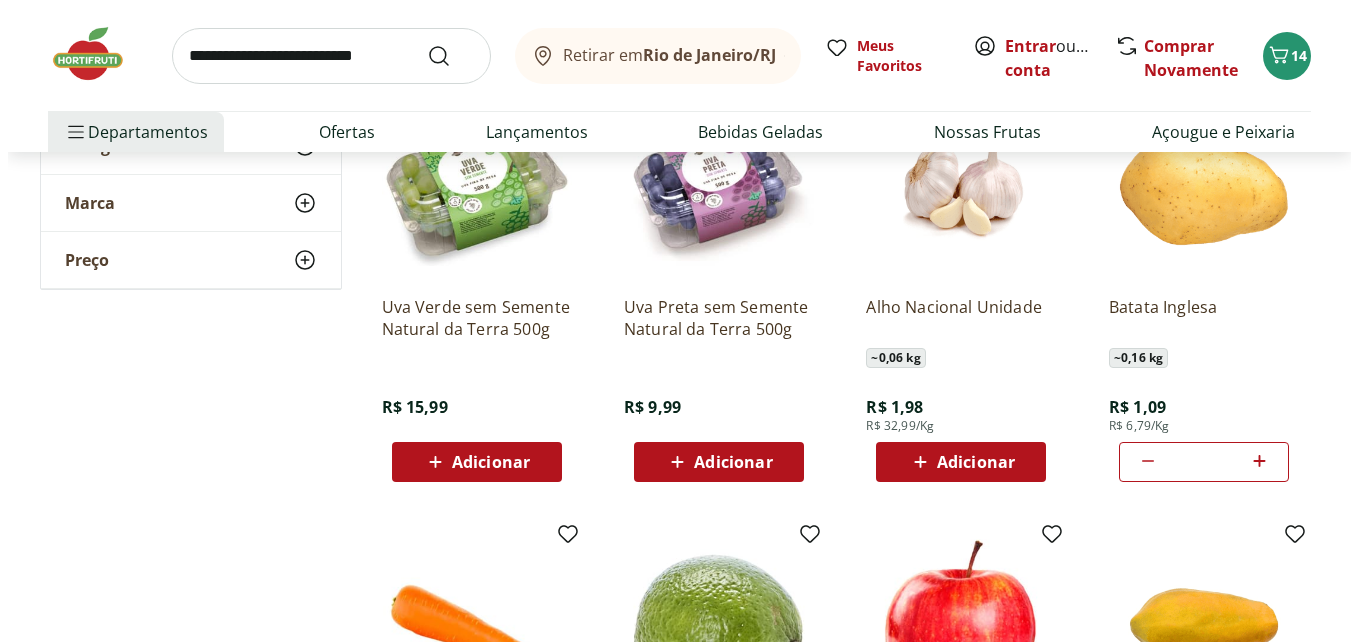 scroll, scrollTop: 800, scrollLeft: 0, axis: vertical 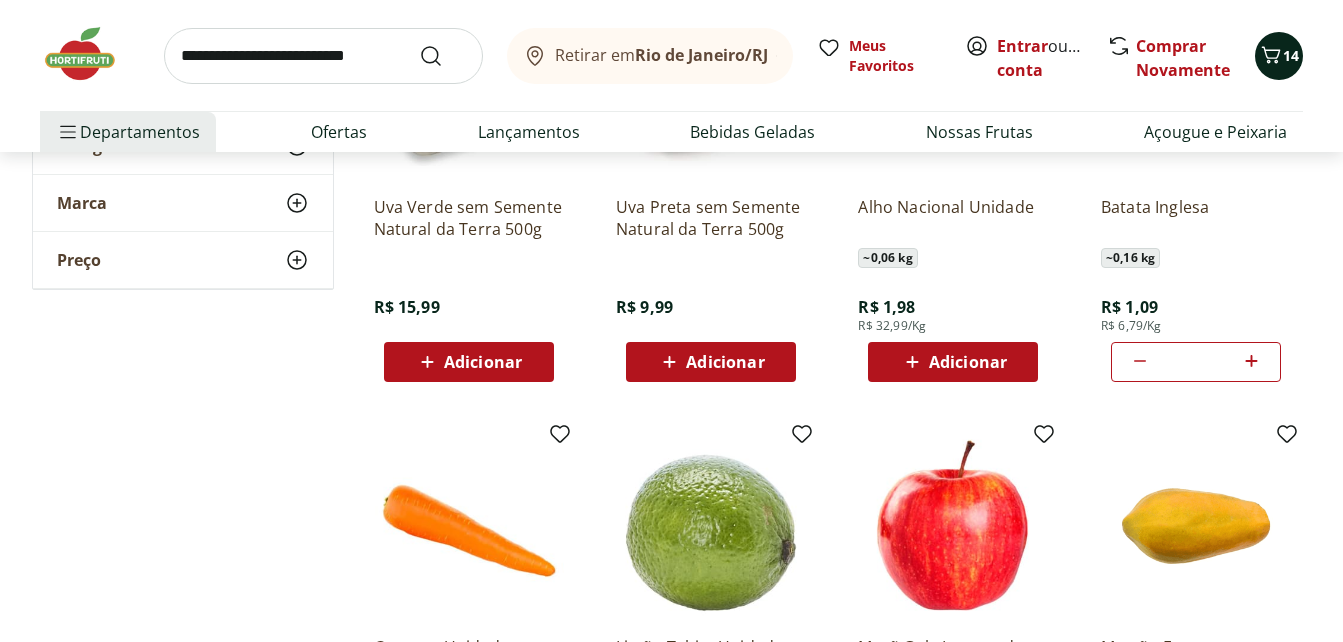 click on "14" at bounding box center (1291, 55) 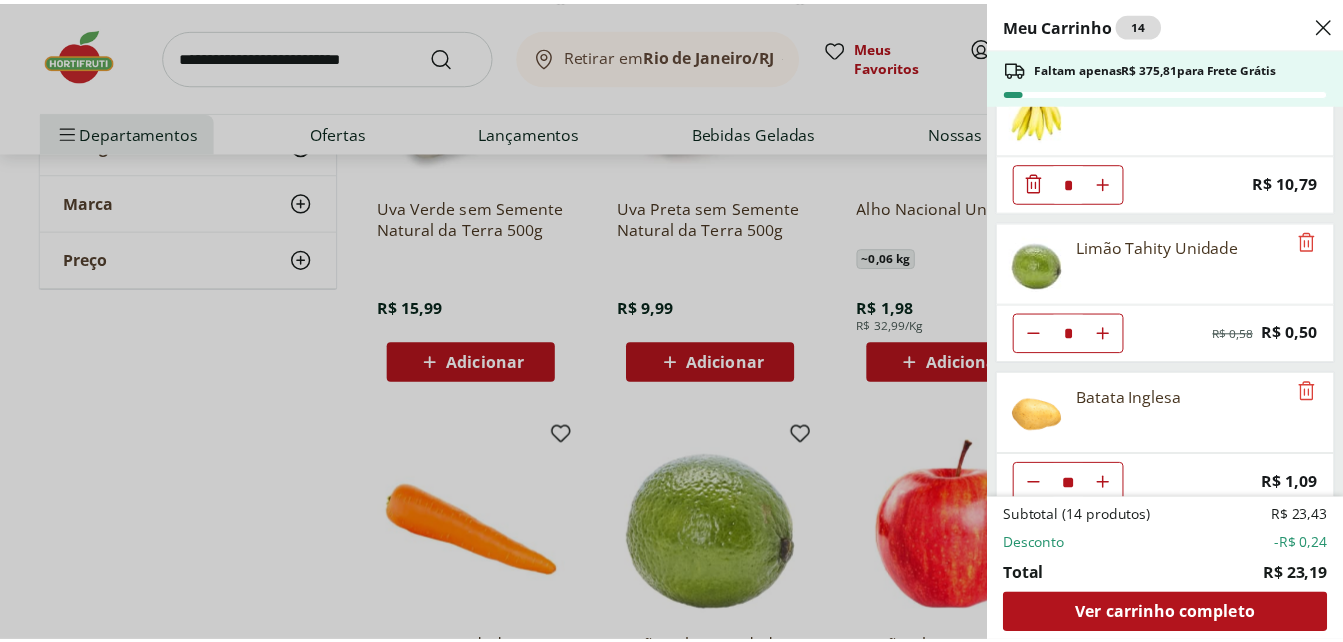 scroll, scrollTop: 64, scrollLeft: 0, axis: vertical 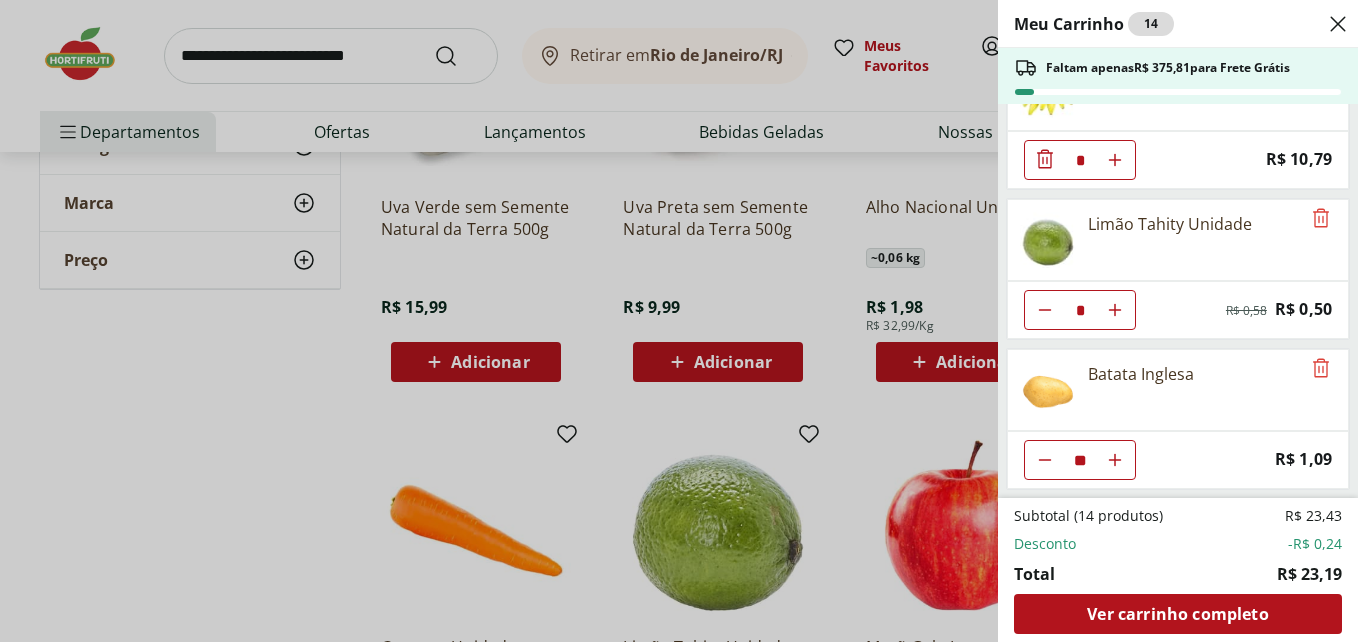 click 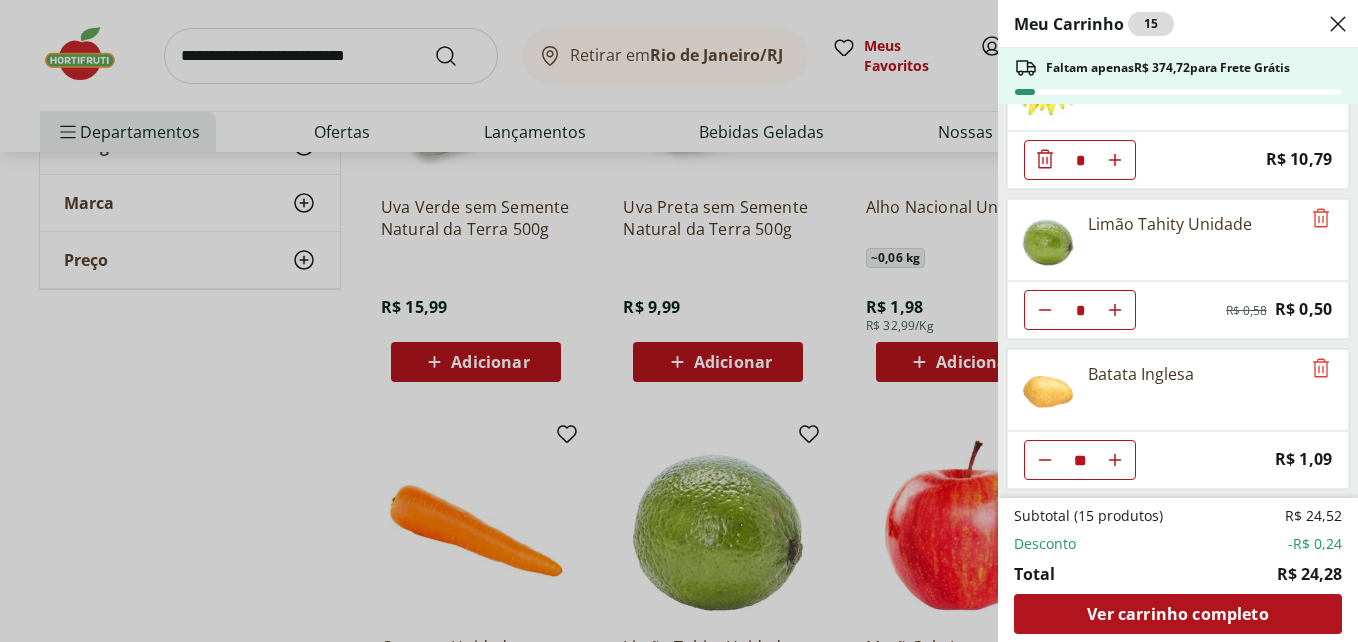 click 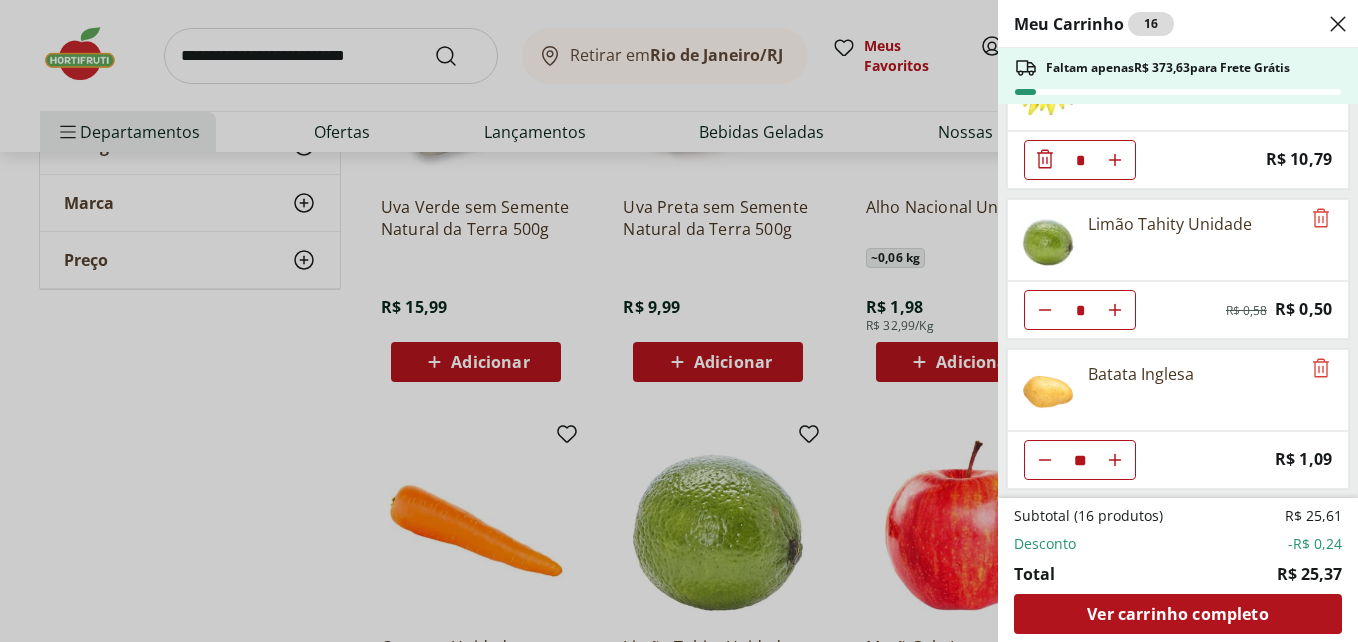 click 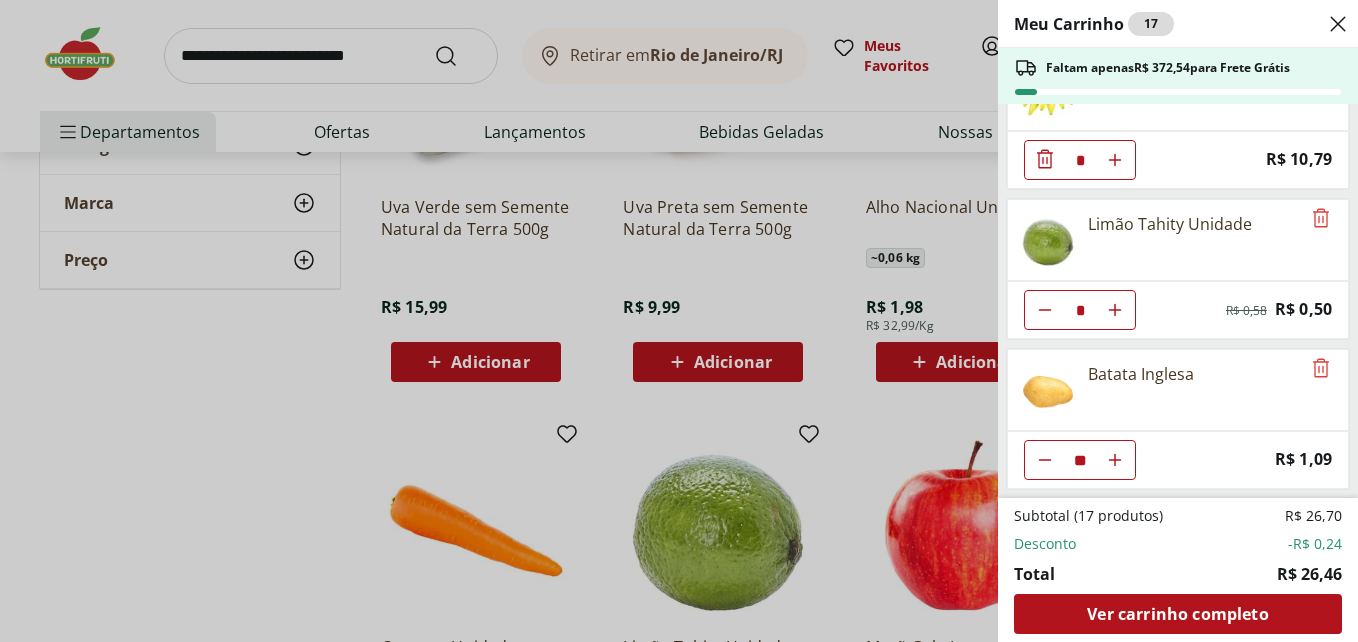 click 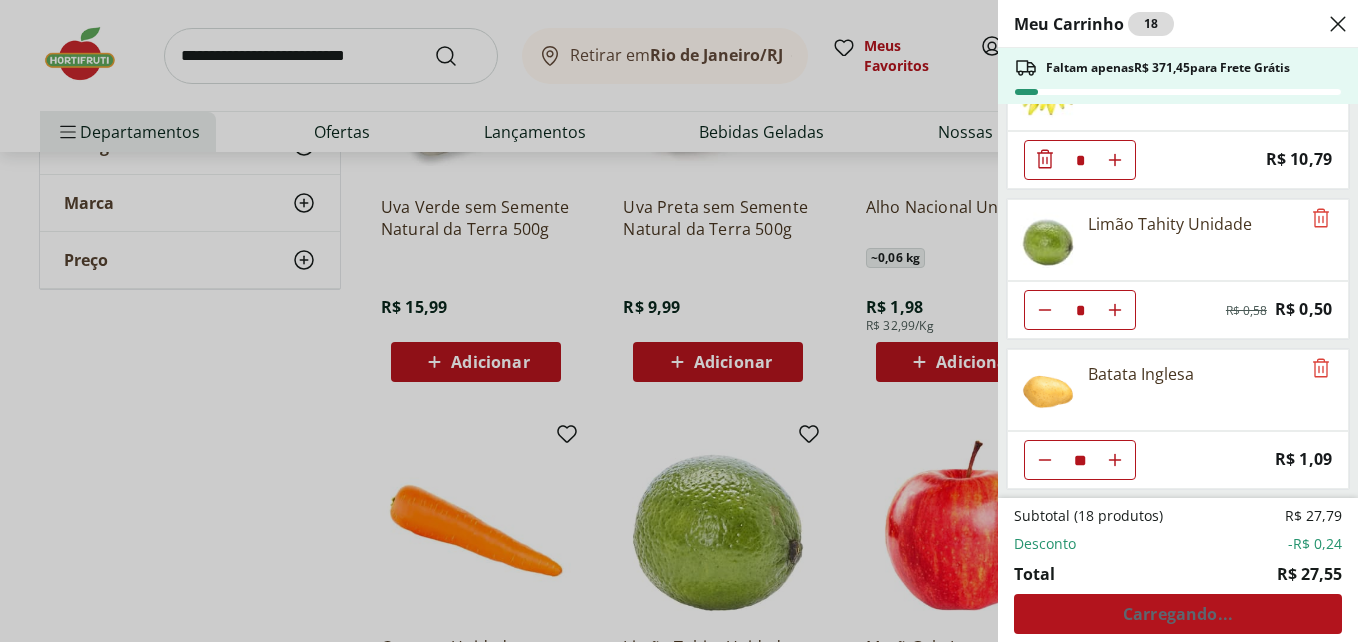 click 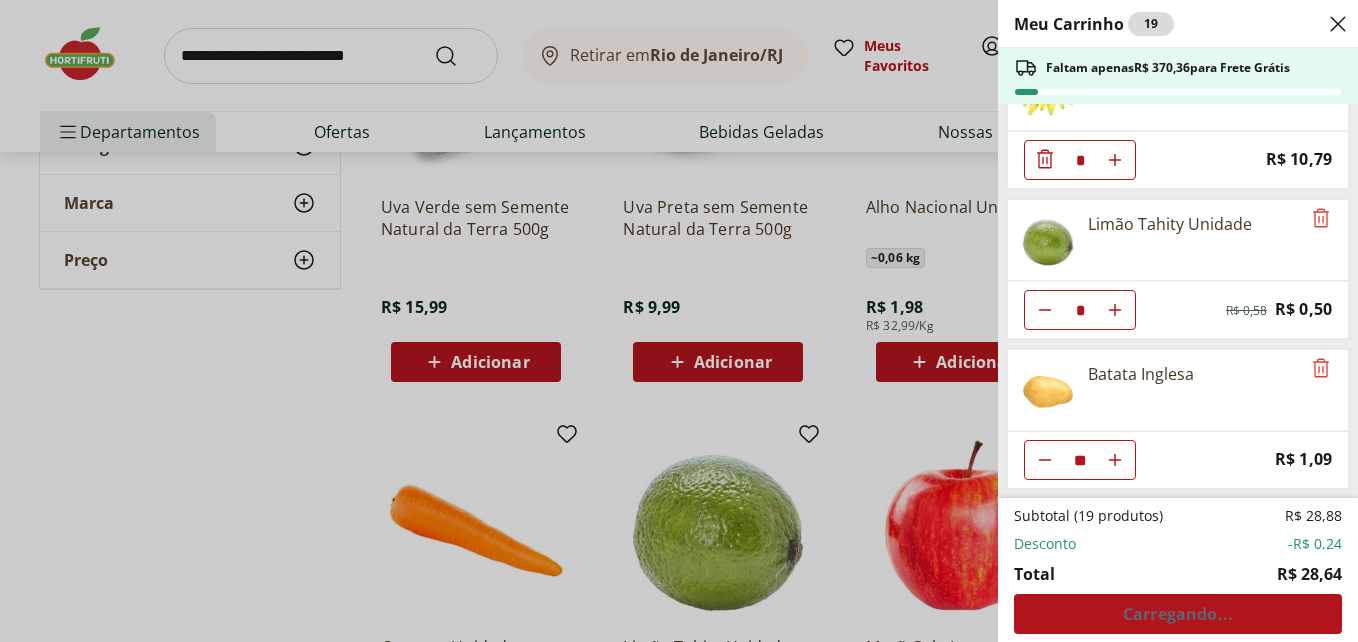 click 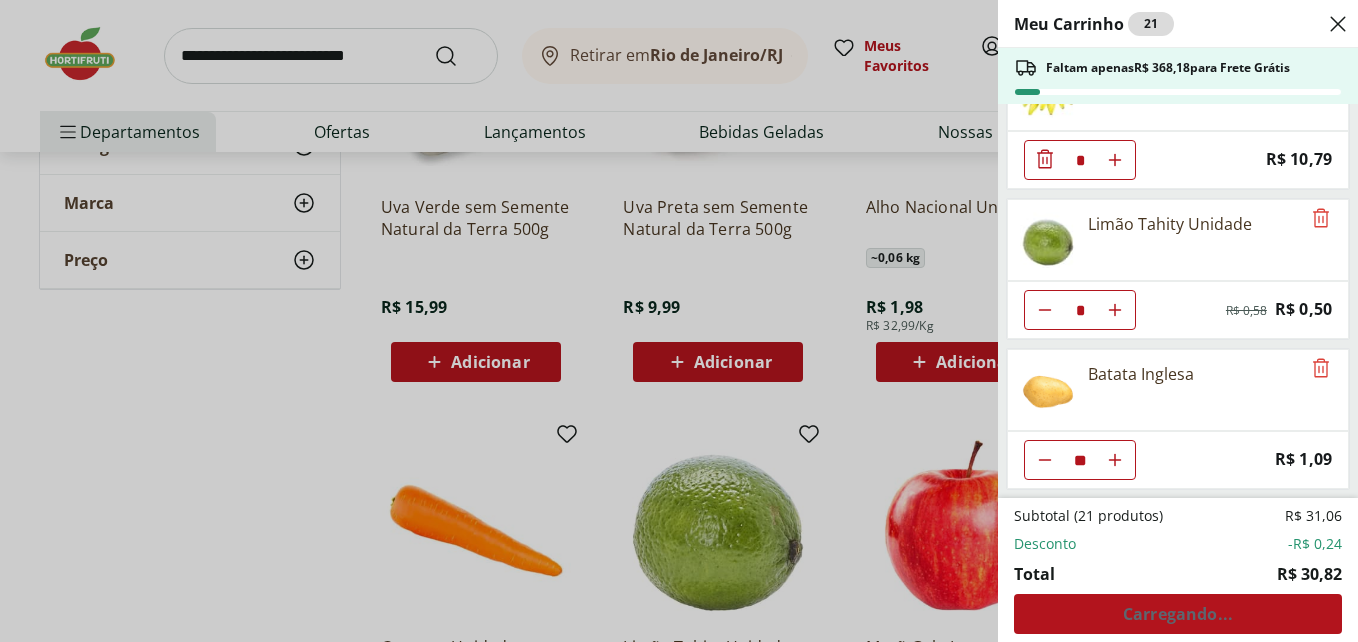 click 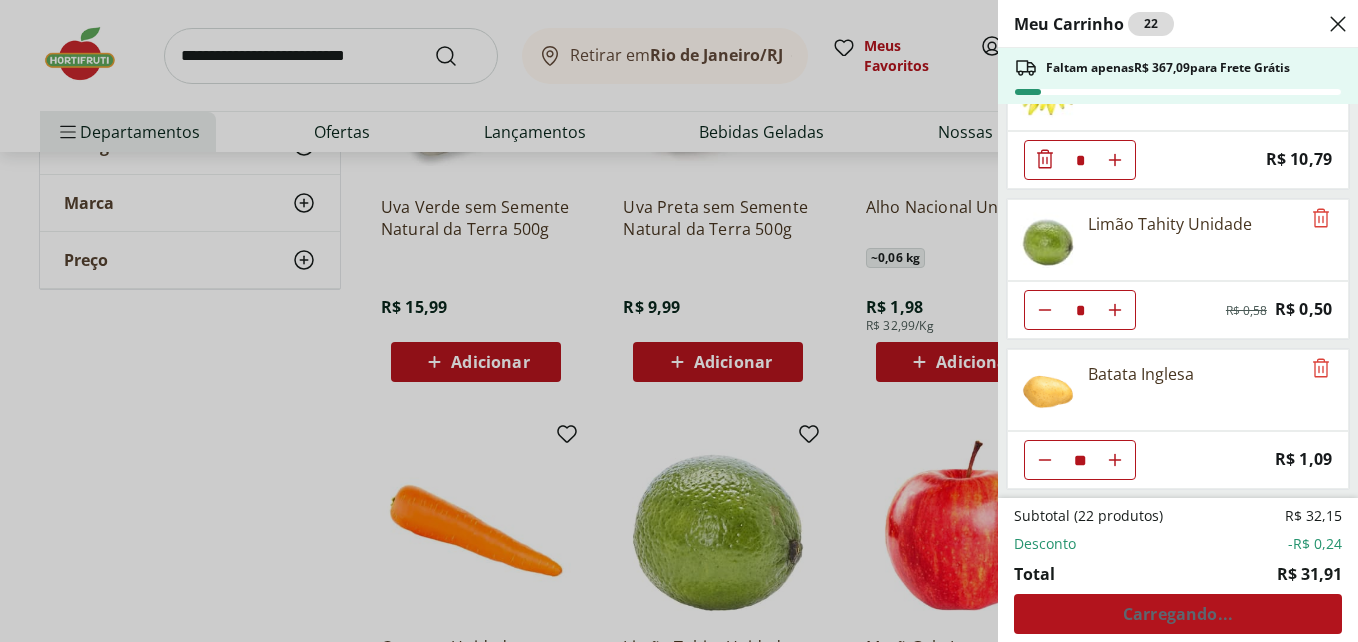 click 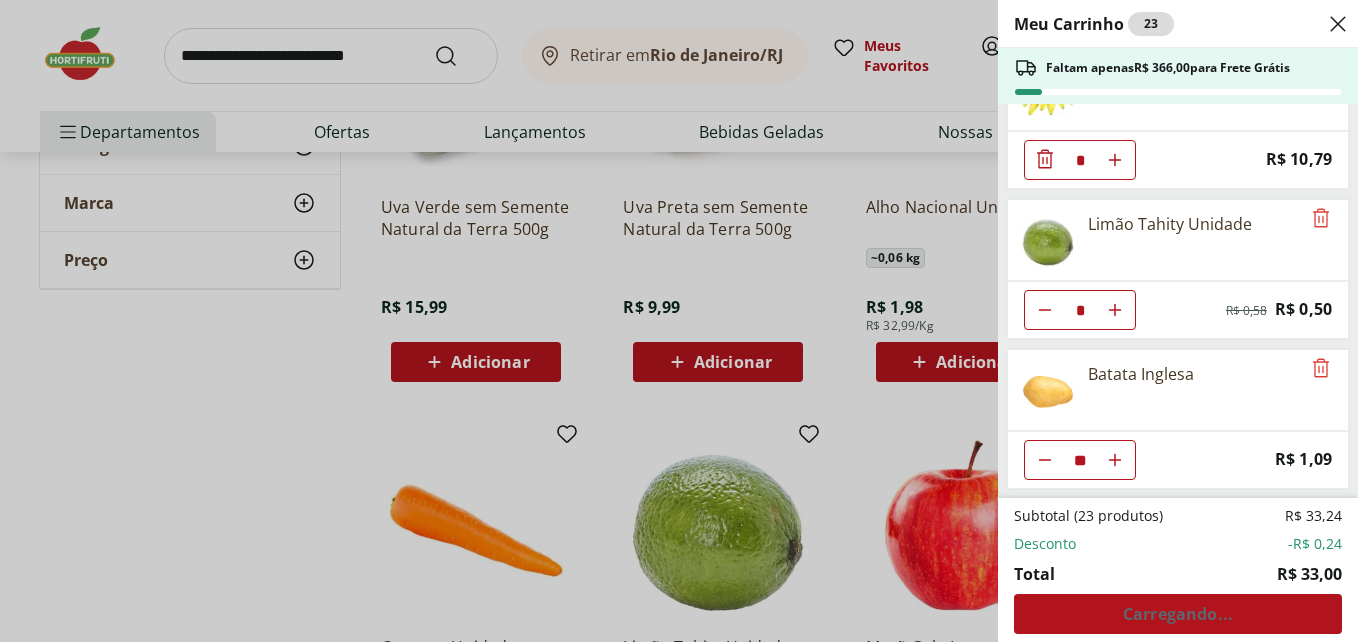 click 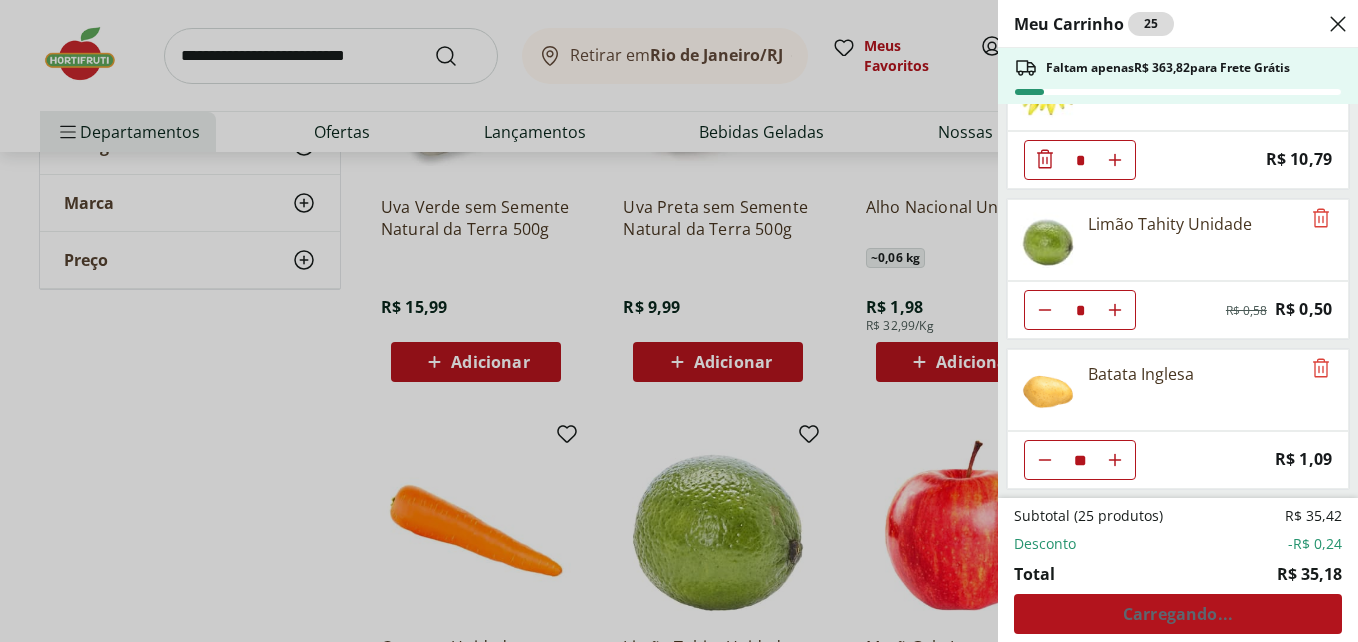 click 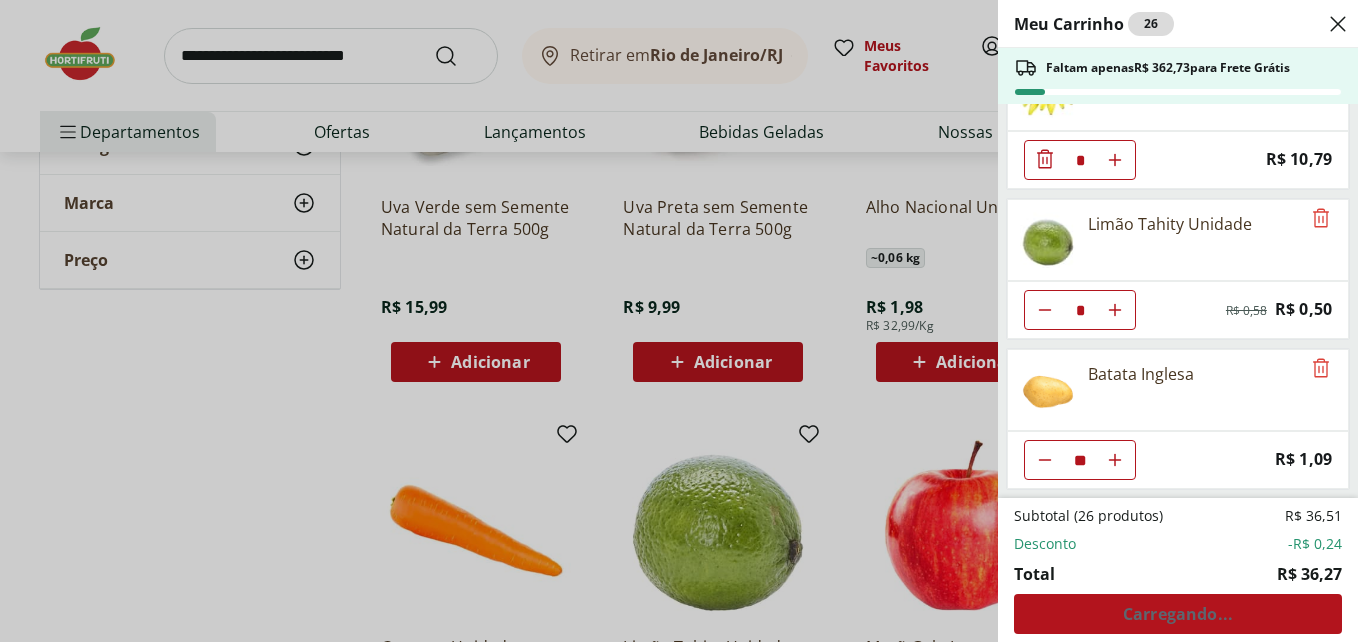 click 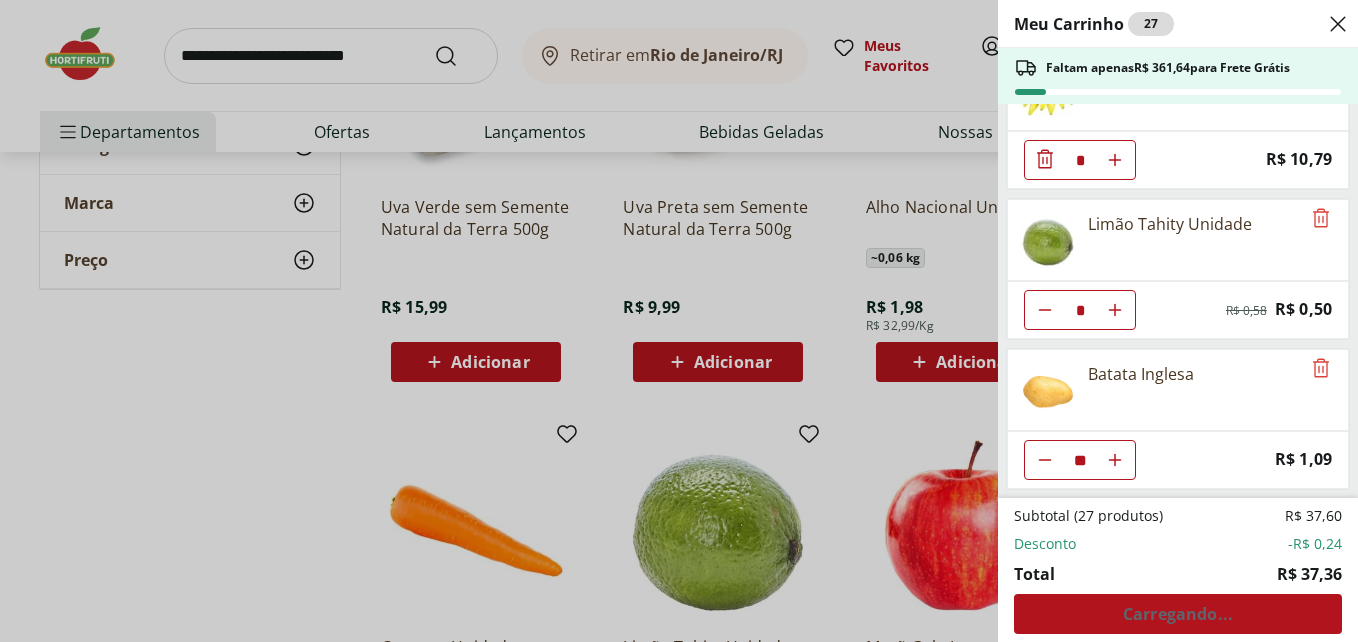 click 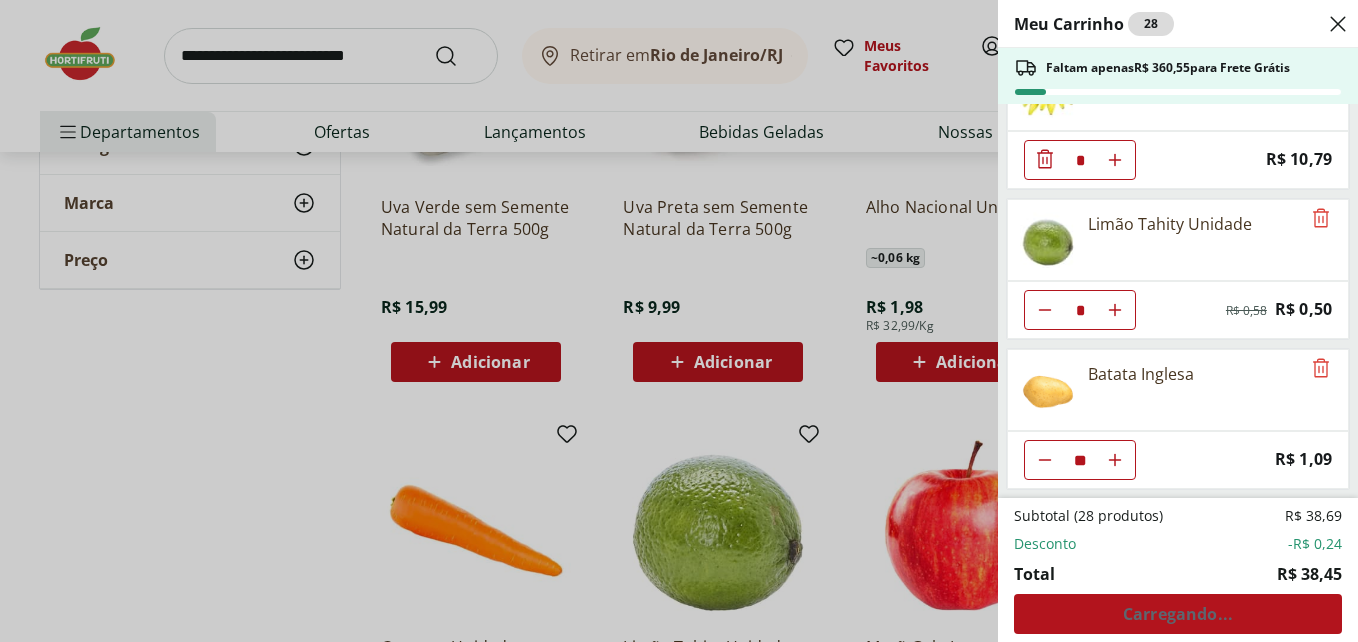 click 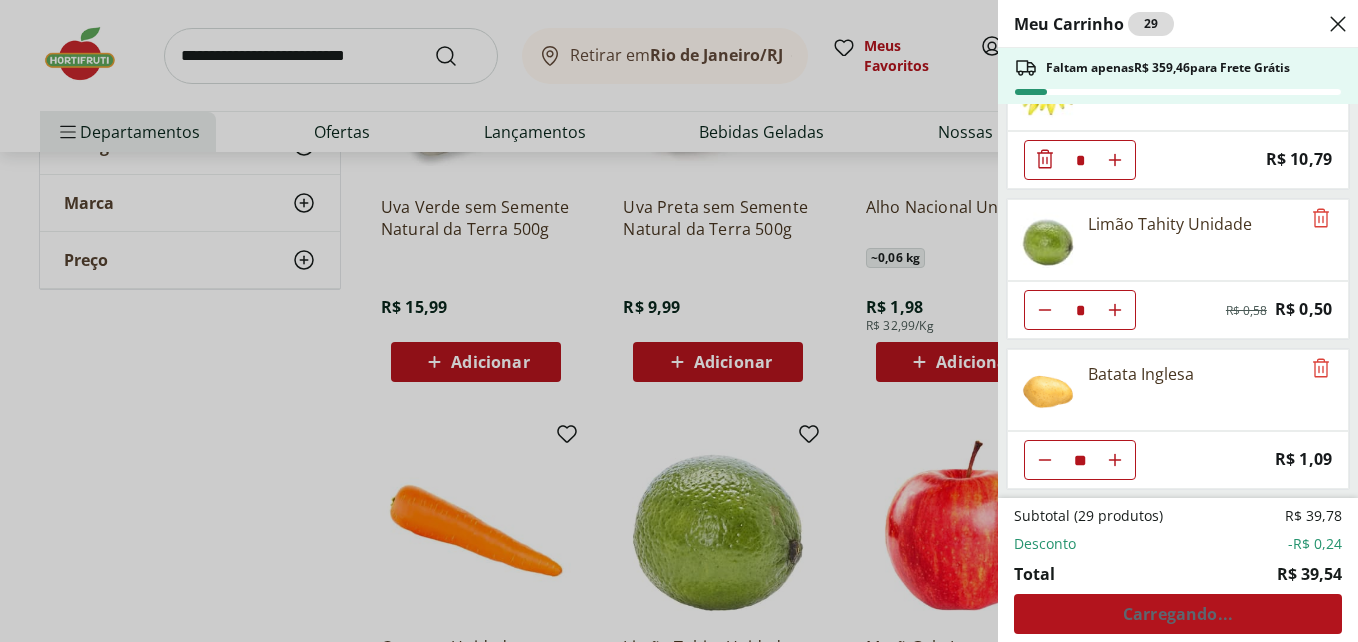 click 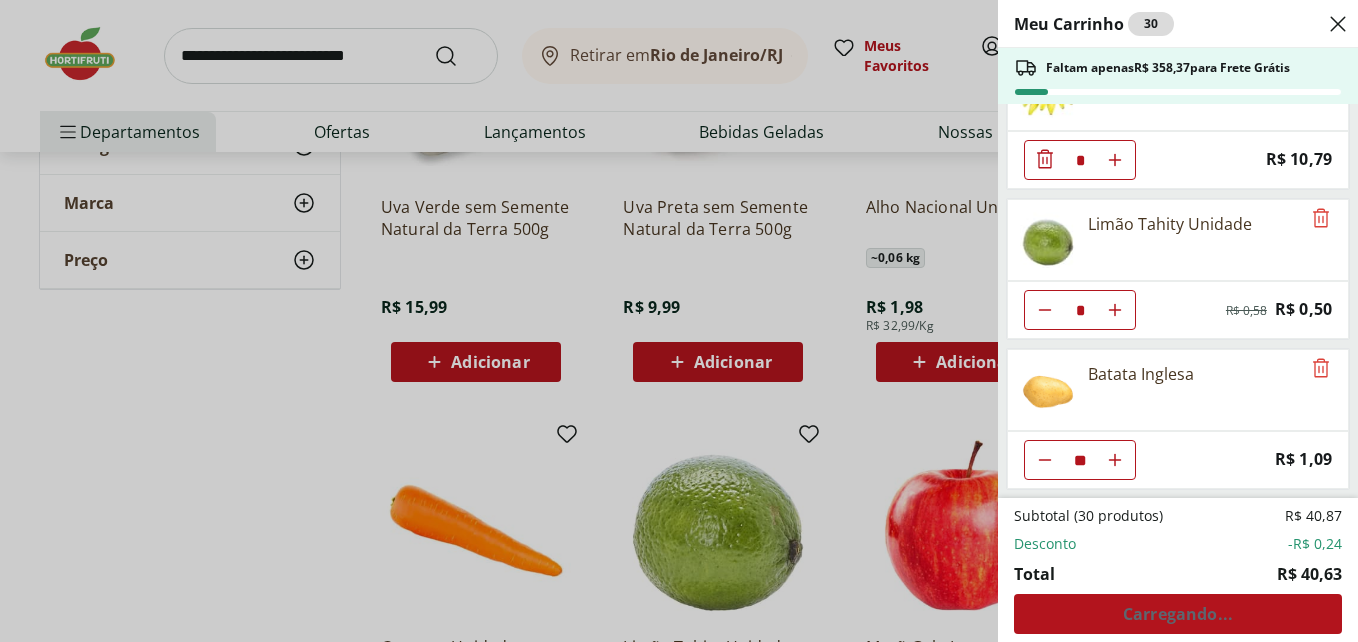 click 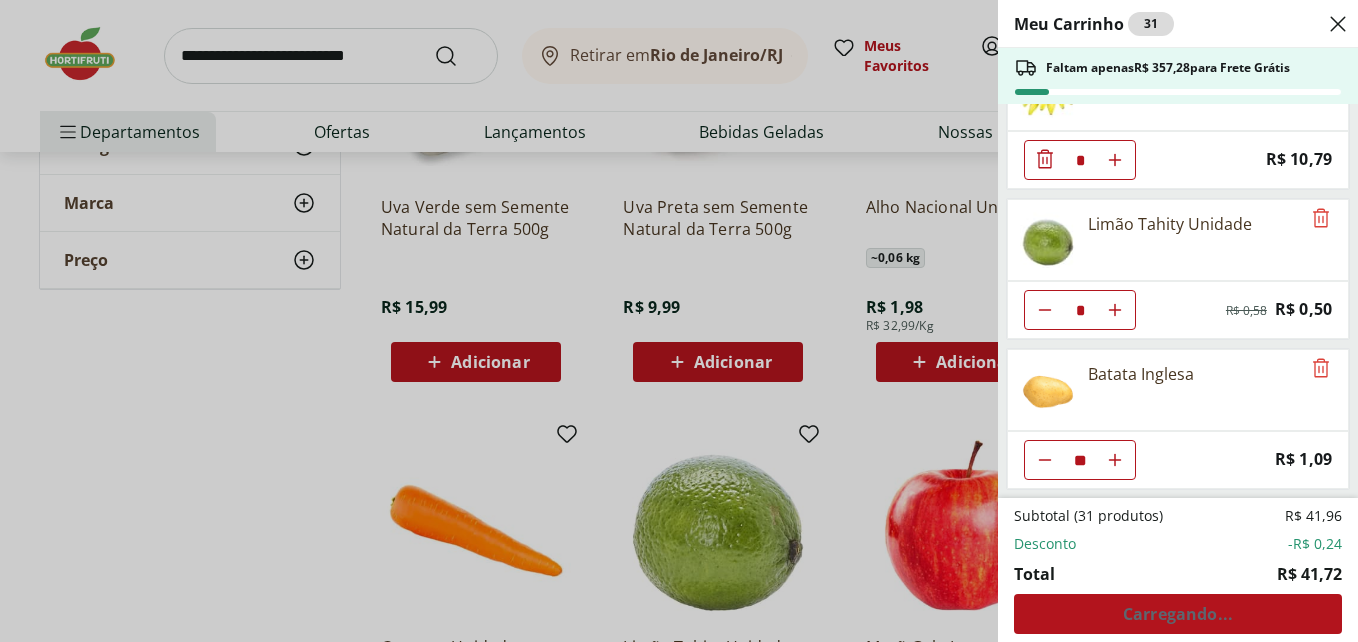 click 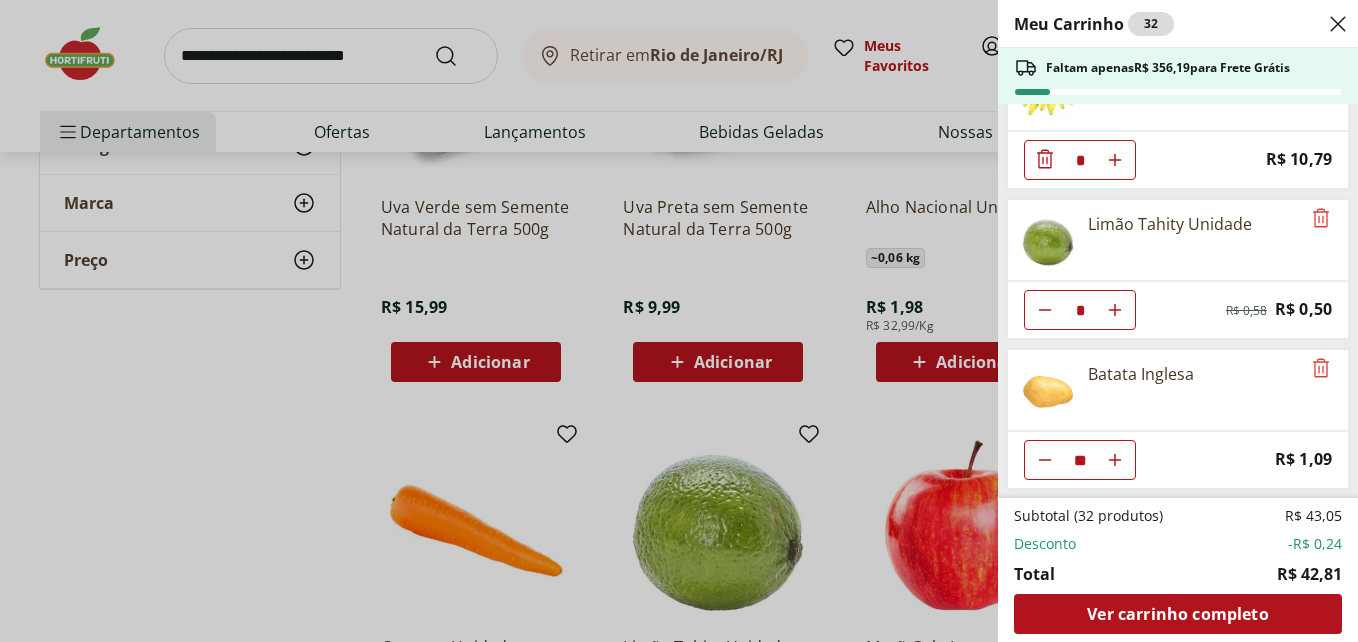 click 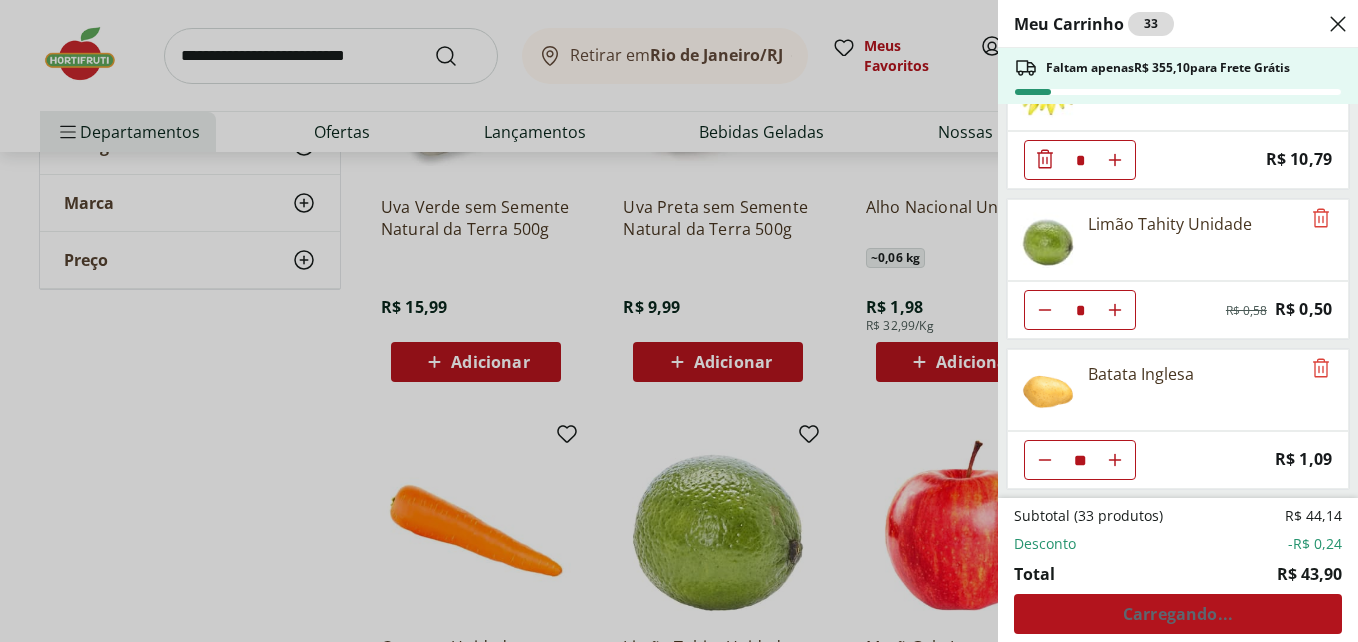 click 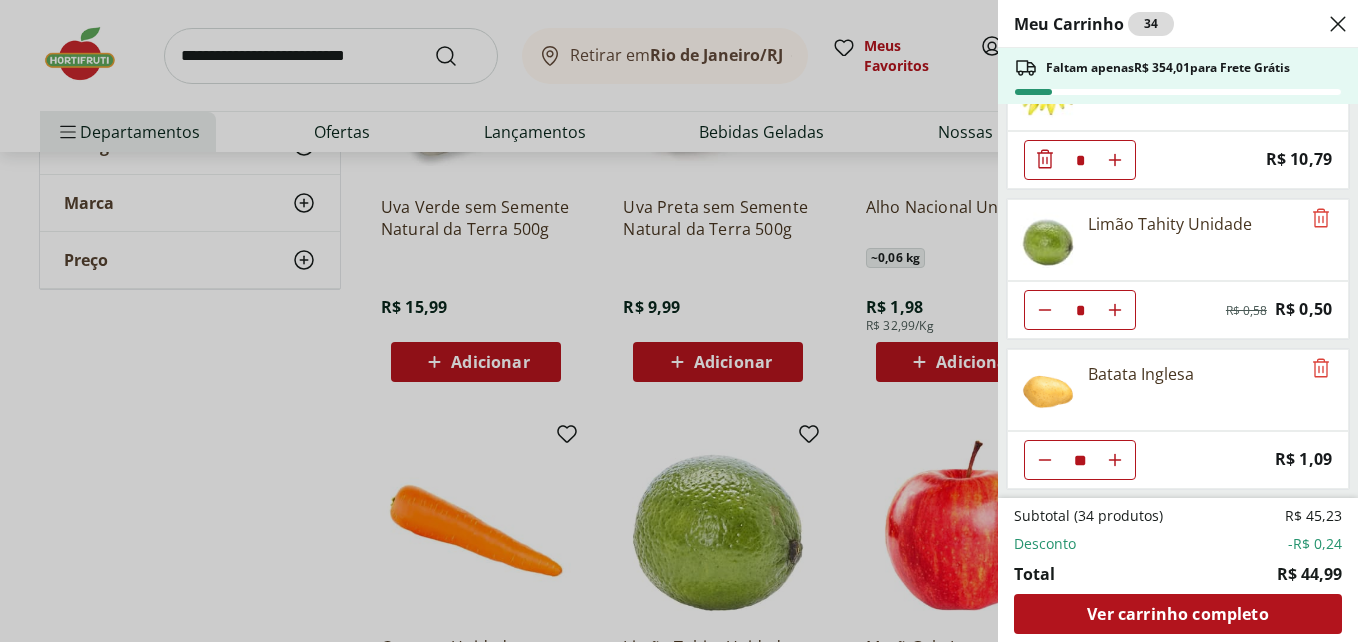 click 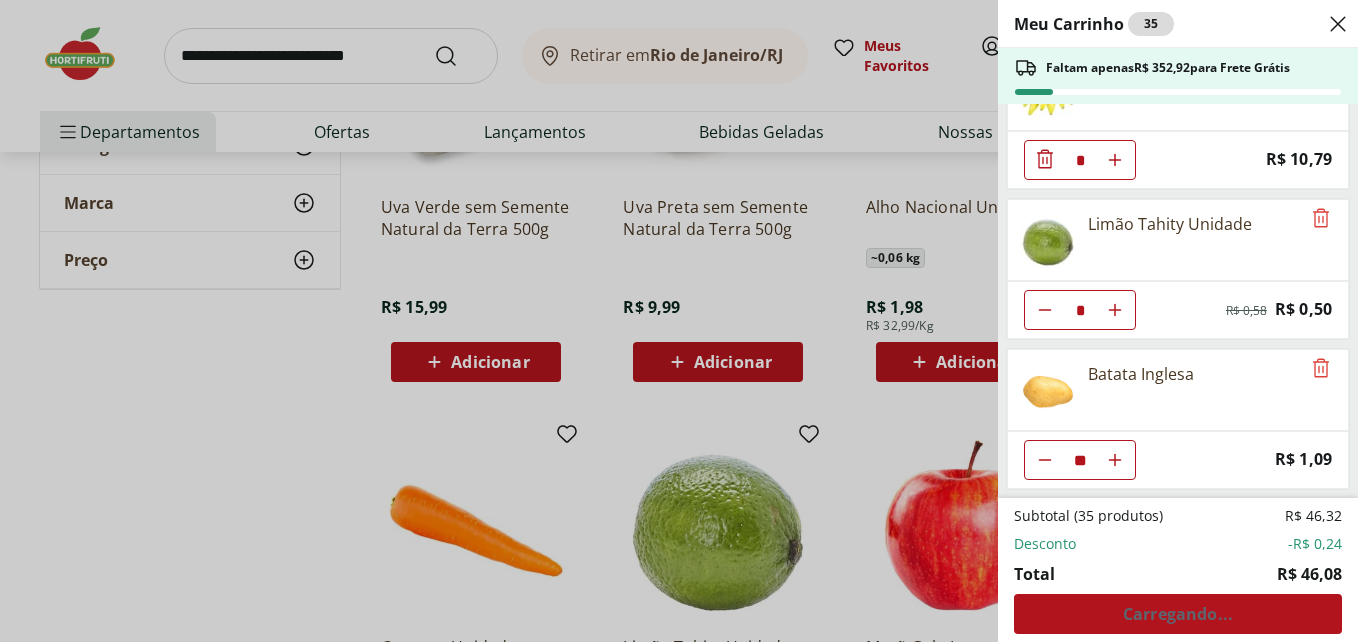 click 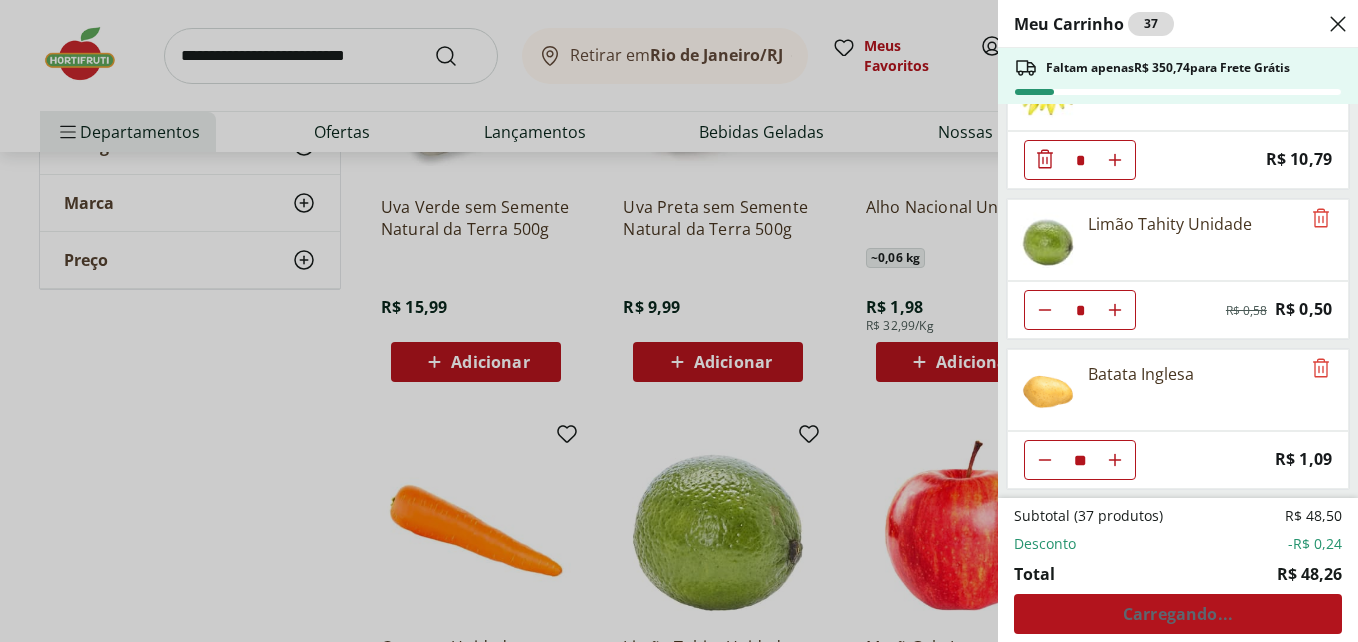 click 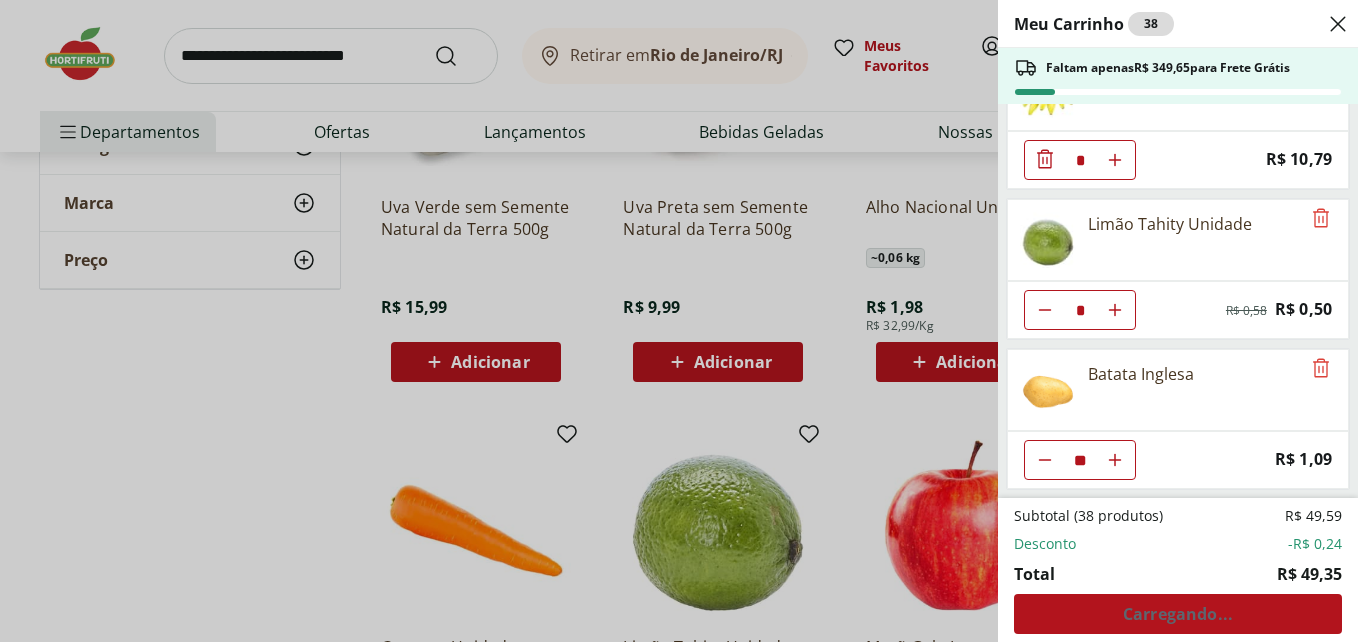 click 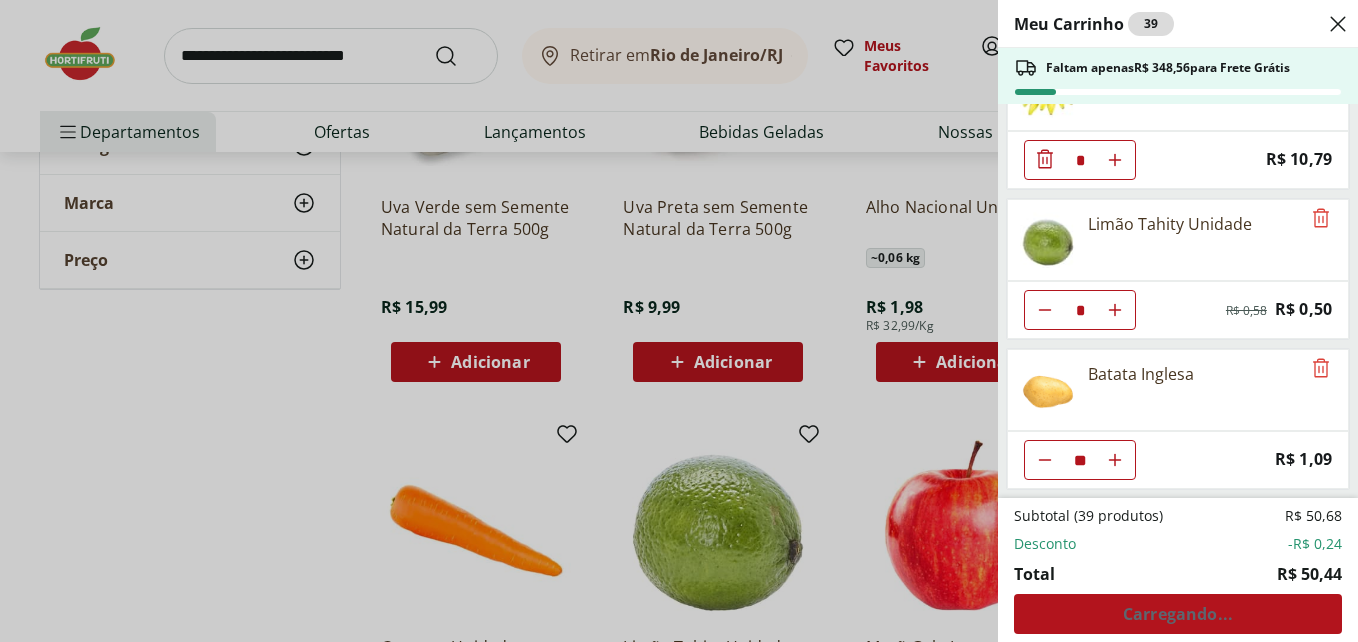 click 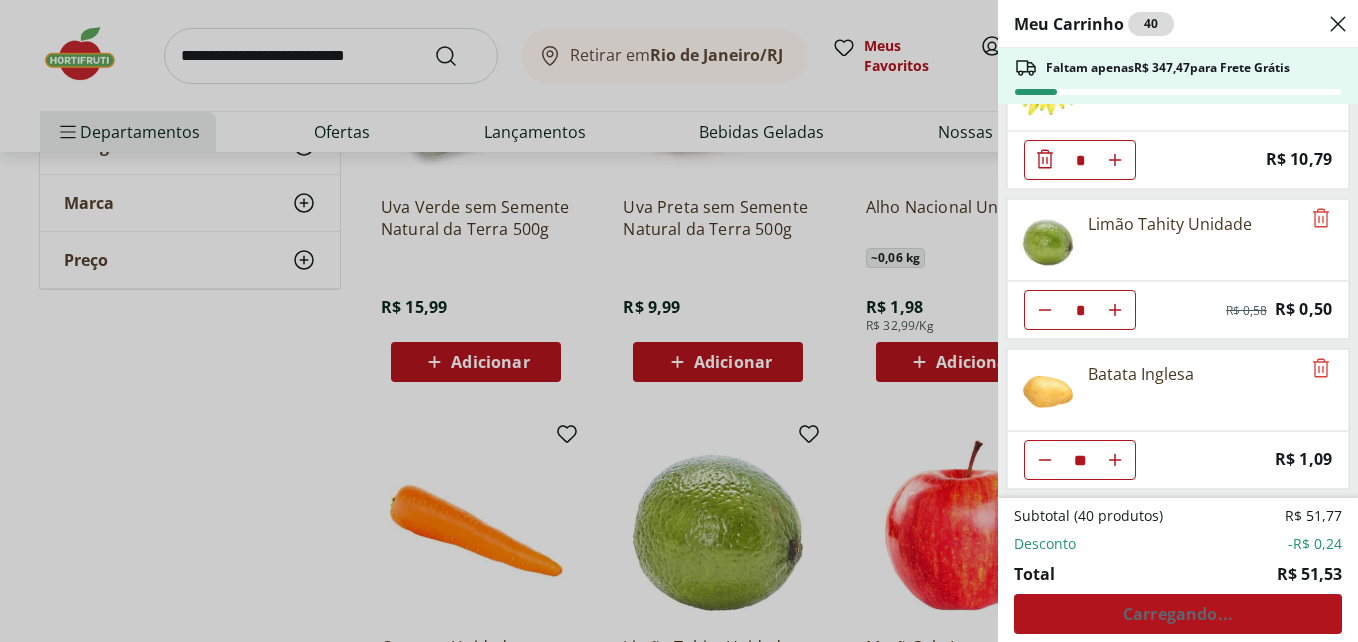 click 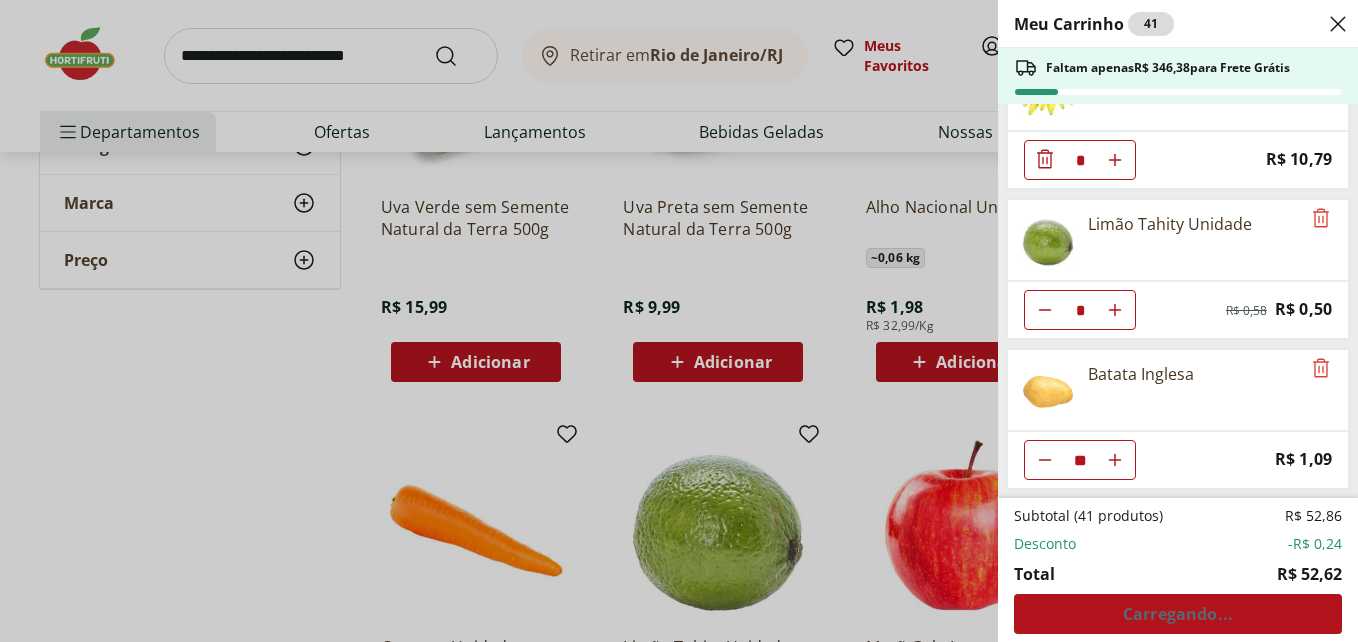 click 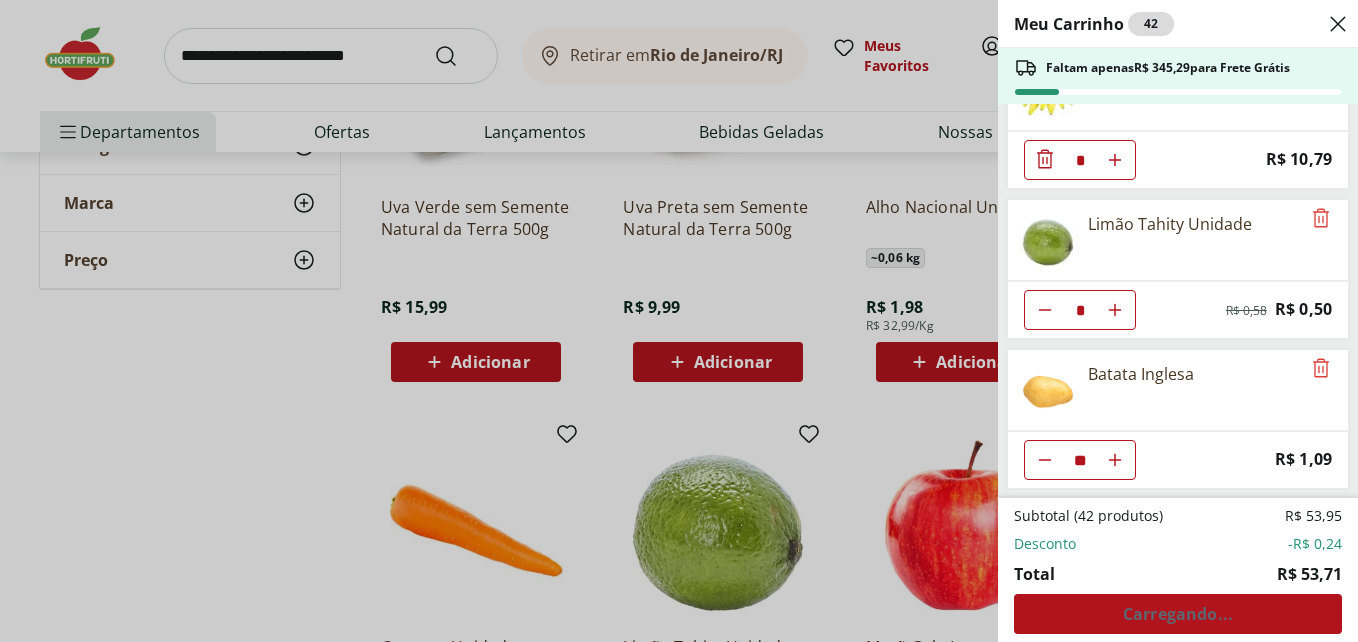 click 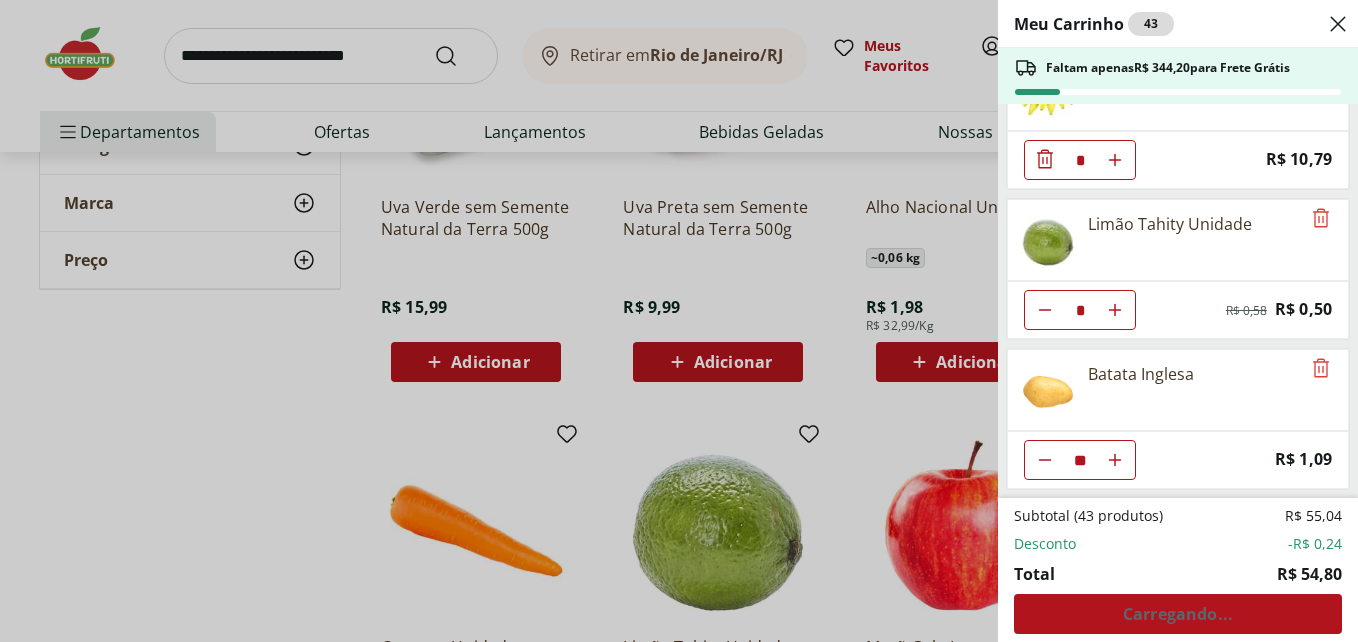 click 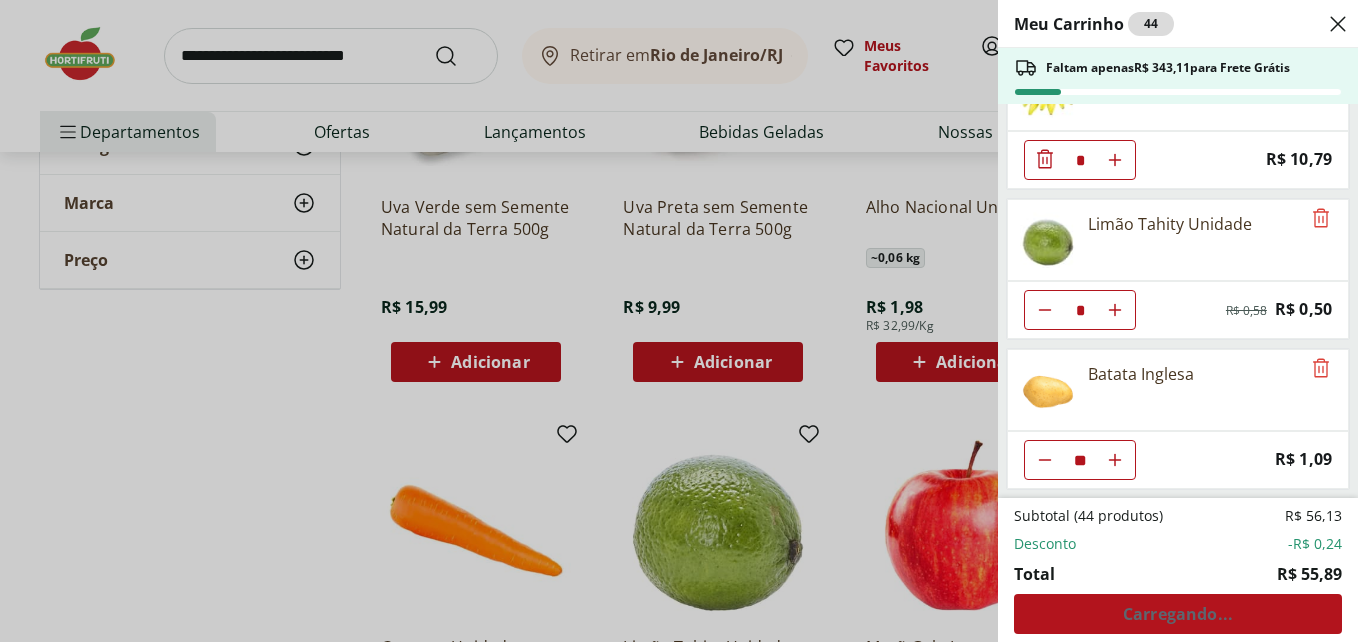 click on "Meu Carrinho 44 Faltam apenas  R$ 343,11  para Frete Grátis Banan Prata Selecionada * Price: R$ 10,79 Limão Tahity Unidade * Original price: R$ 0,58 Price: R$ 0,50 Batata Inglesa ** Price: R$ 1,09 Subtotal (44 produtos) R$ 56,13 Desconto -R$ 0,24 Total R$ 55,89 Carregando..." at bounding box center (679, 321) 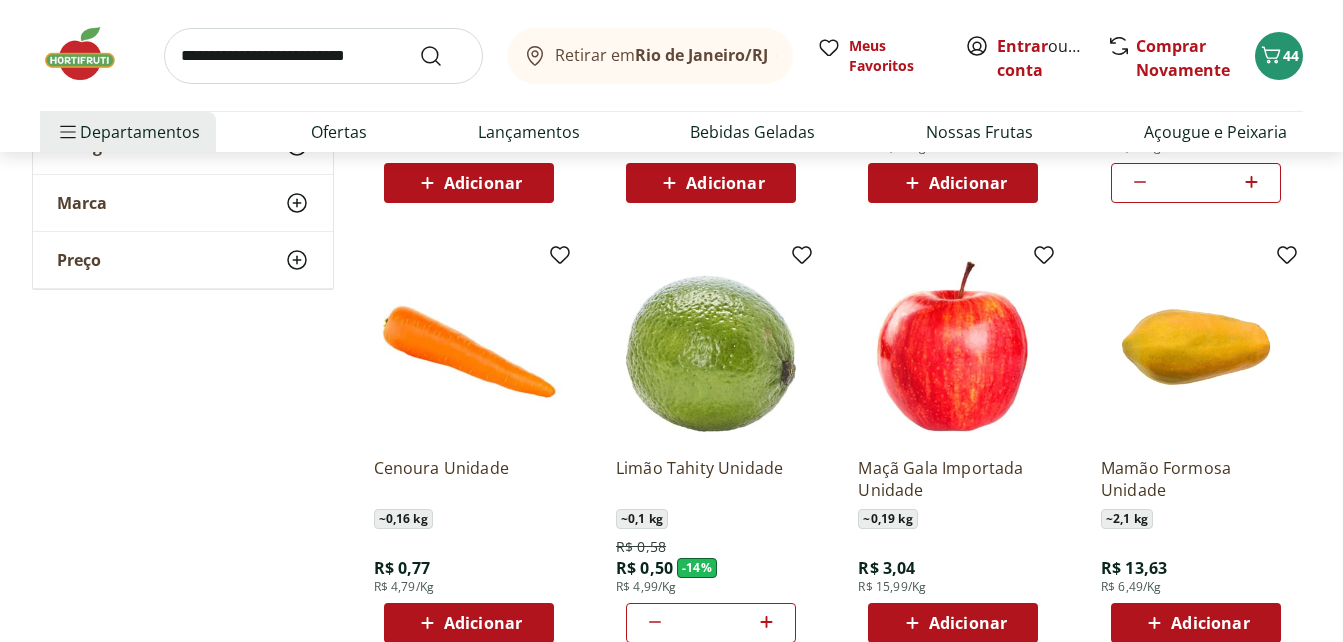 scroll, scrollTop: 1000, scrollLeft: 0, axis: vertical 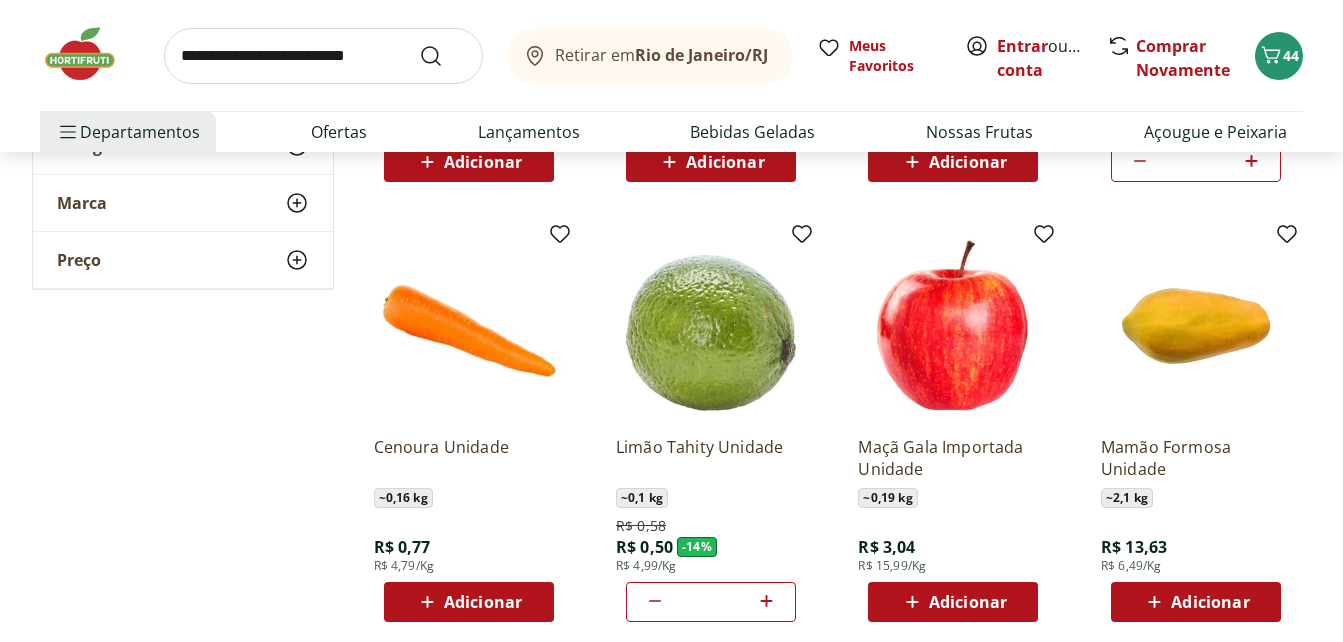 click on "Adicionar" at bounding box center [483, 602] 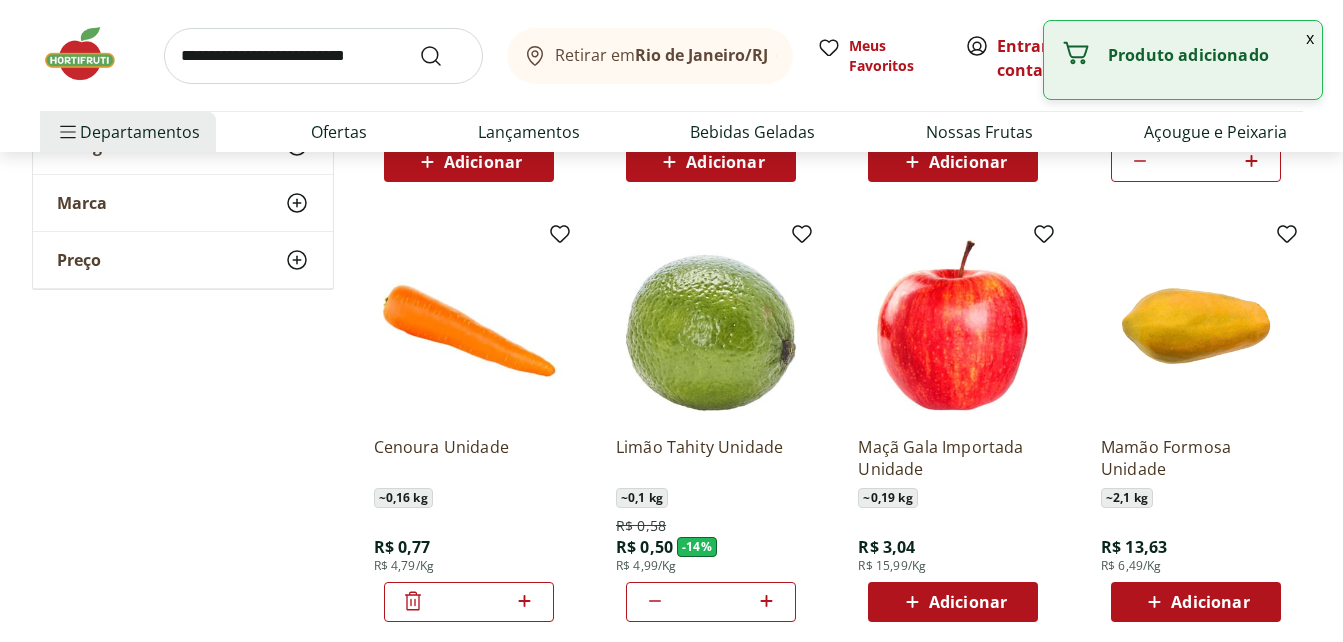 click on "*" at bounding box center (469, 602) 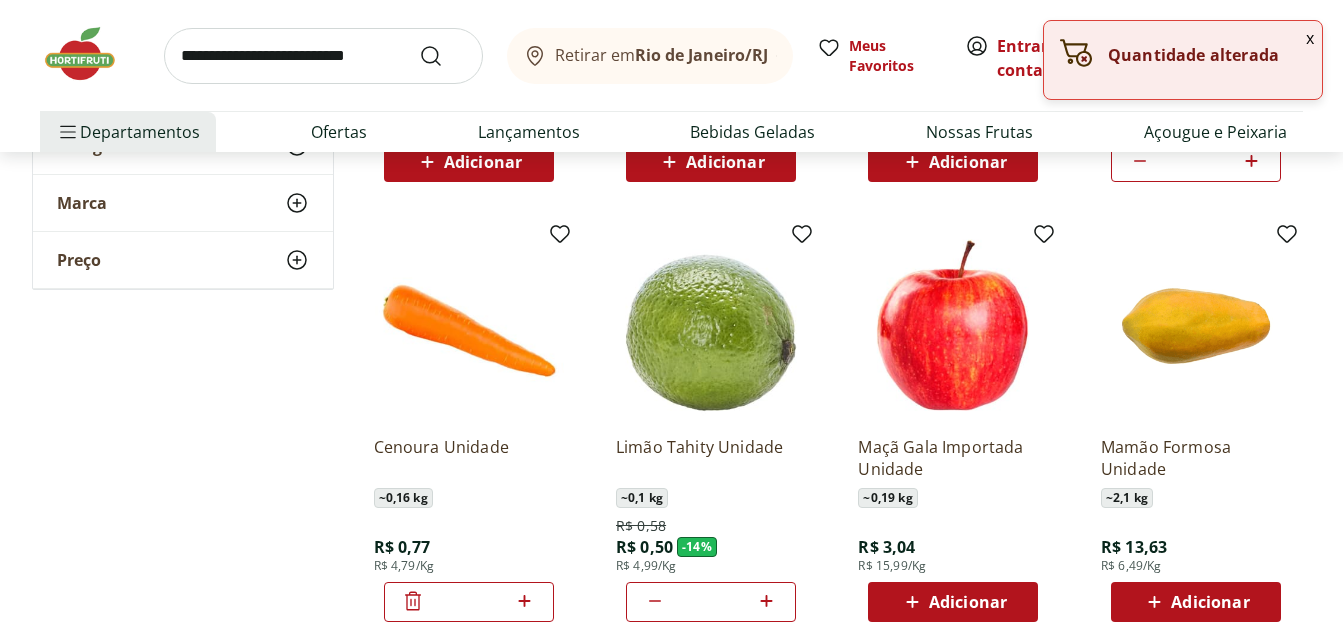 click 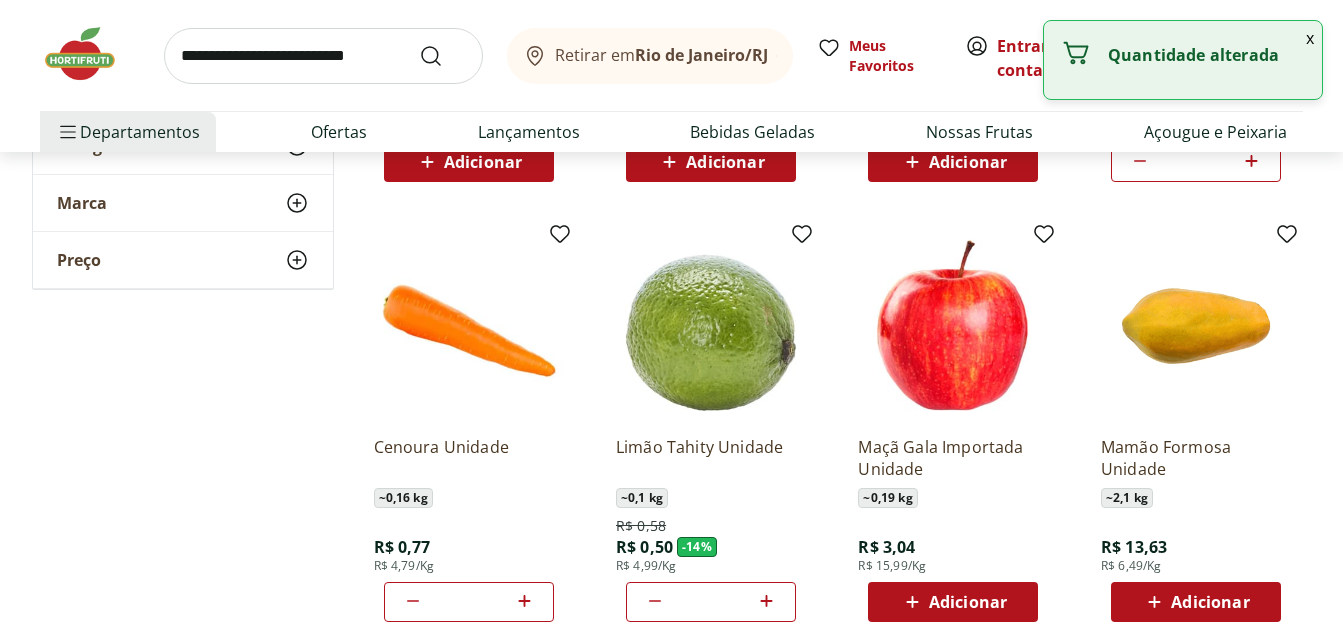 click 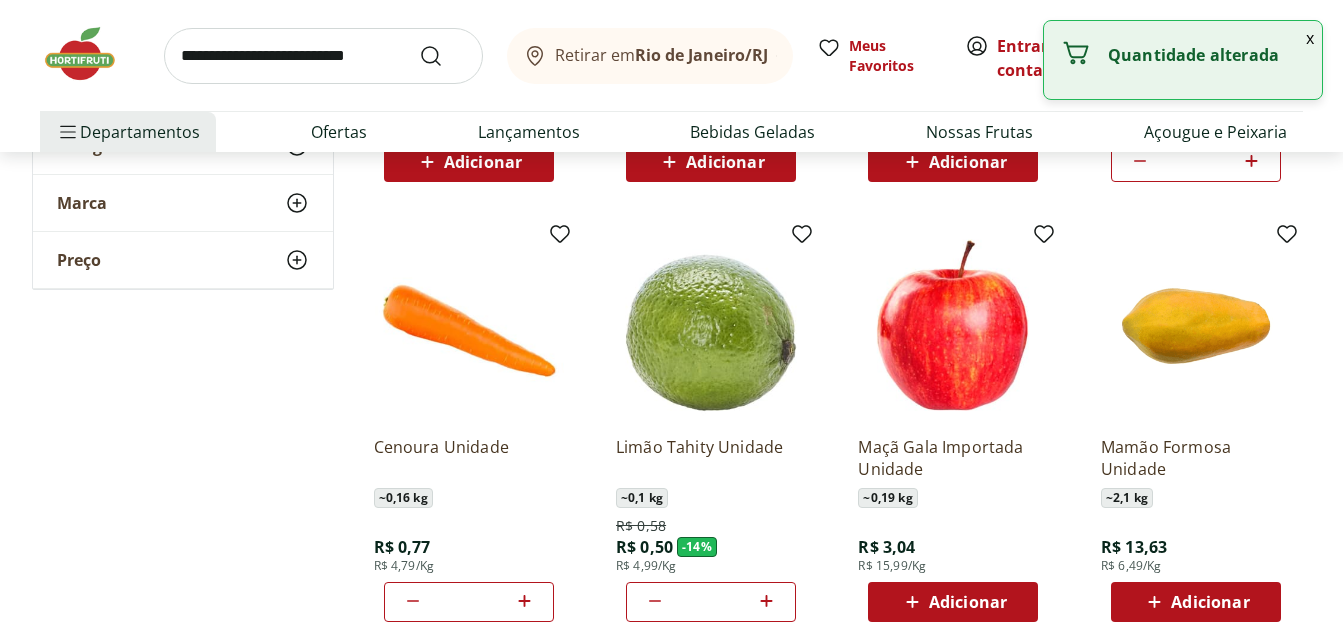 click 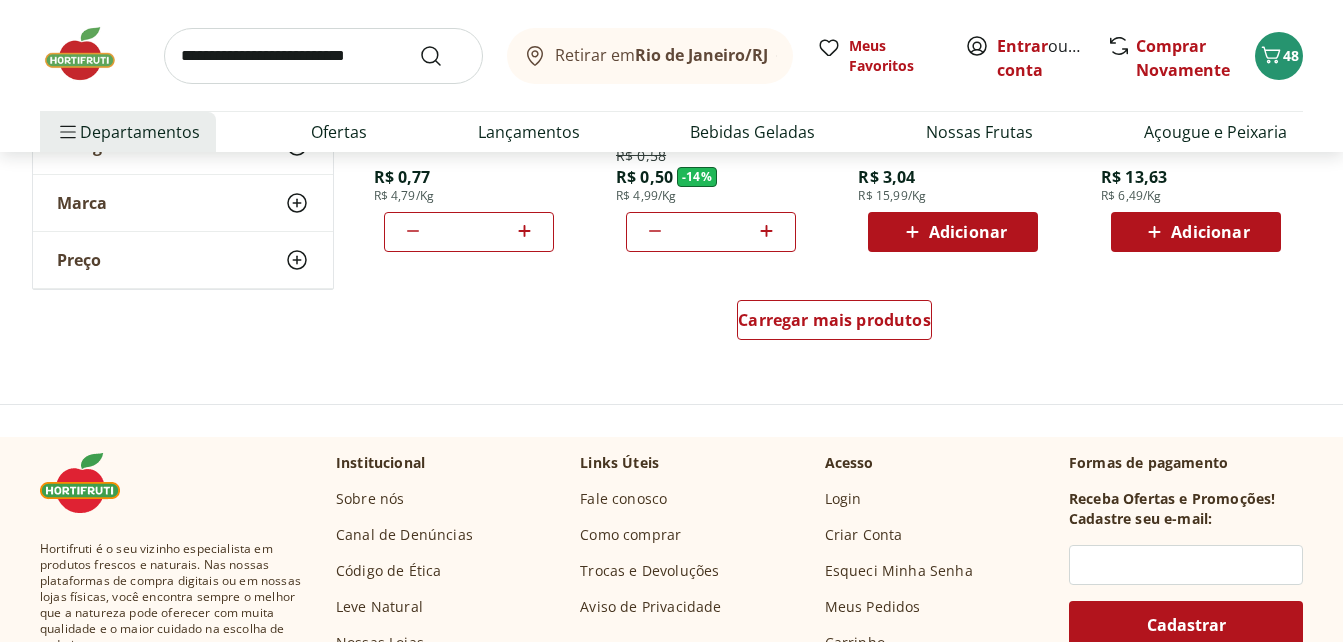 scroll, scrollTop: 1400, scrollLeft: 0, axis: vertical 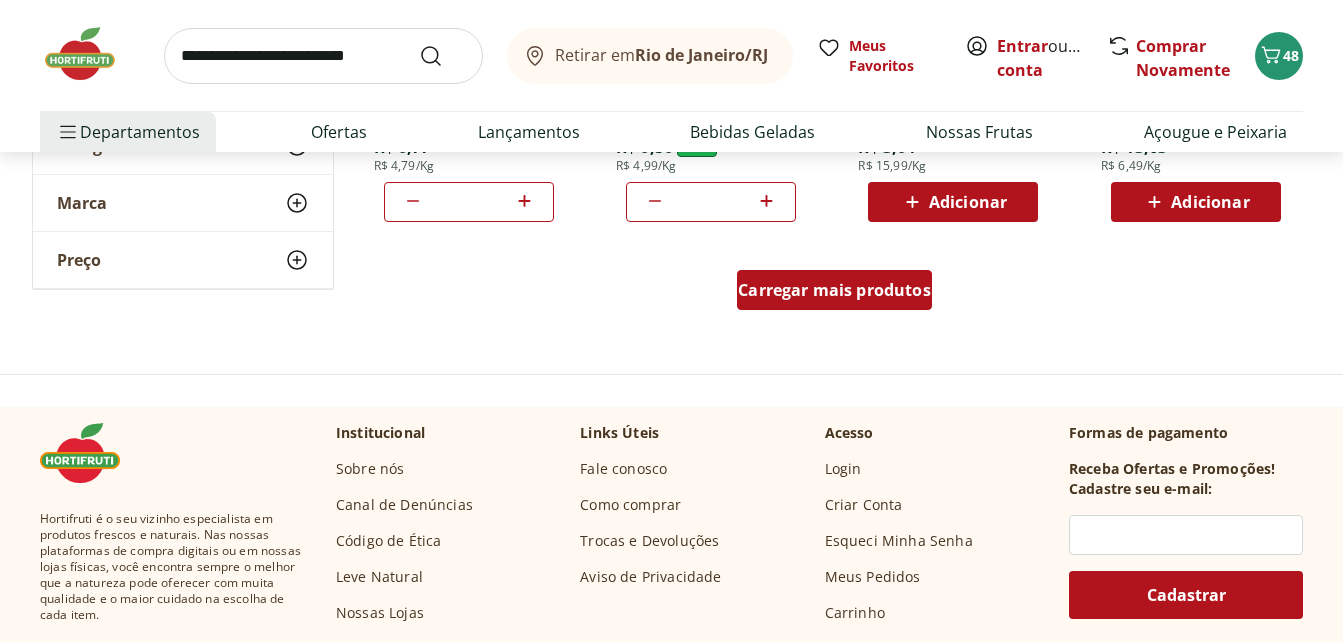 click on "Carregar mais produtos" at bounding box center [834, 290] 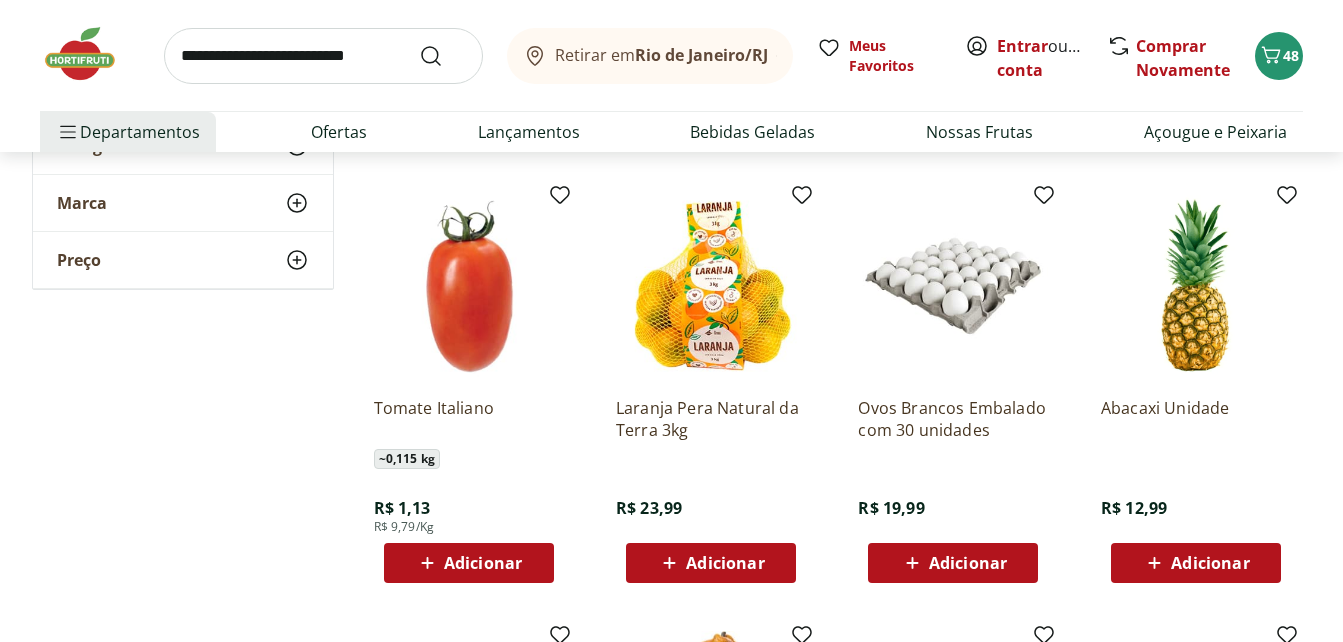 scroll, scrollTop: 1900, scrollLeft: 0, axis: vertical 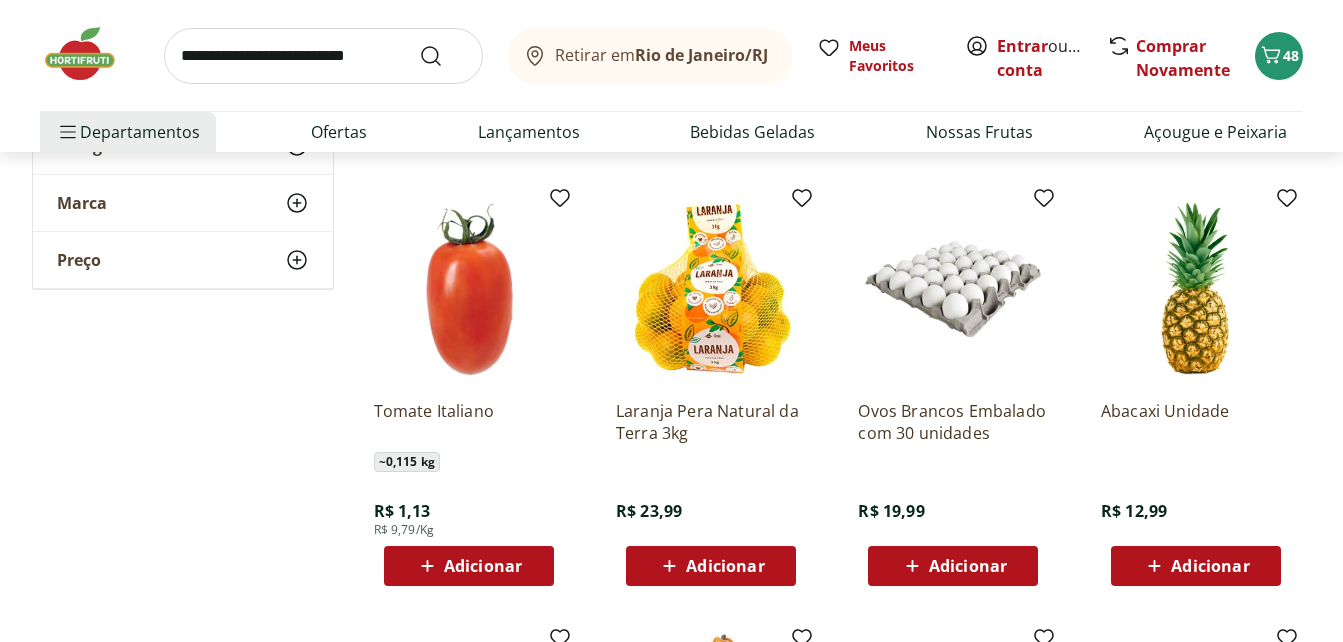 click on "Adicionar" at bounding box center (483, 566) 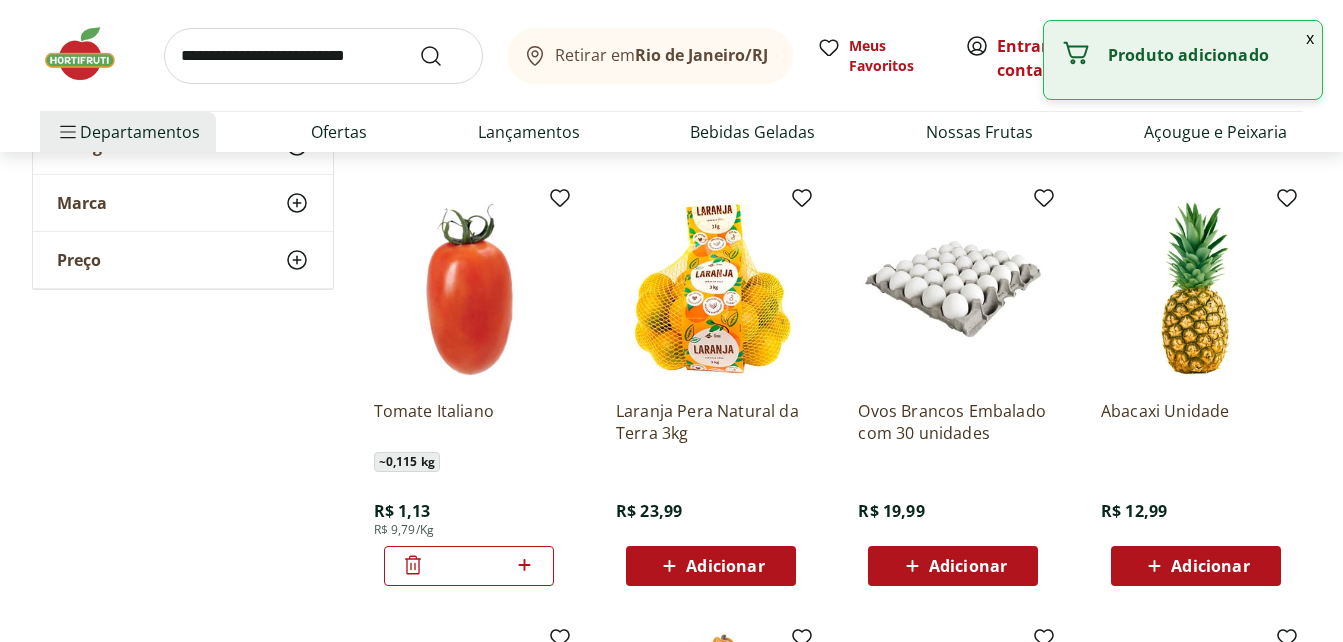 click on "*" at bounding box center [469, 566] 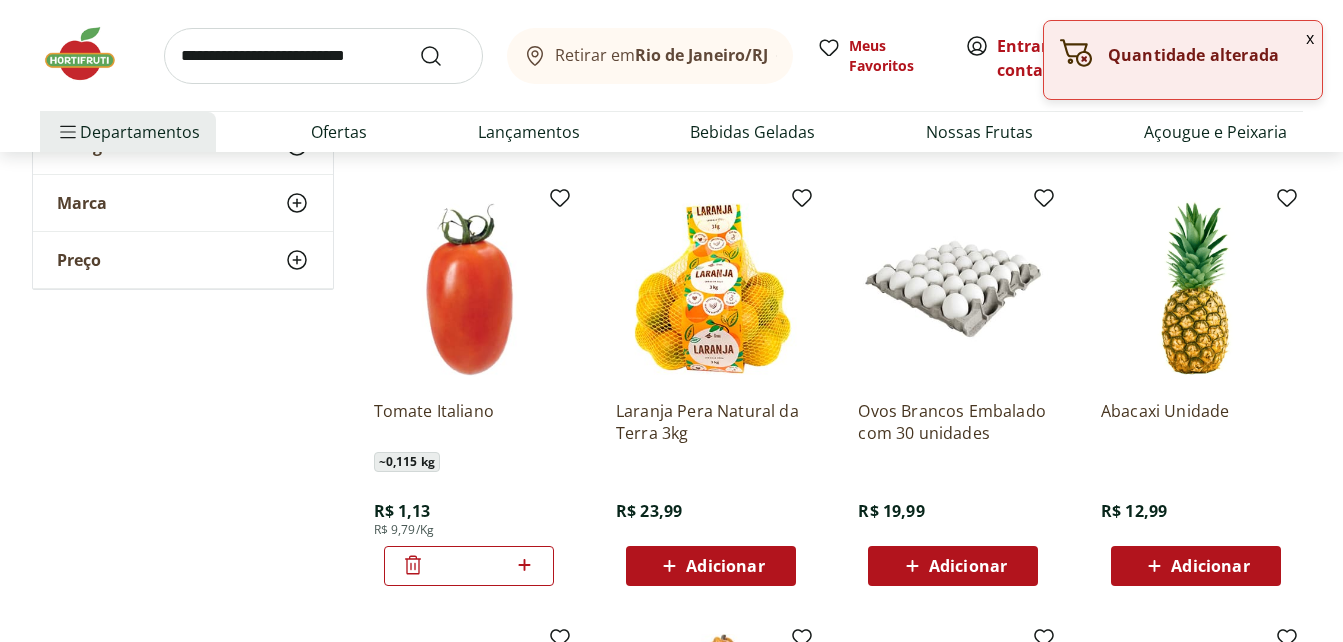 click 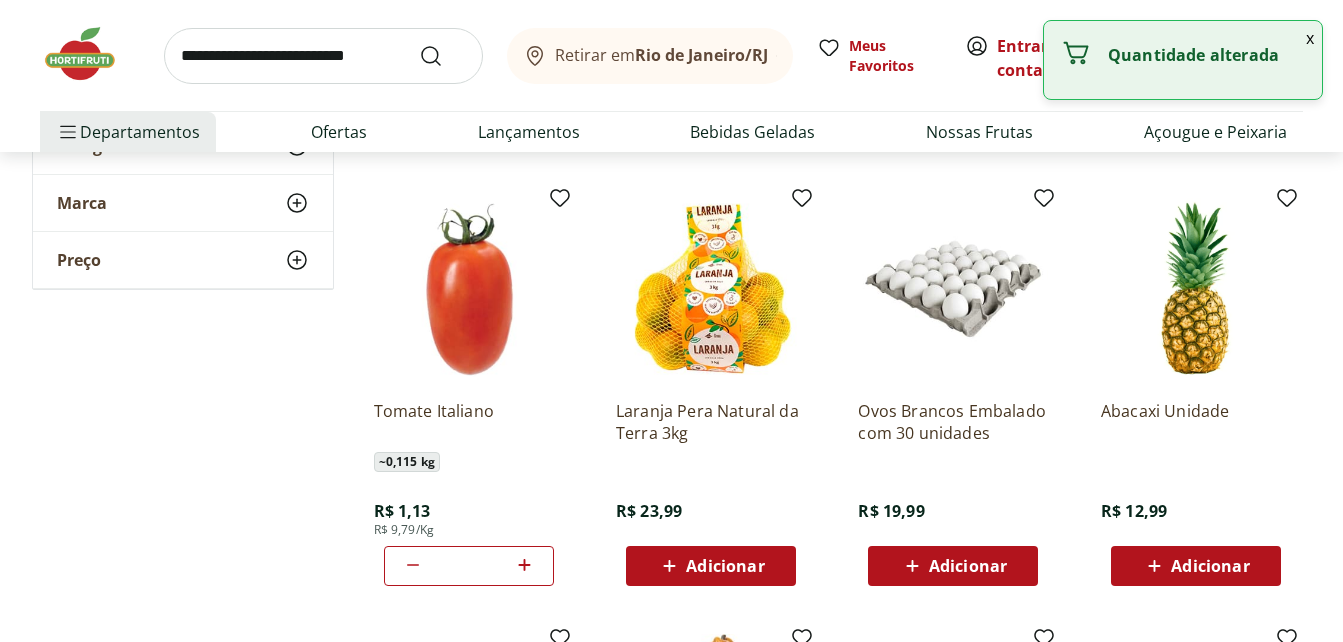 click 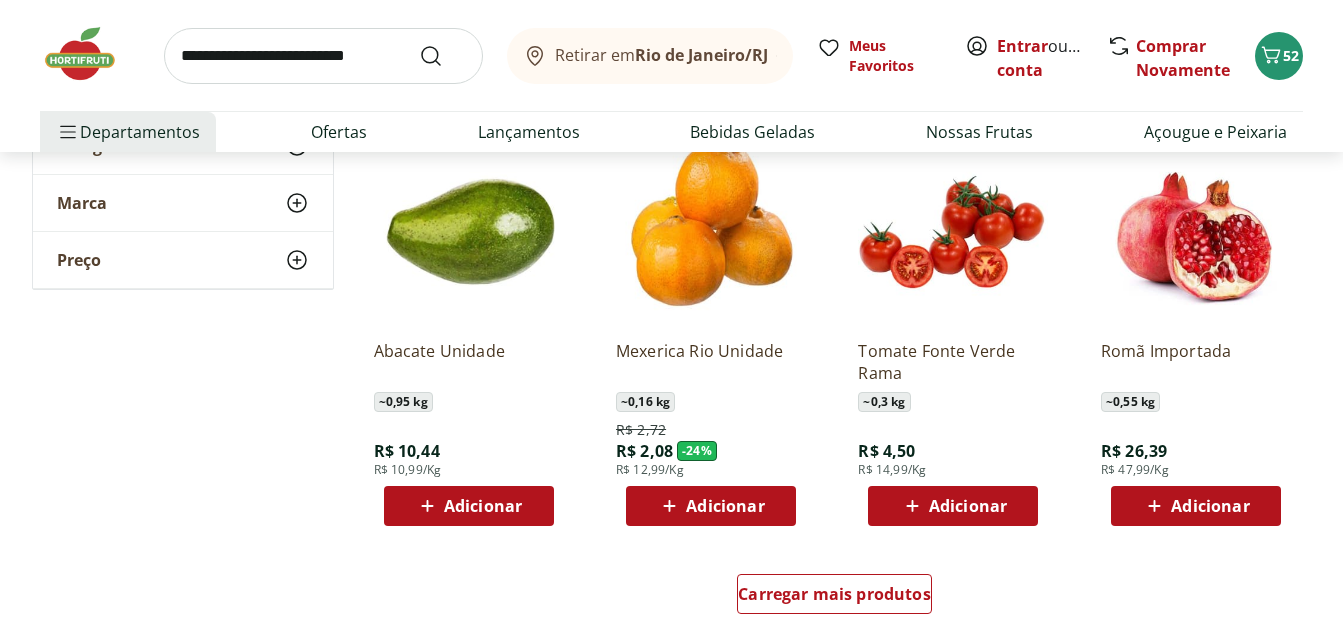 scroll, scrollTop: 2500, scrollLeft: 0, axis: vertical 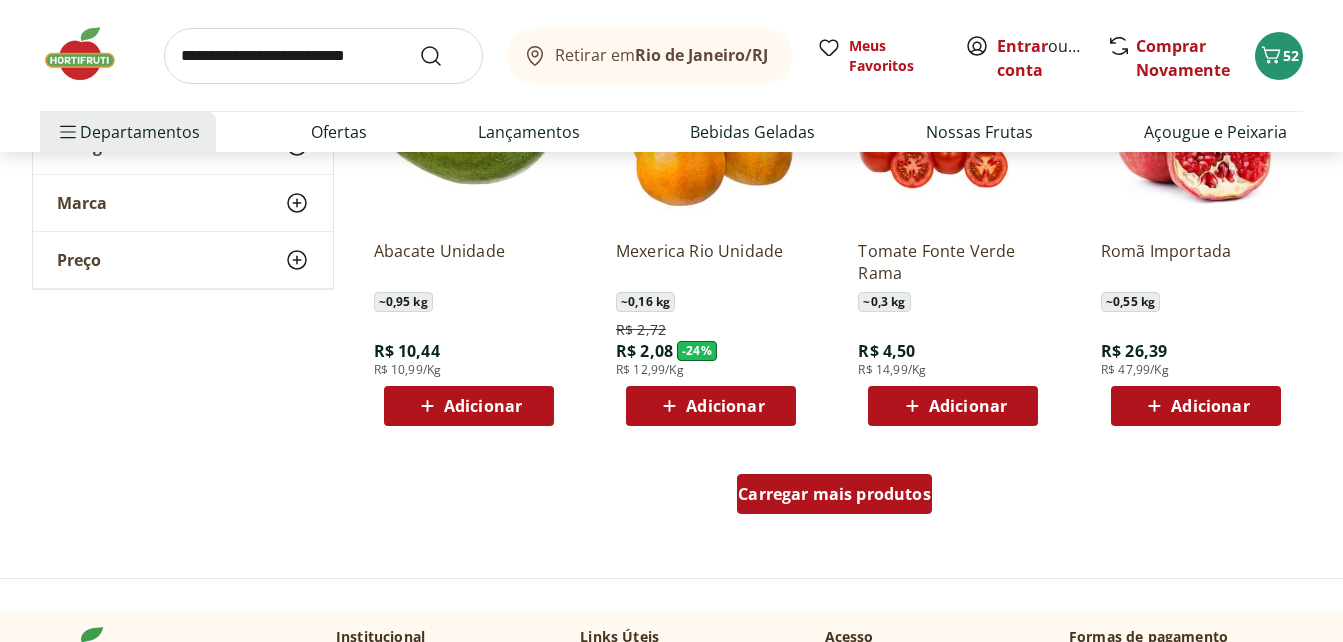 click on "Carregar mais produtos" at bounding box center (834, 494) 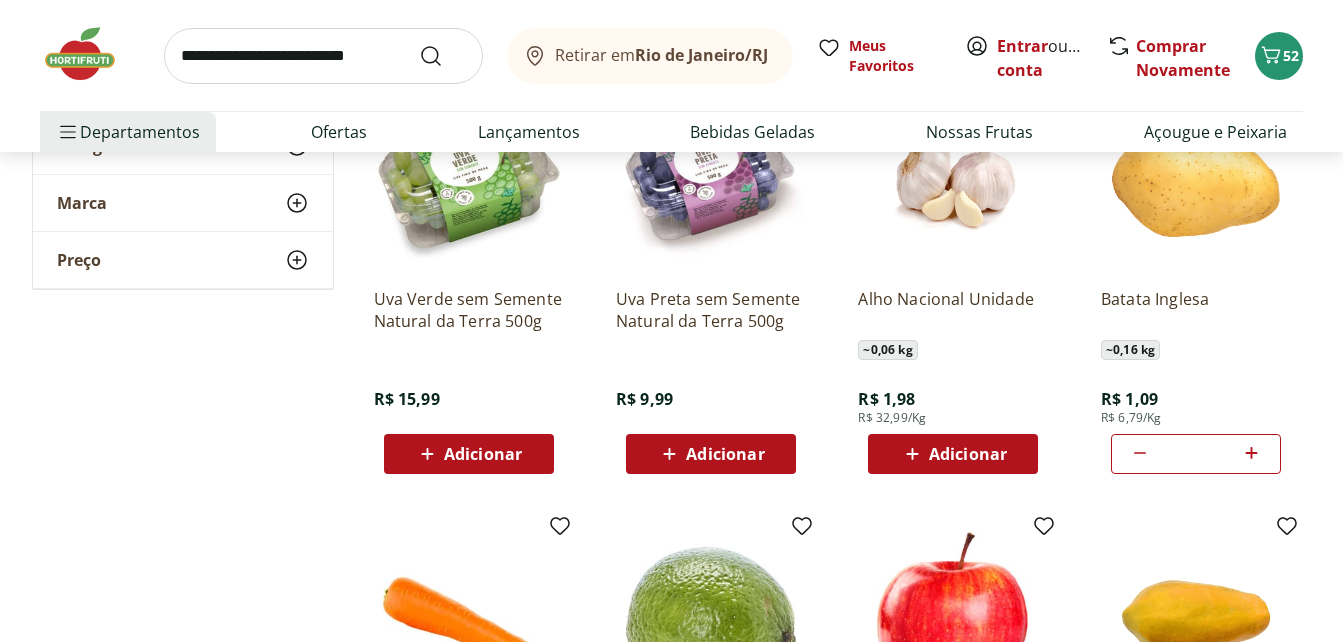 scroll, scrollTop: 700, scrollLeft: 0, axis: vertical 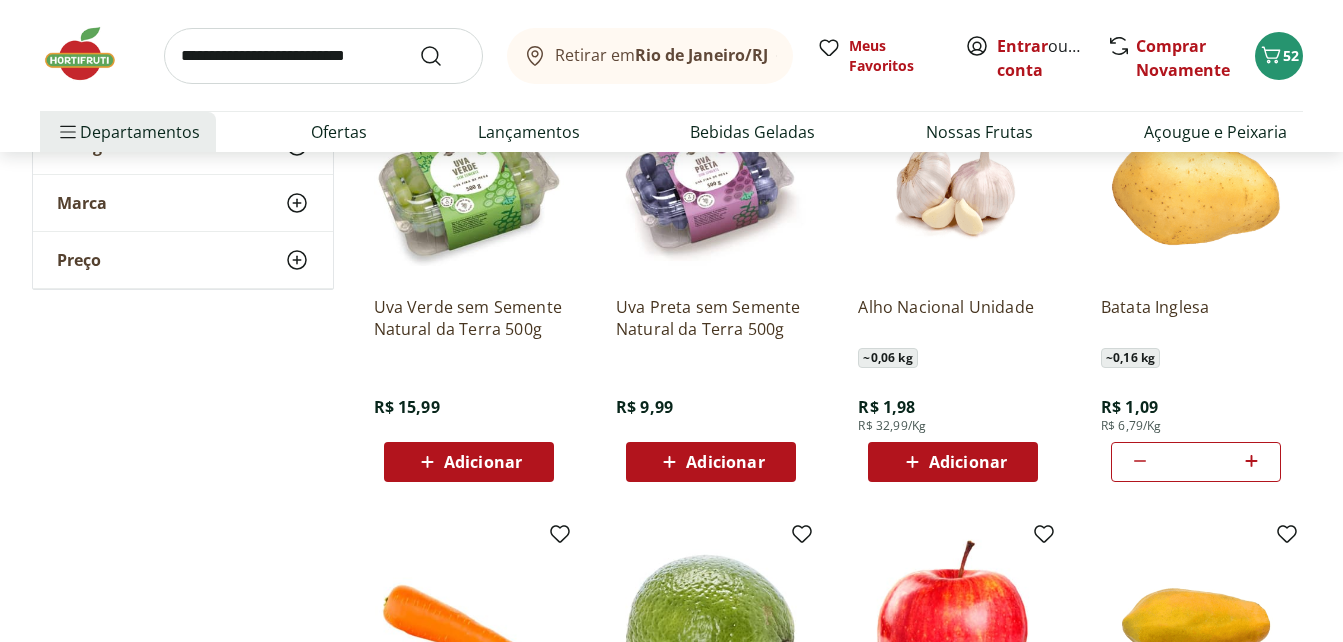 click 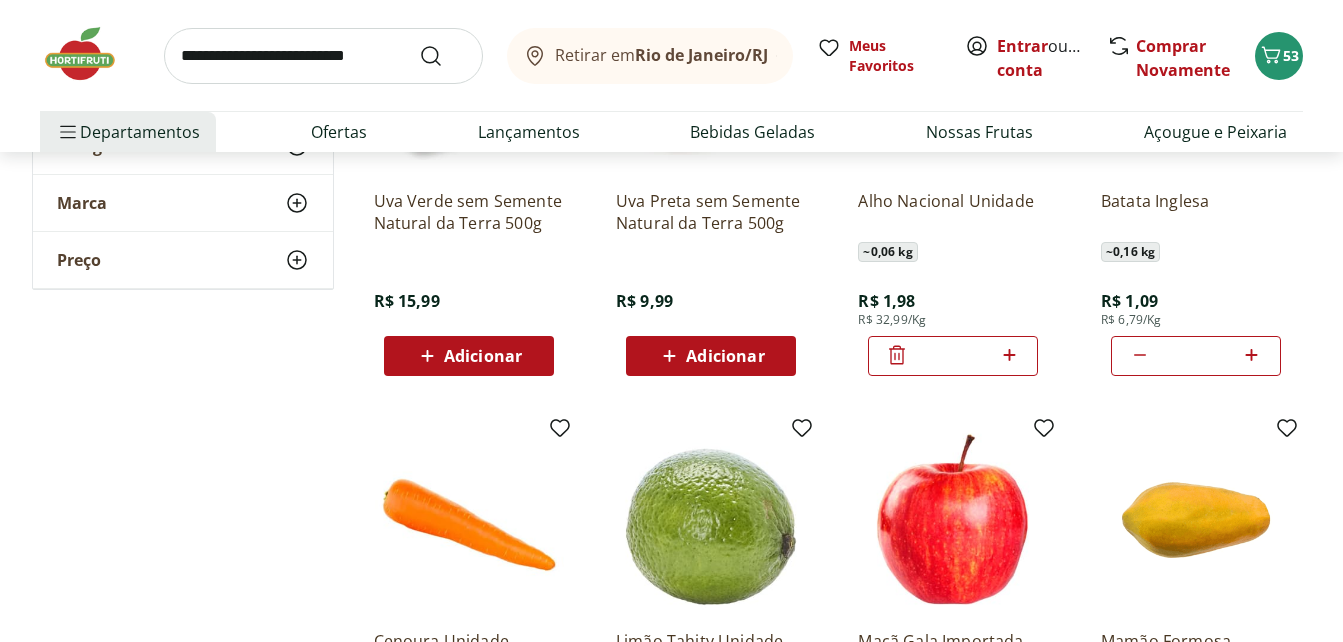scroll, scrollTop: 800, scrollLeft: 0, axis: vertical 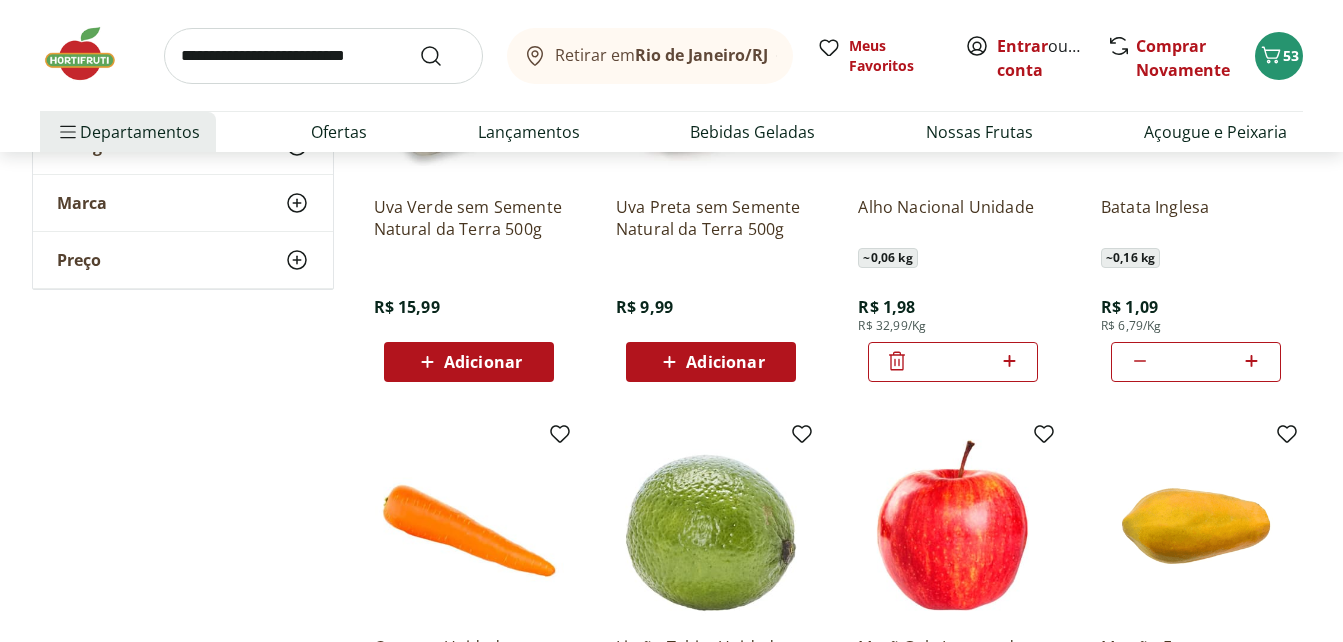 click 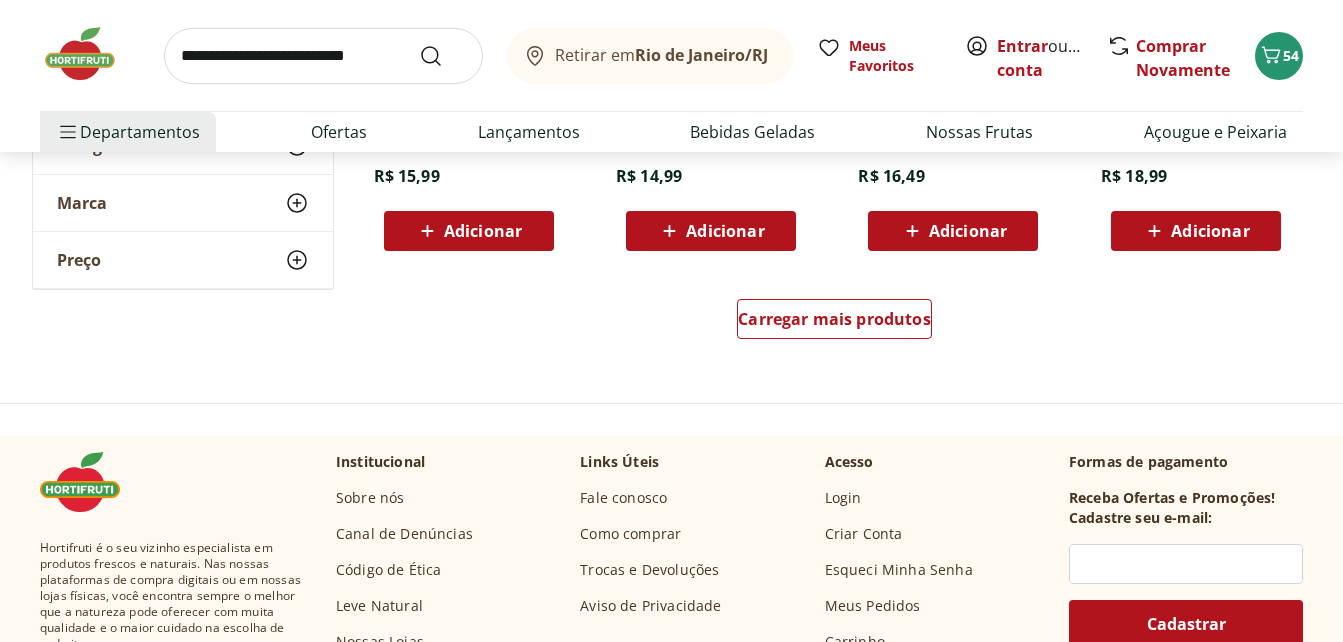 scroll, scrollTop: 4000, scrollLeft: 0, axis: vertical 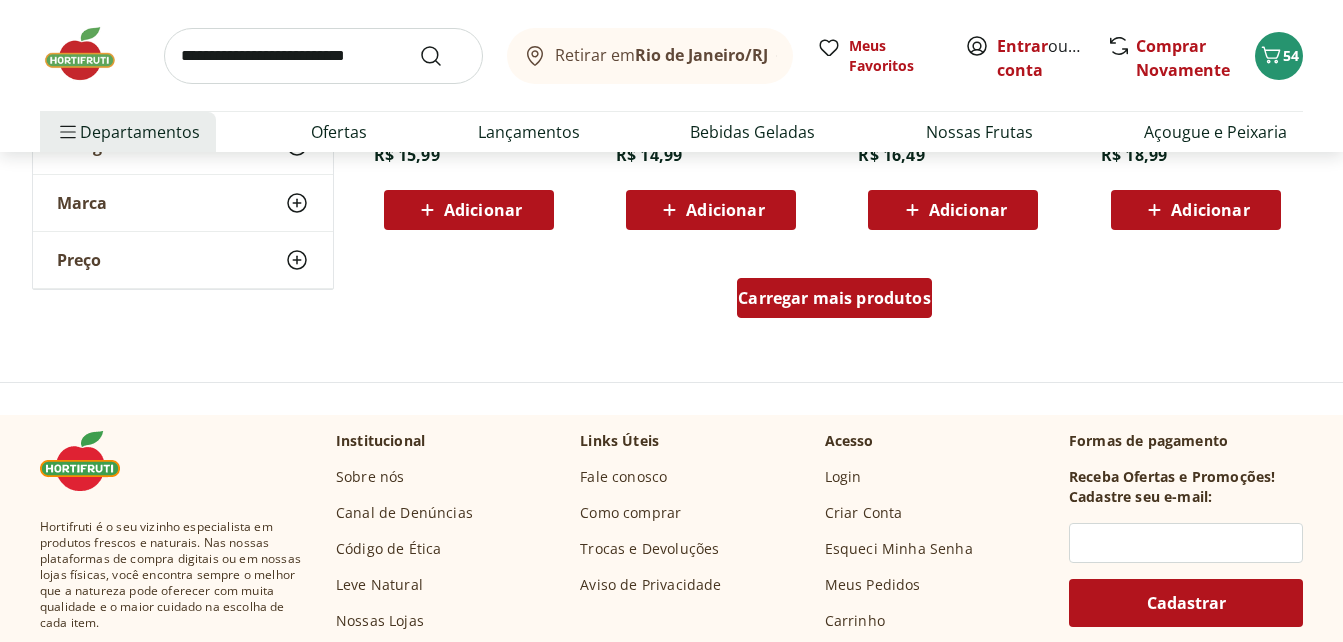 click on "Carregar mais produtos" at bounding box center [834, 298] 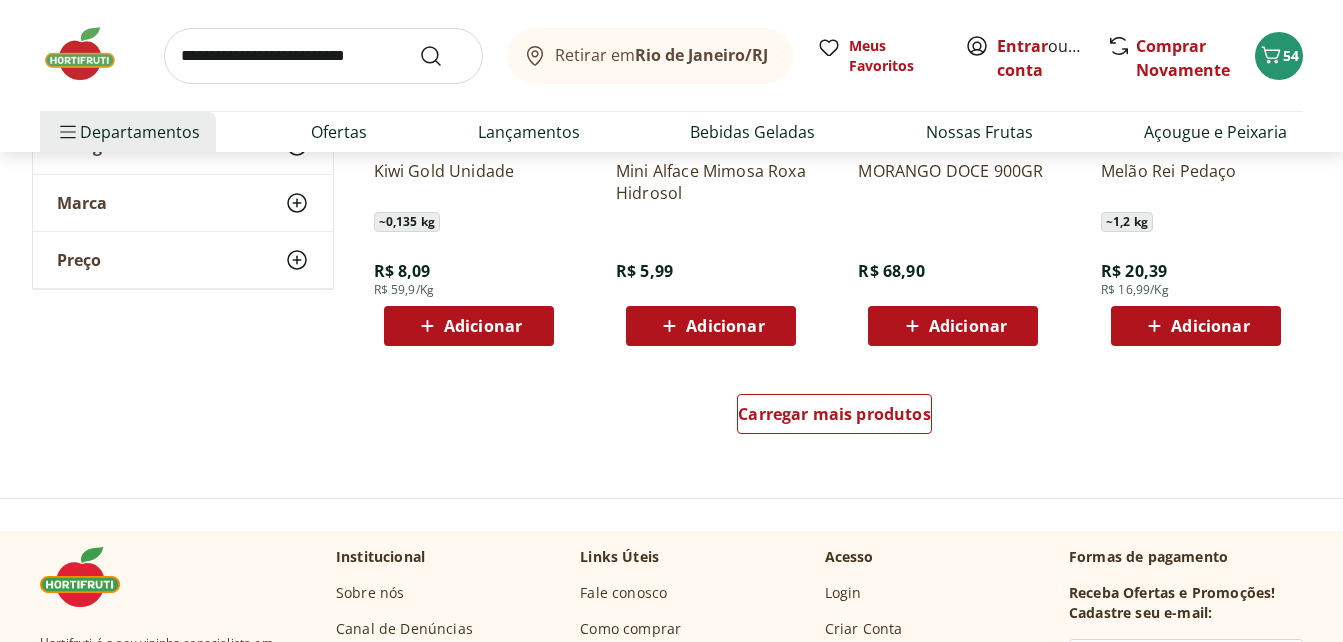 scroll, scrollTop: 5300, scrollLeft: 0, axis: vertical 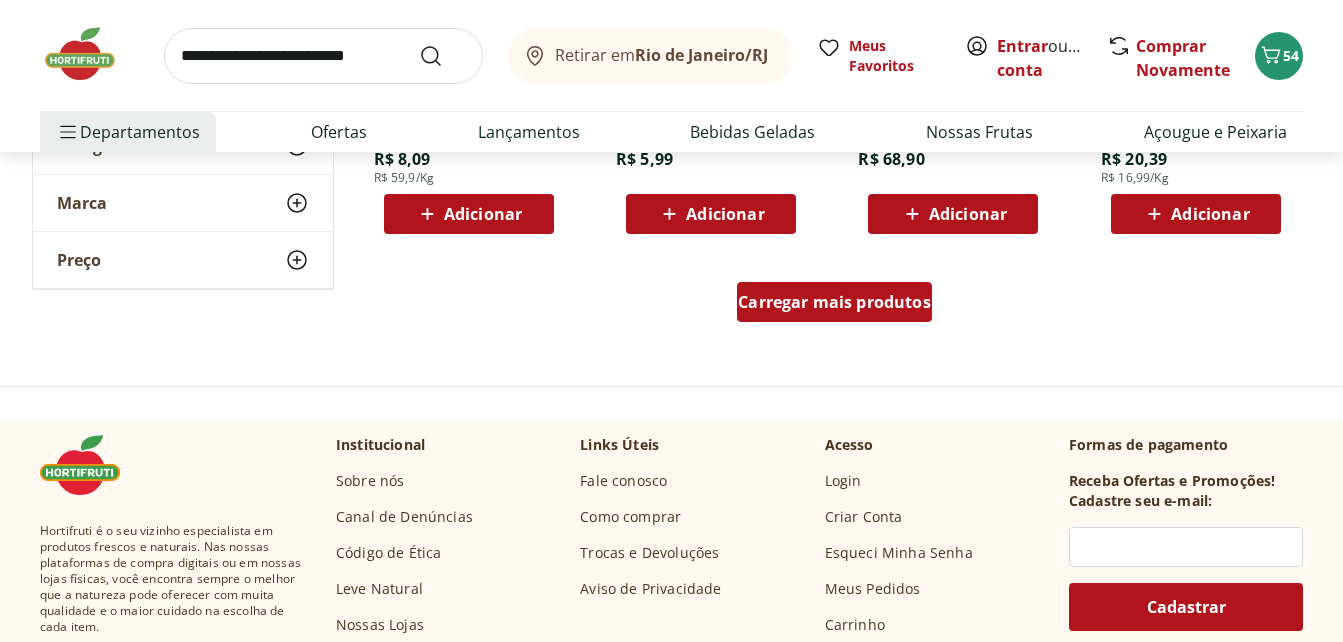click on "Carregar mais produtos" at bounding box center (834, 302) 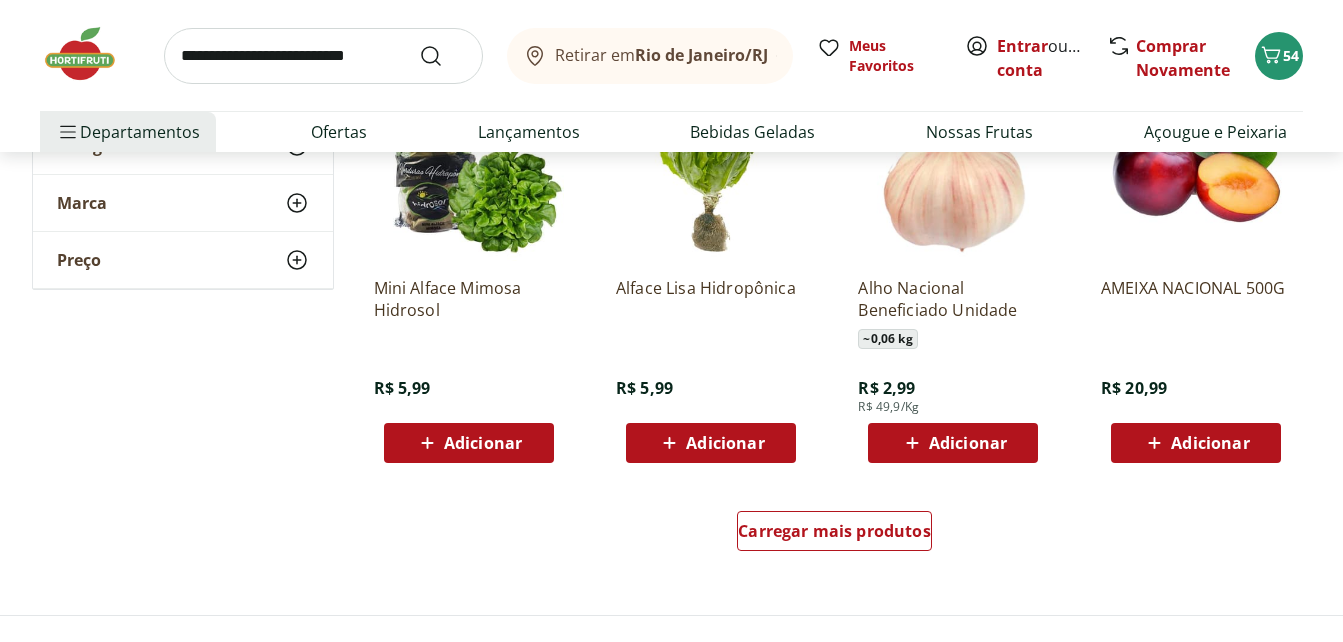 scroll, scrollTop: 6500, scrollLeft: 0, axis: vertical 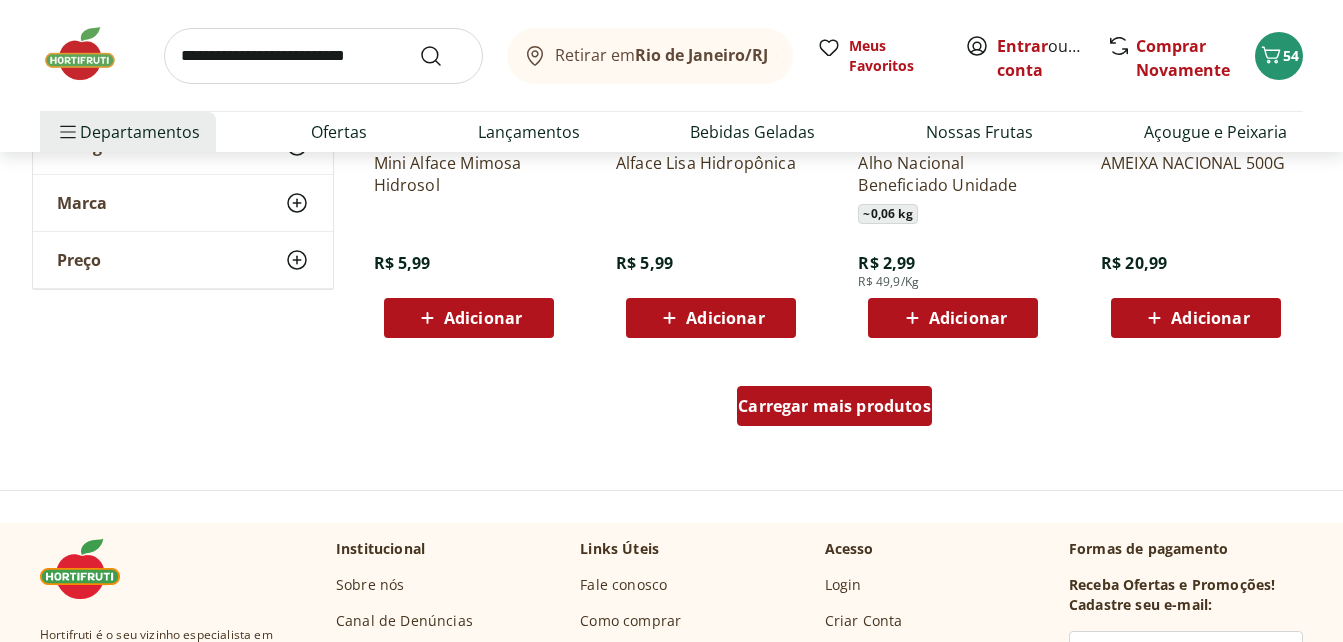 click on "Carregar mais produtos" at bounding box center [834, 406] 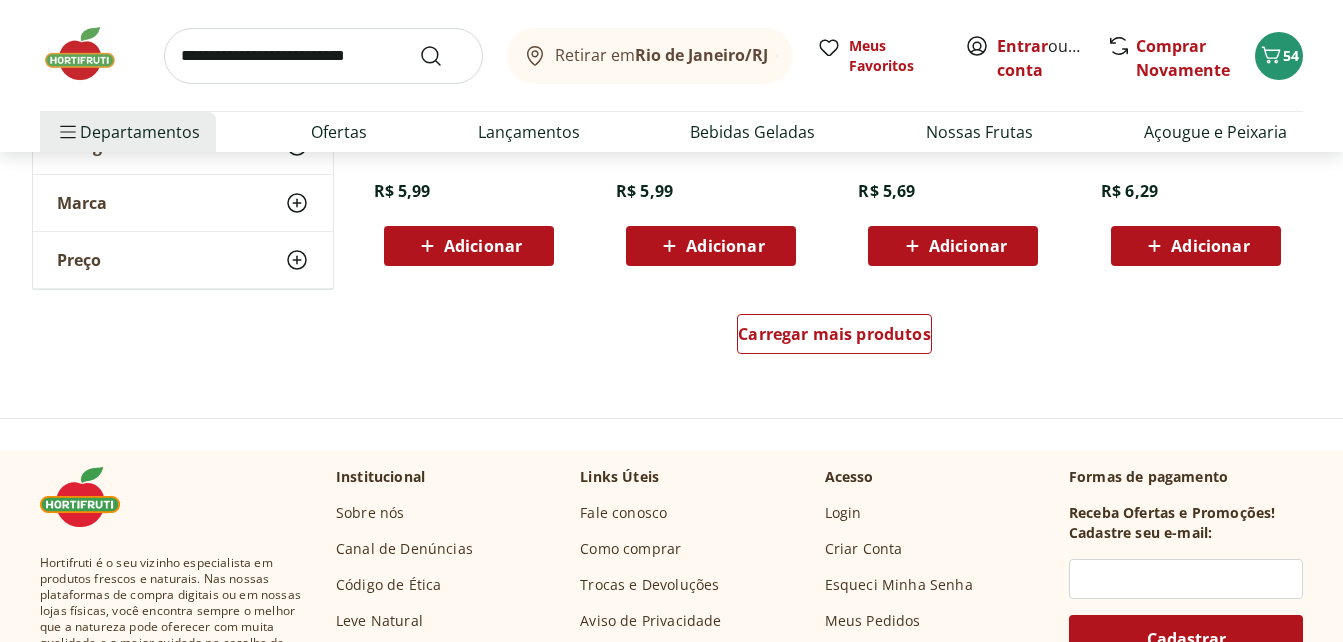 scroll, scrollTop: 7900, scrollLeft: 0, axis: vertical 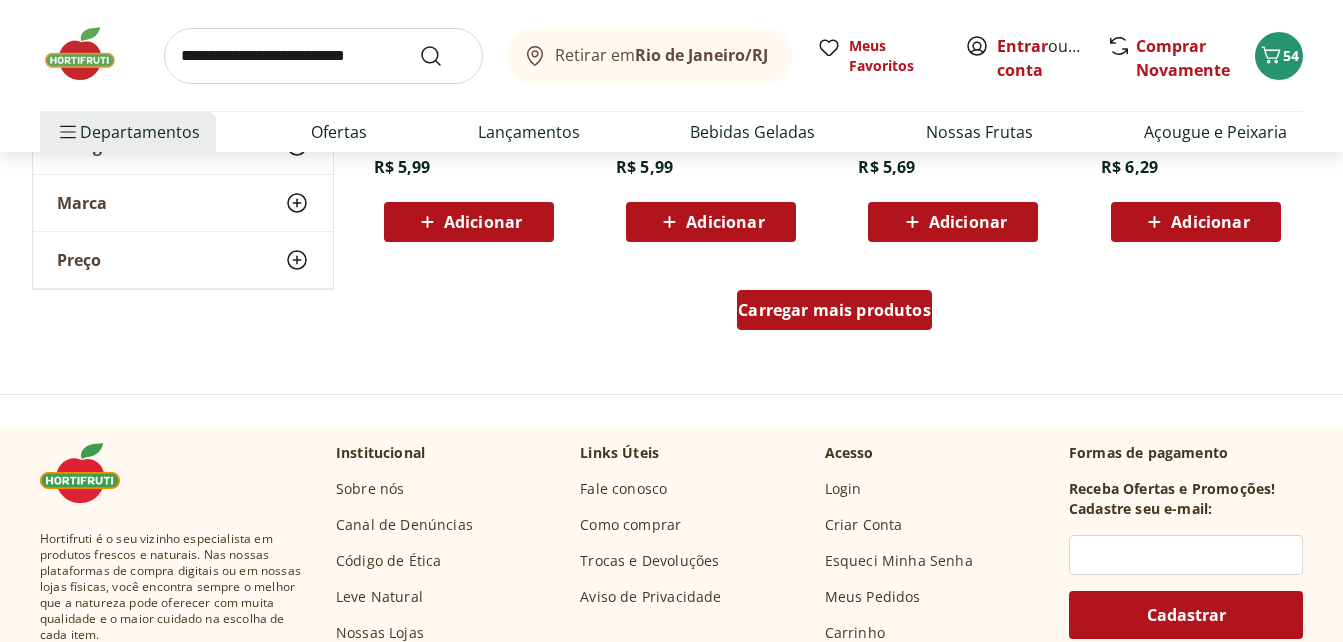 click on "Carregar mais produtos" at bounding box center (834, 310) 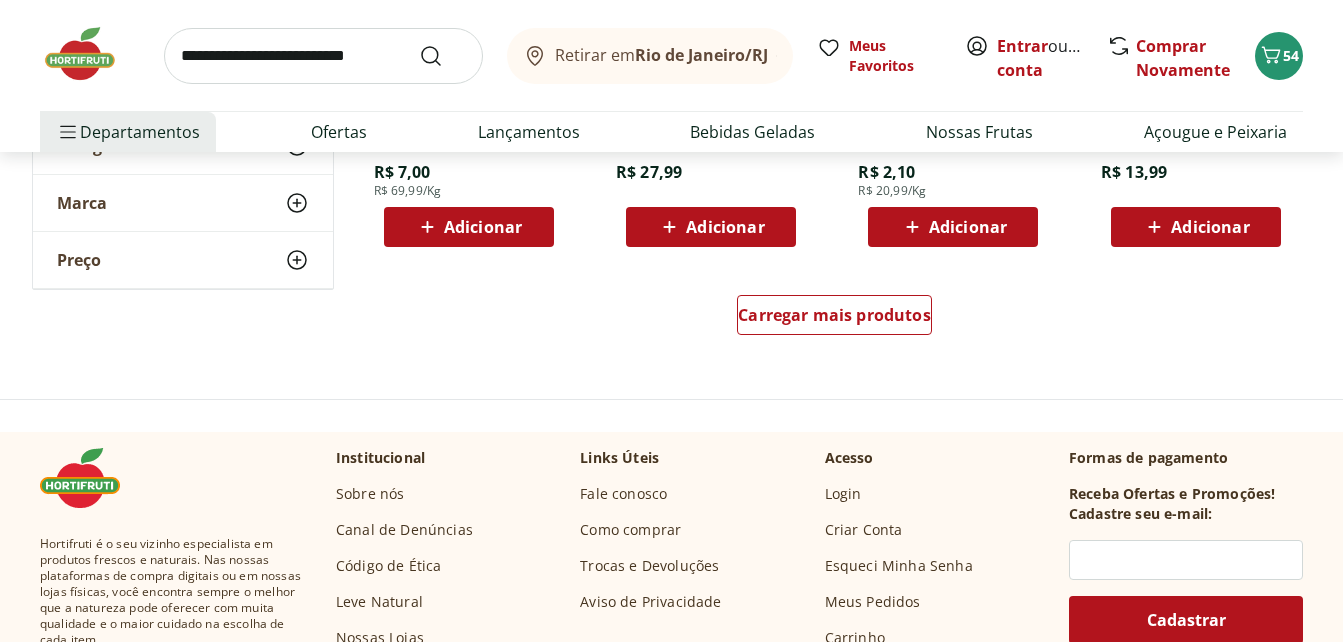 scroll, scrollTop: 9200, scrollLeft: 0, axis: vertical 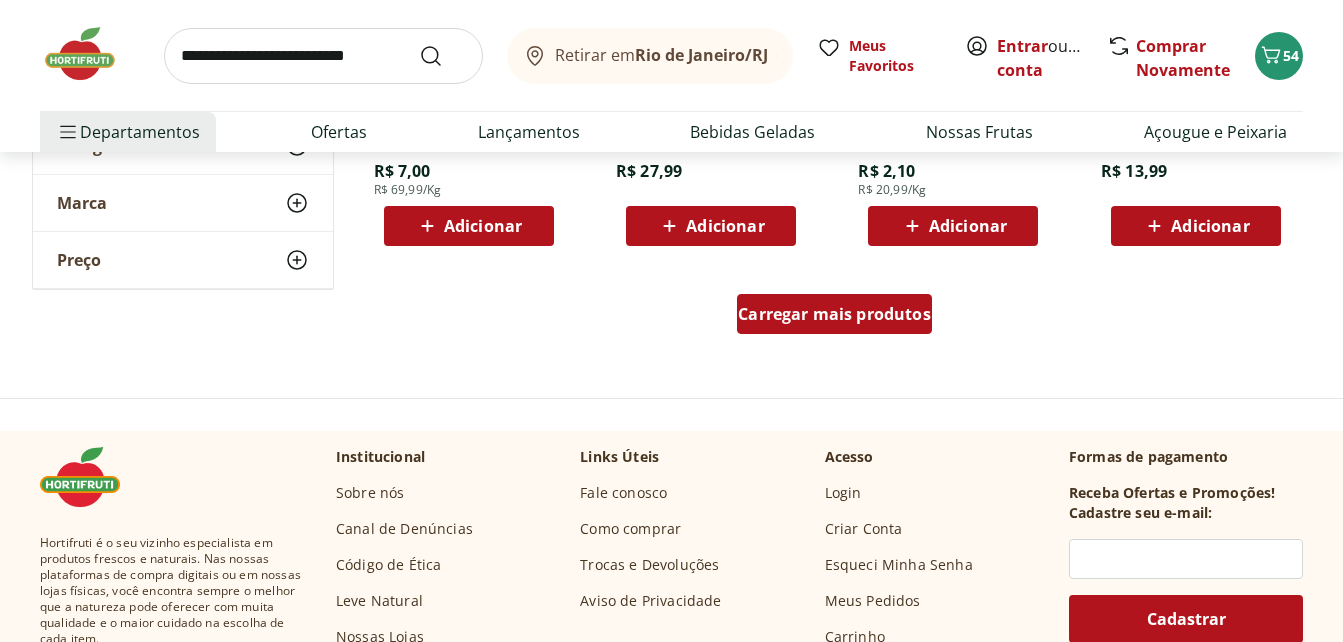 click on "Carregar mais produtos" at bounding box center [834, 314] 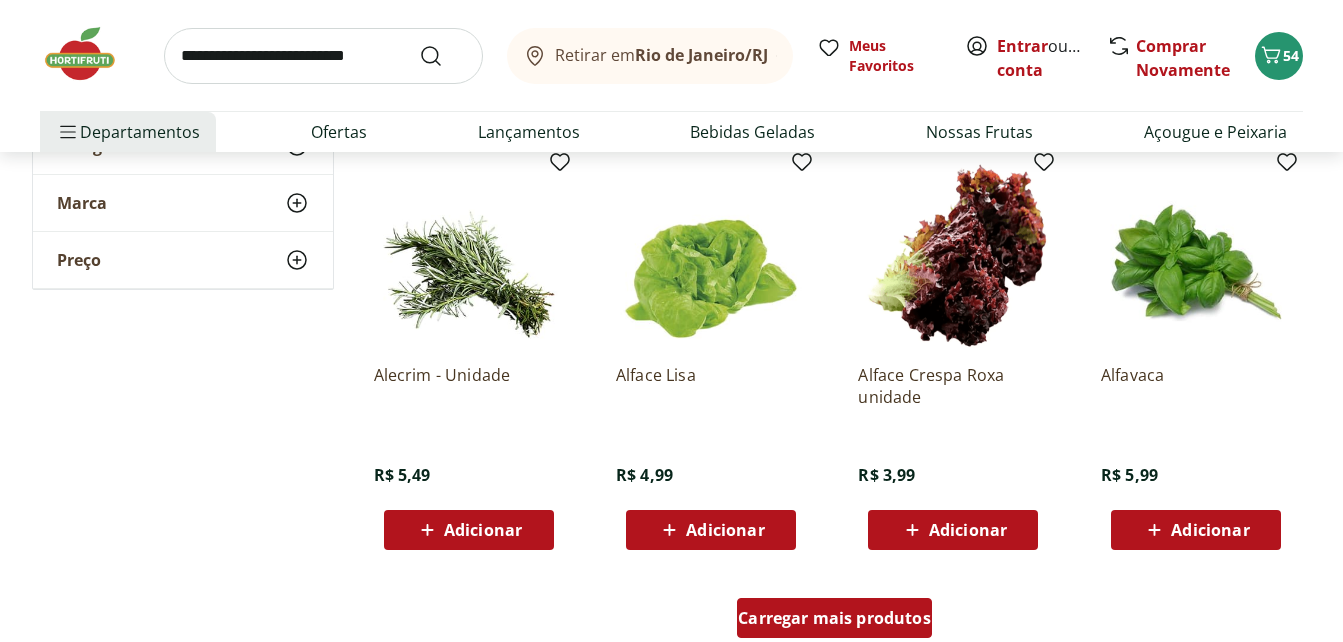 scroll, scrollTop: 10300, scrollLeft: 0, axis: vertical 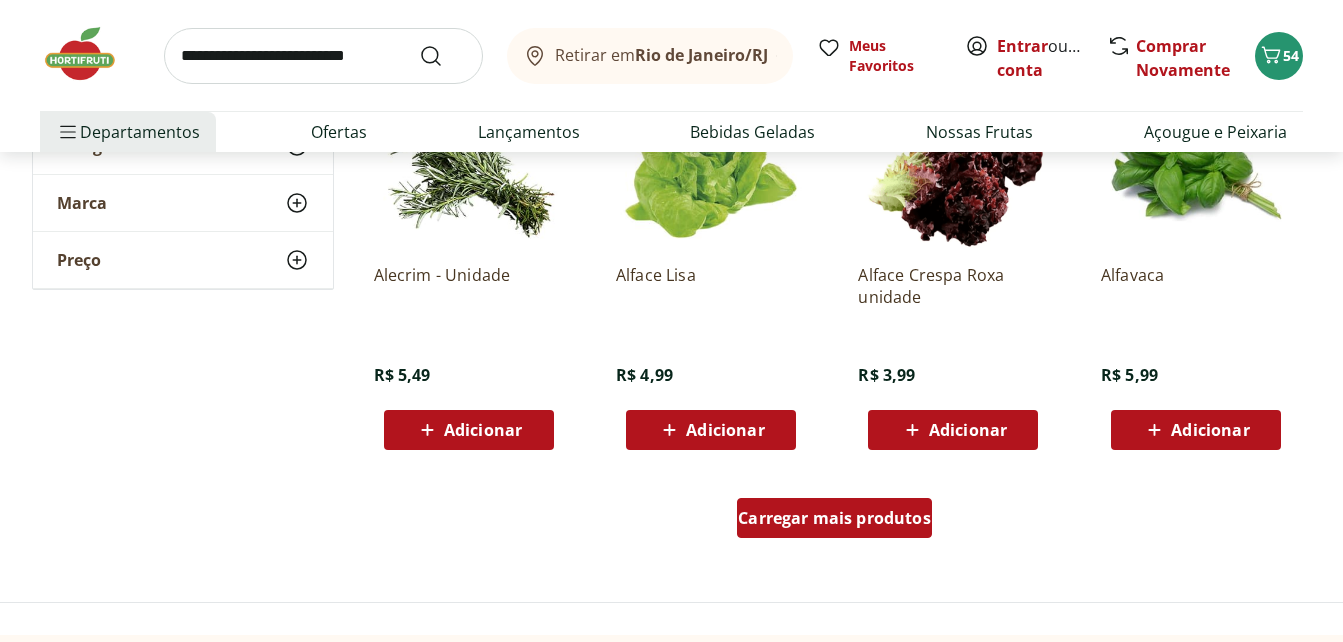 click on "Carregar mais produtos" at bounding box center (834, 518) 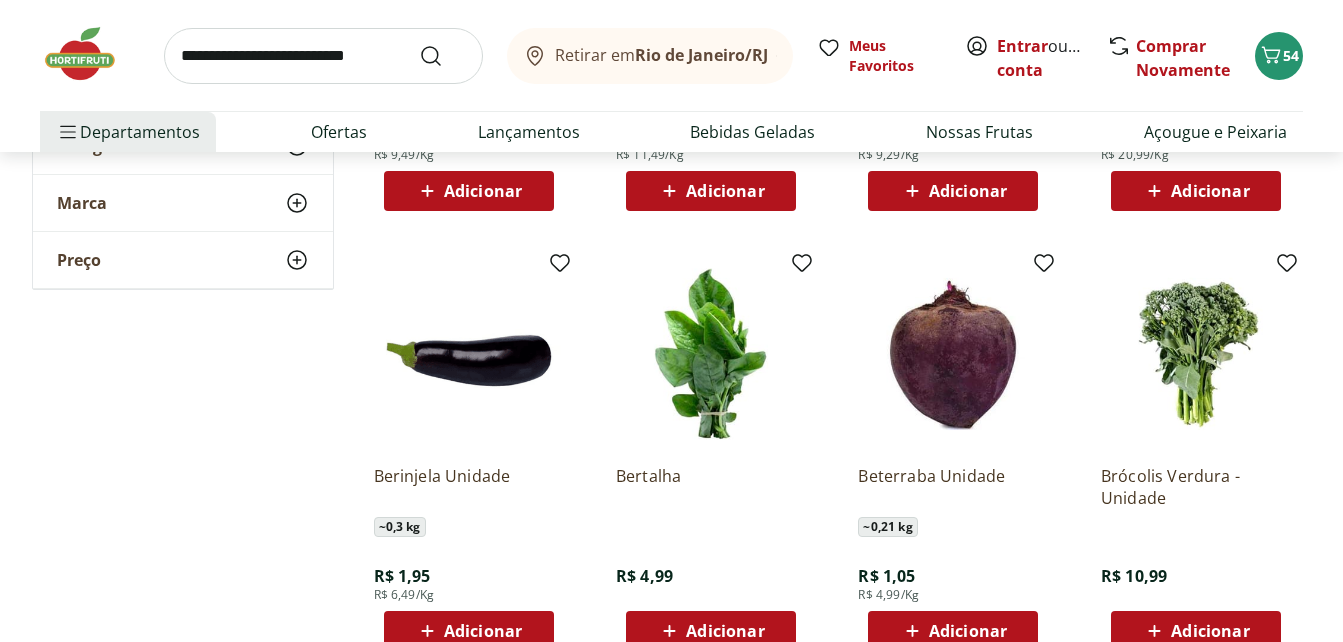 scroll, scrollTop: 11700, scrollLeft: 0, axis: vertical 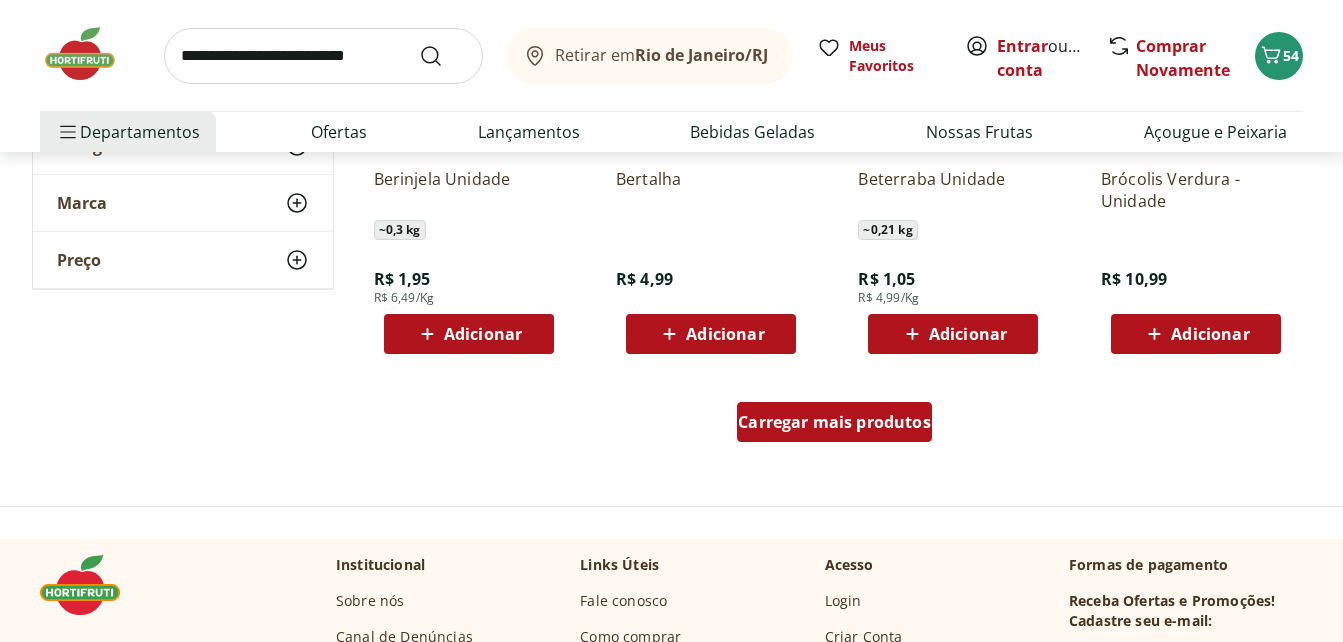 click on "Carregar mais produtos" at bounding box center (834, 422) 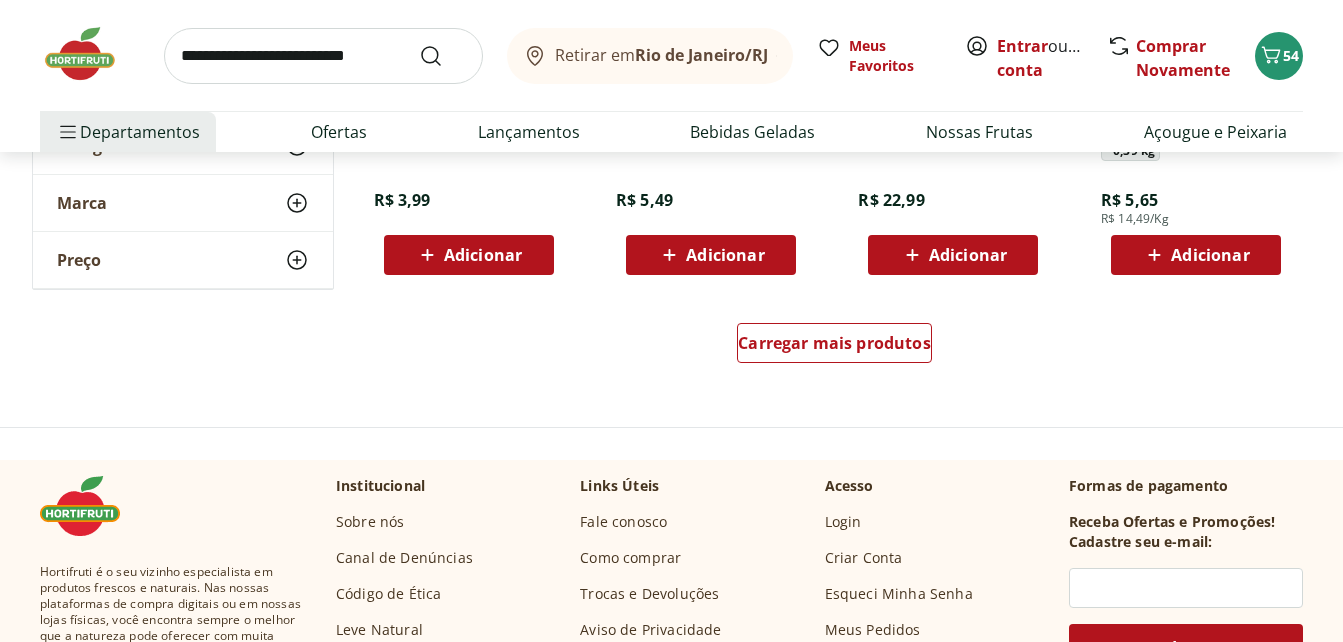 scroll, scrollTop: 13100, scrollLeft: 0, axis: vertical 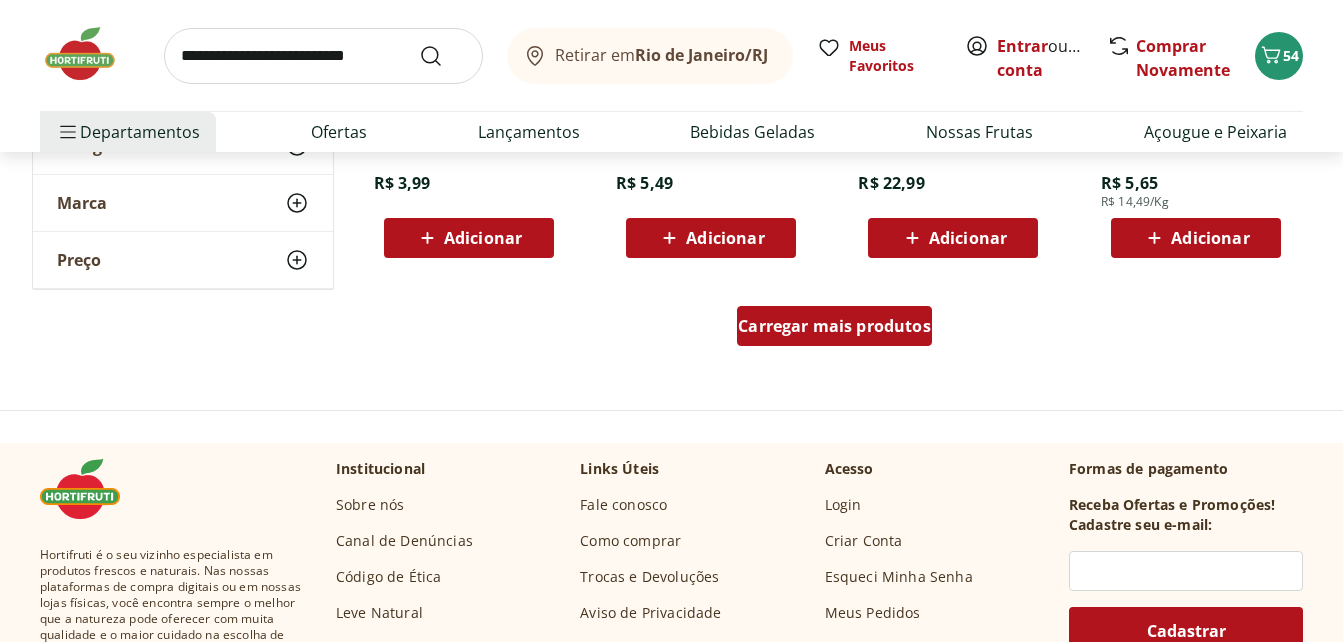 click on "Carregar mais produtos" at bounding box center (834, 326) 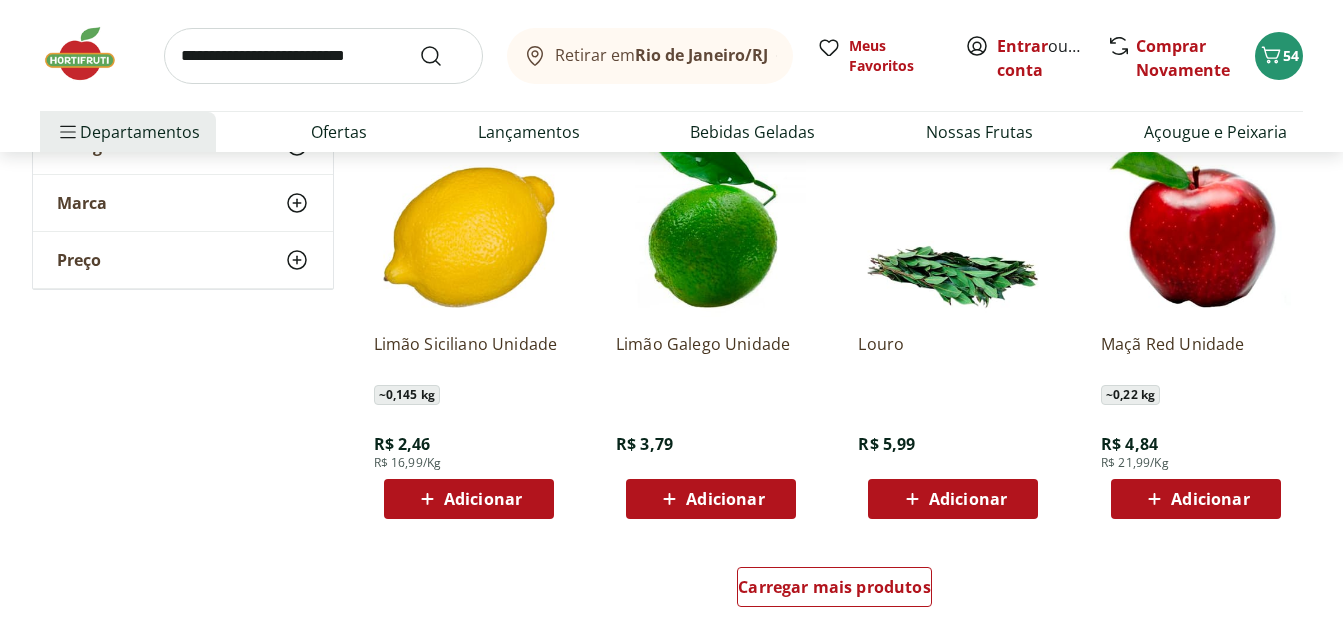 scroll, scrollTop: 14200, scrollLeft: 0, axis: vertical 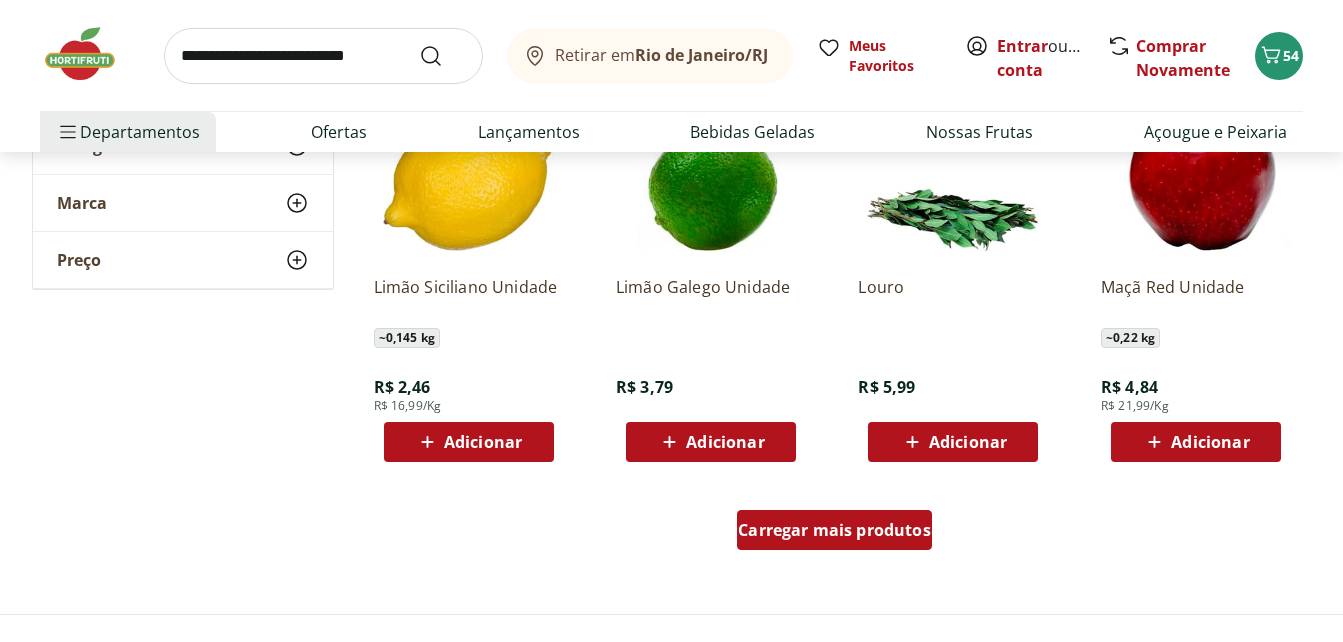 click on "Carregar mais produtos" at bounding box center (834, 530) 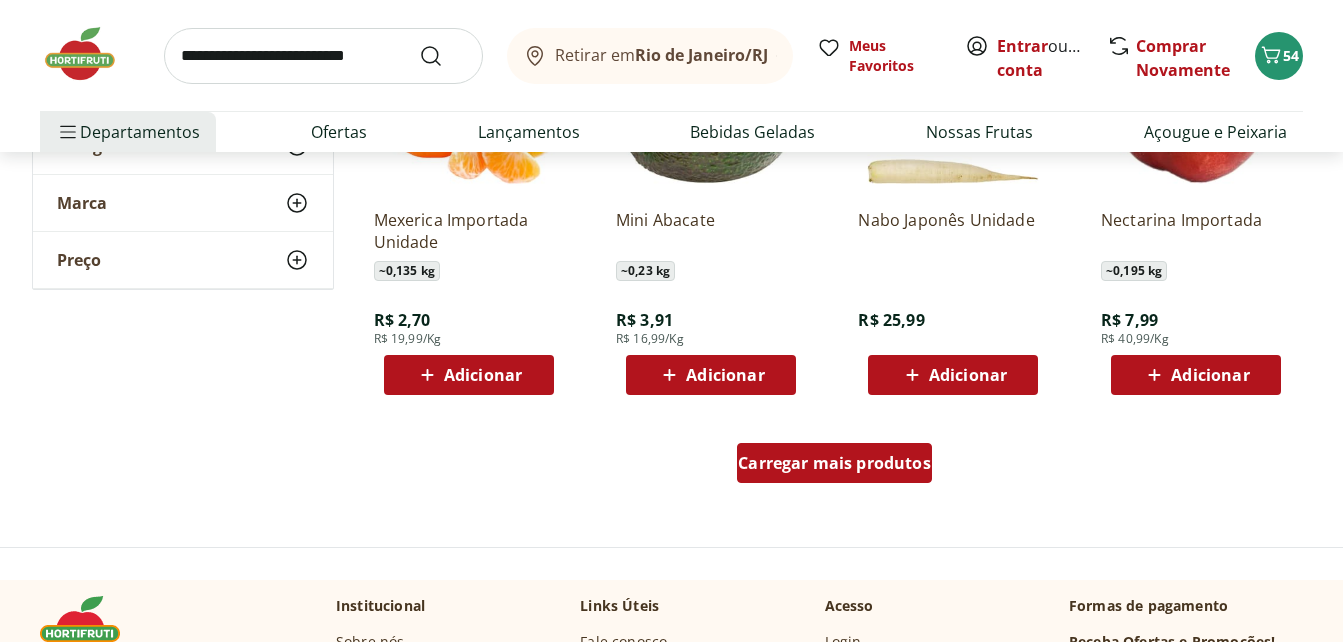 scroll, scrollTop: 15600, scrollLeft: 0, axis: vertical 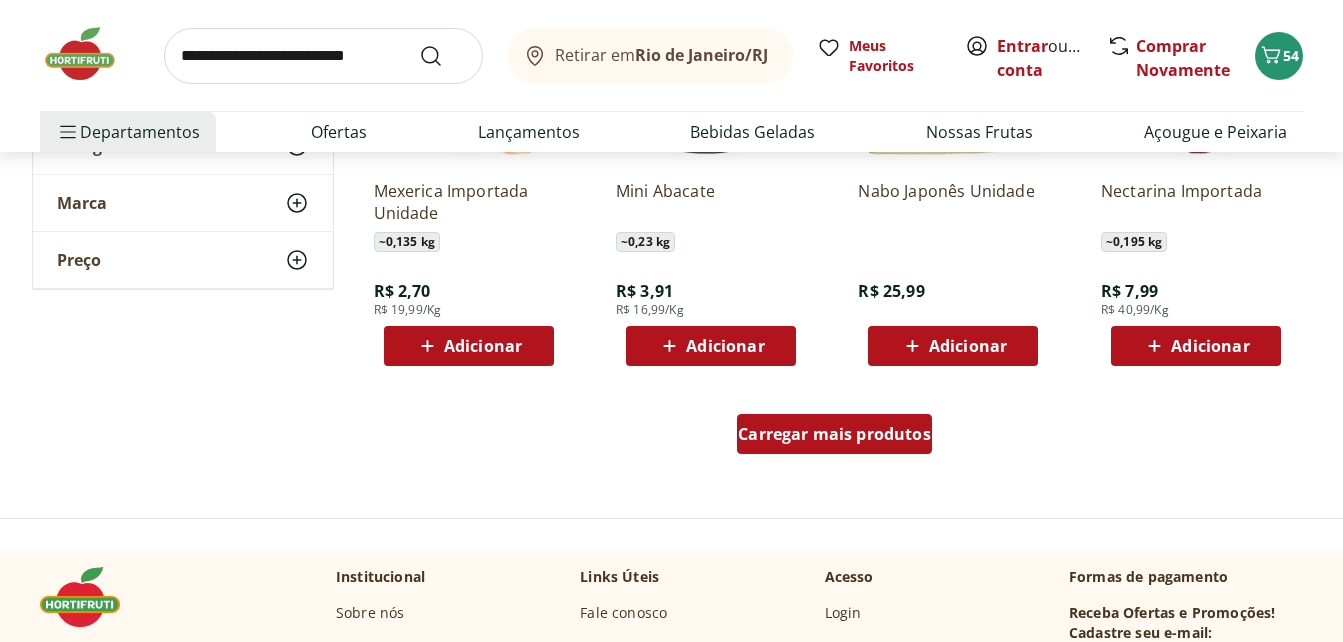 click on "Carregar mais produtos" at bounding box center [834, 438] 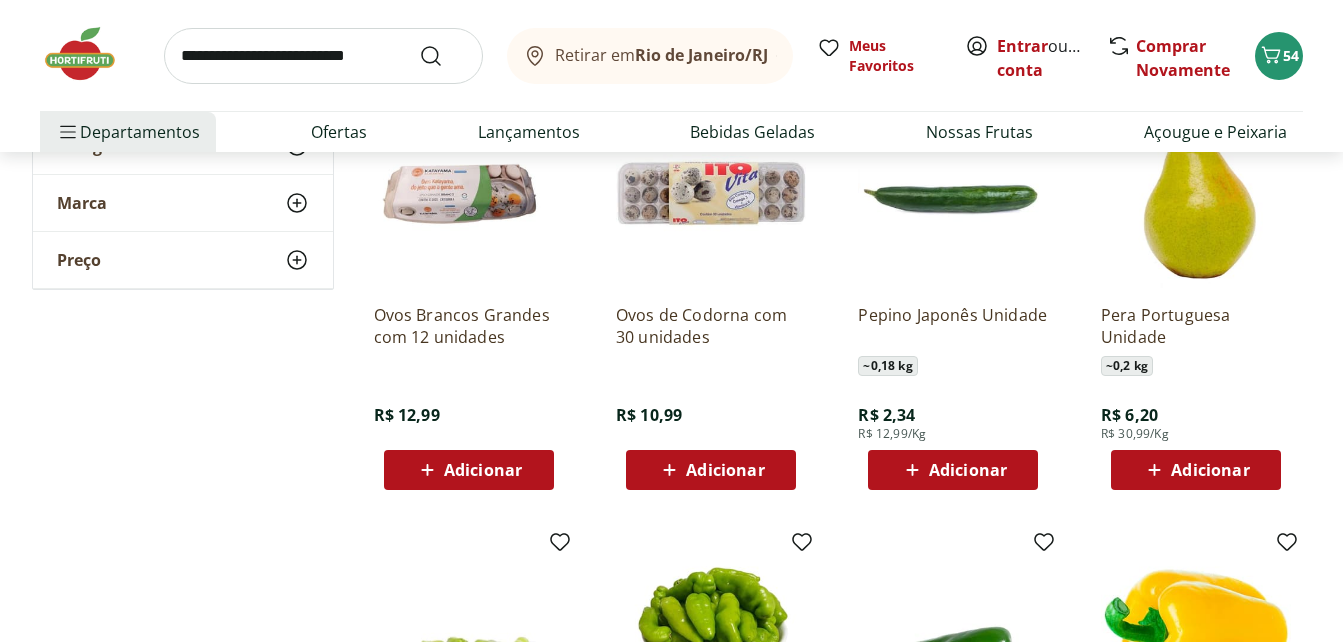 scroll, scrollTop: 16200, scrollLeft: 0, axis: vertical 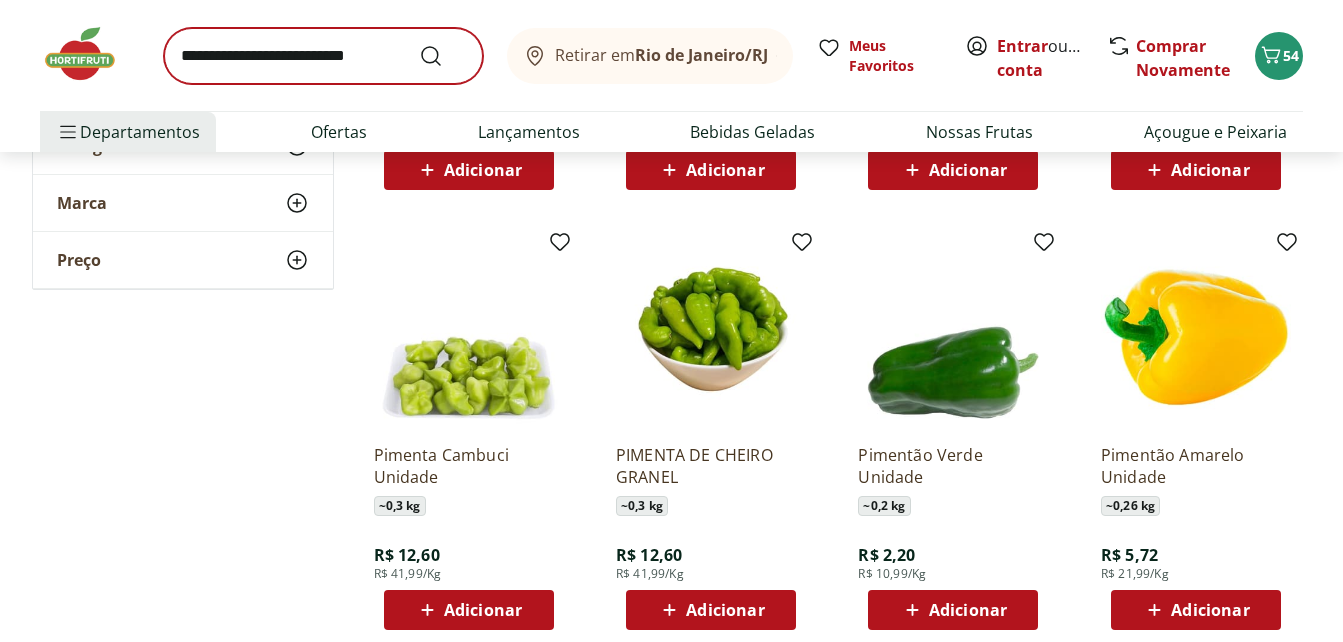 click on "Retirar em  Rio de Janeiro/RJ Meus Favoritos Entrar  ou  Criar conta Comprar Novamente 54" at bounding box center [671, 55] 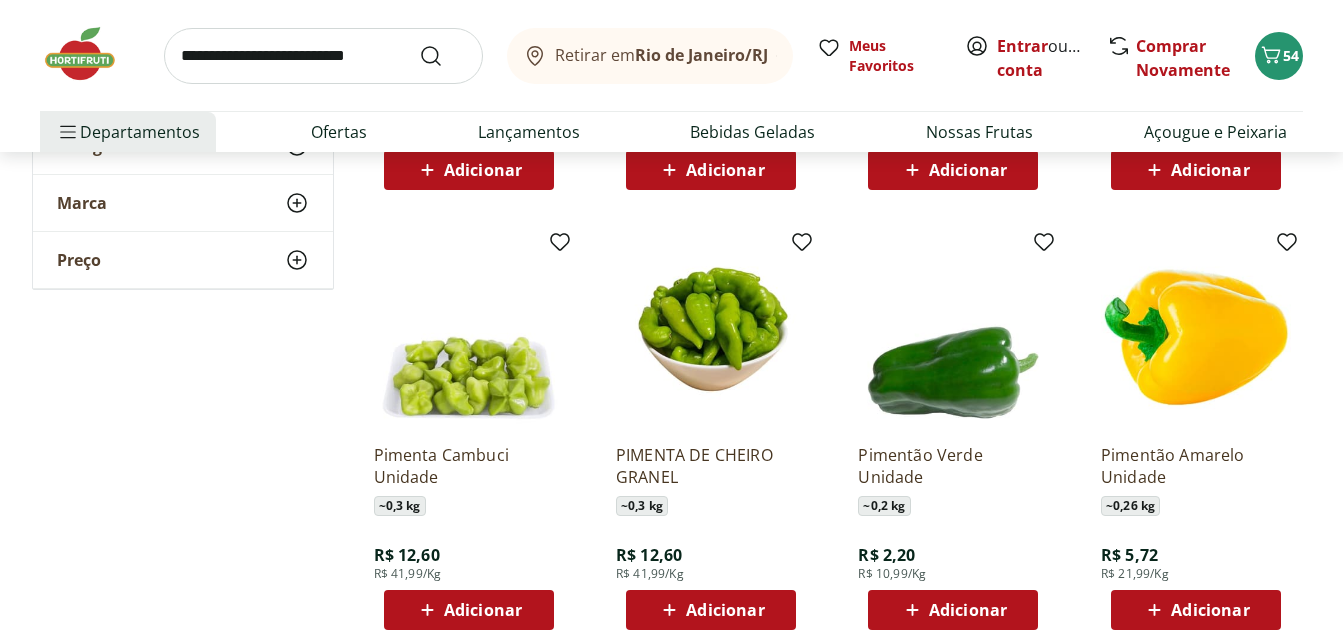 click at bounding box center (323, 56) 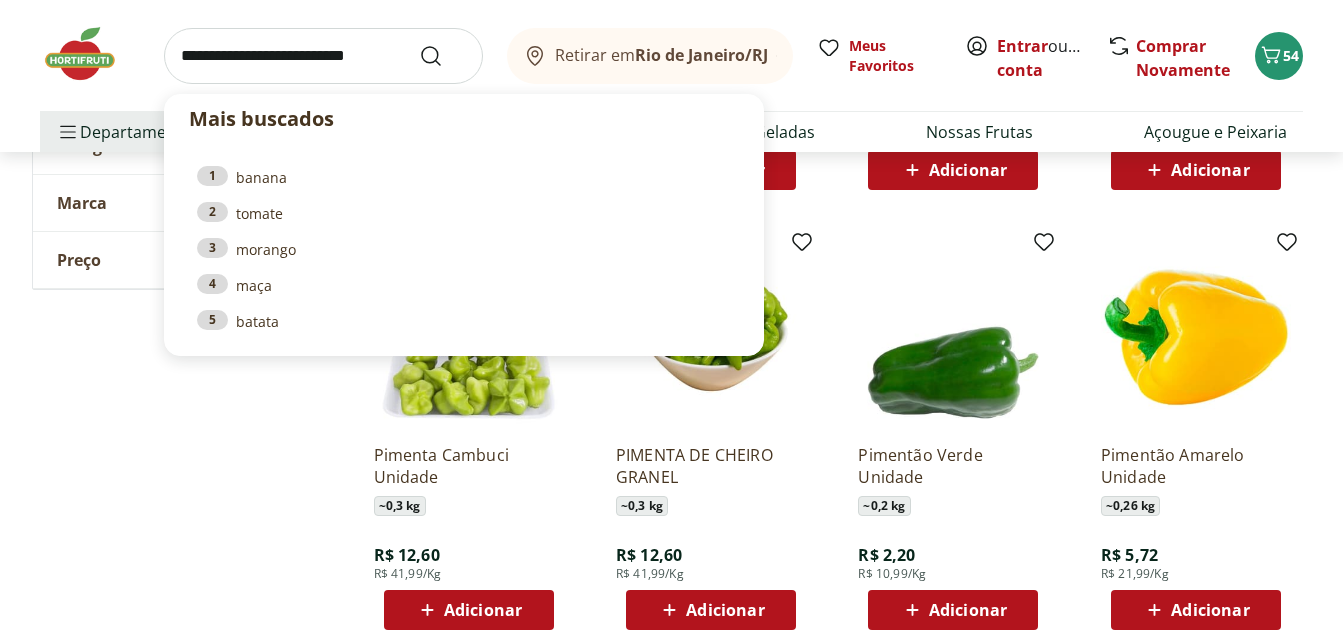 click at bounding box center (323, 56) 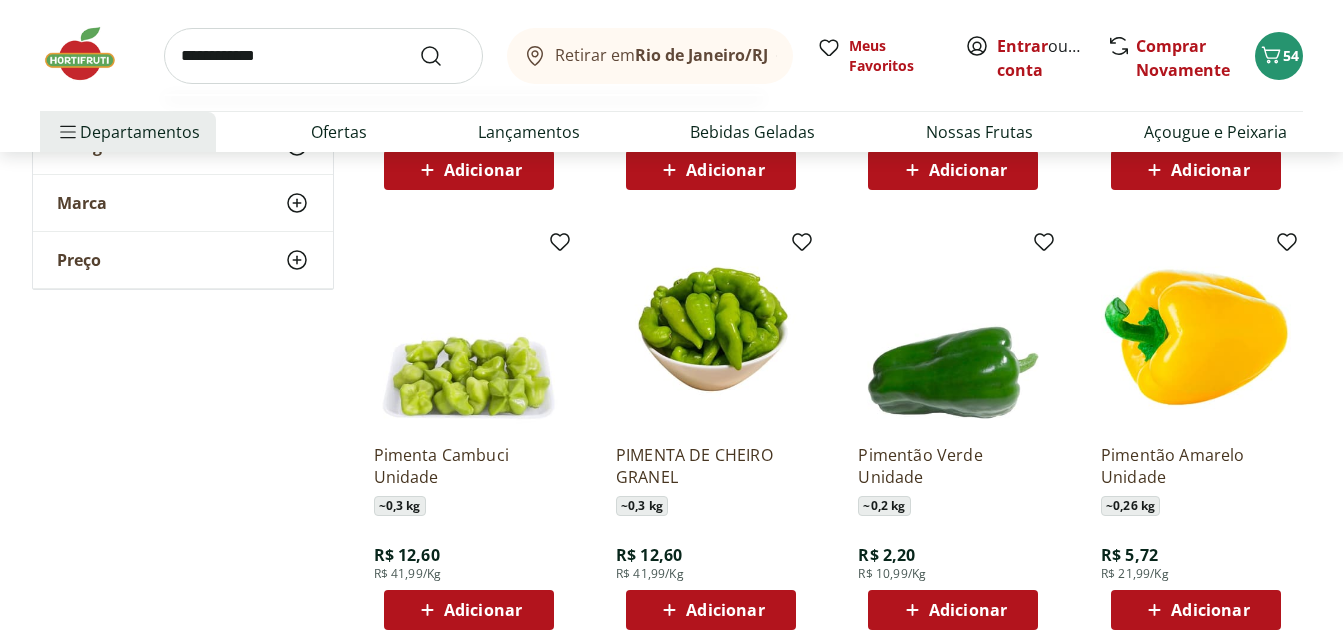 type on "**********" 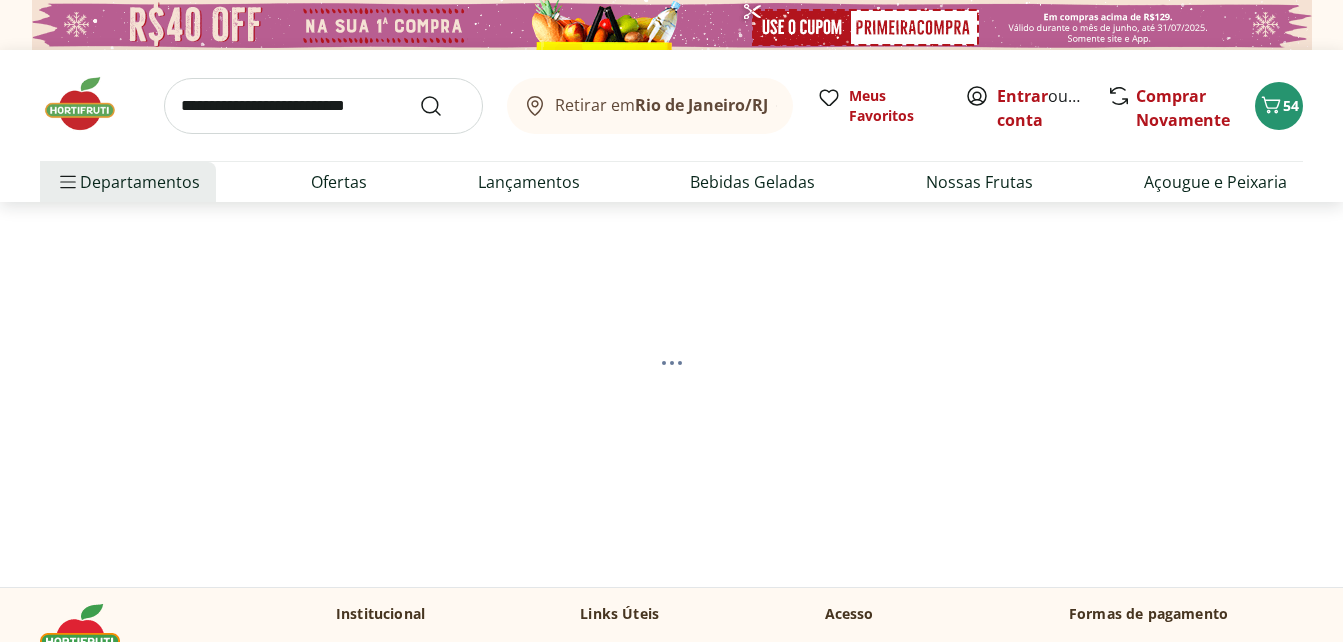 select on "**********" 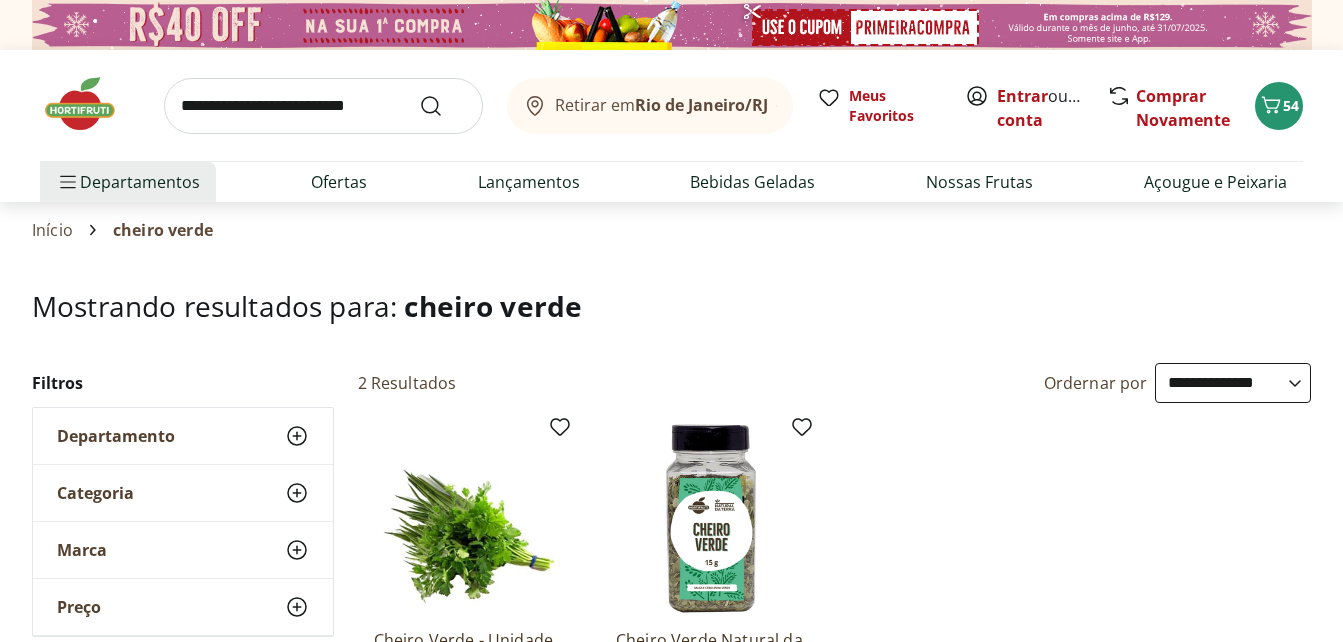 scroll, scrollTop: 300, scrollLeft: 0, axis: vertical 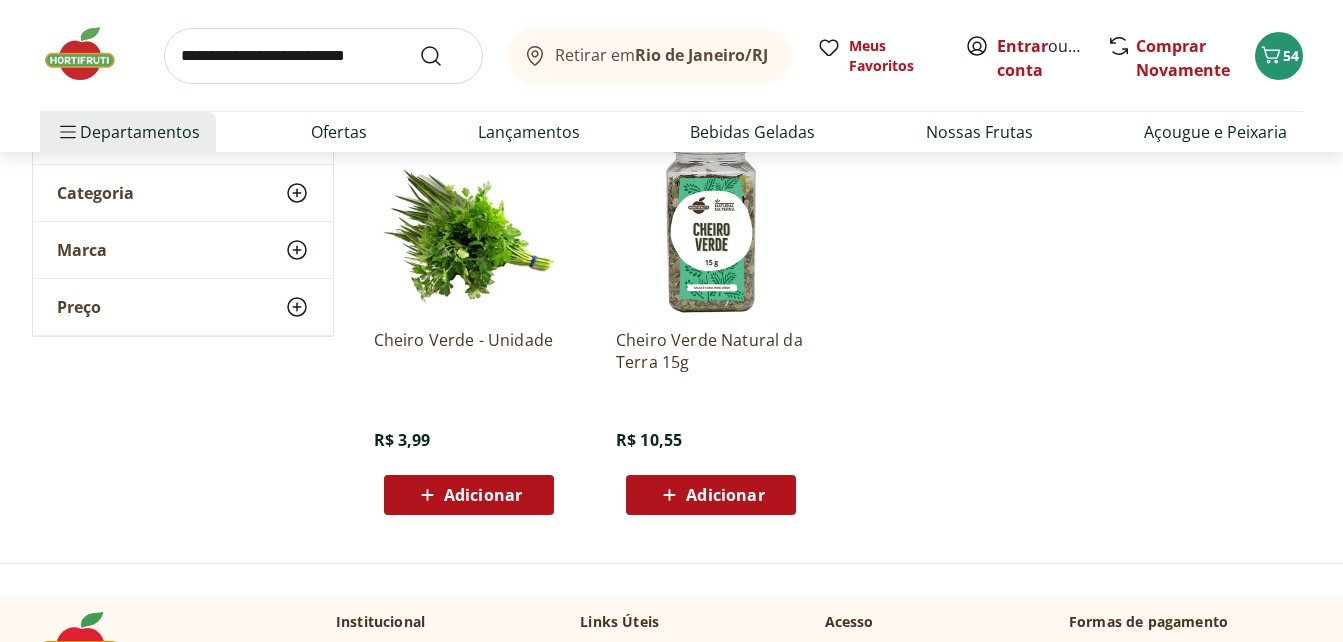 click on "Adicionar" at bounding box center [483, 495] 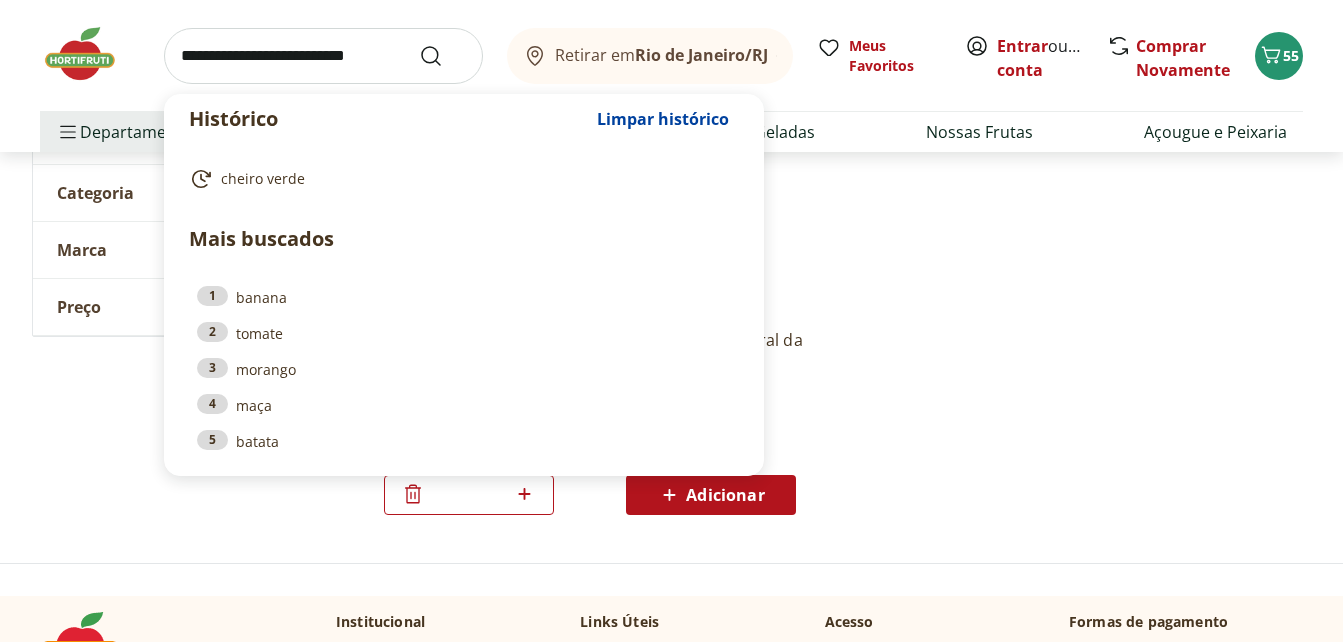 click at bounding box center [323, 56] 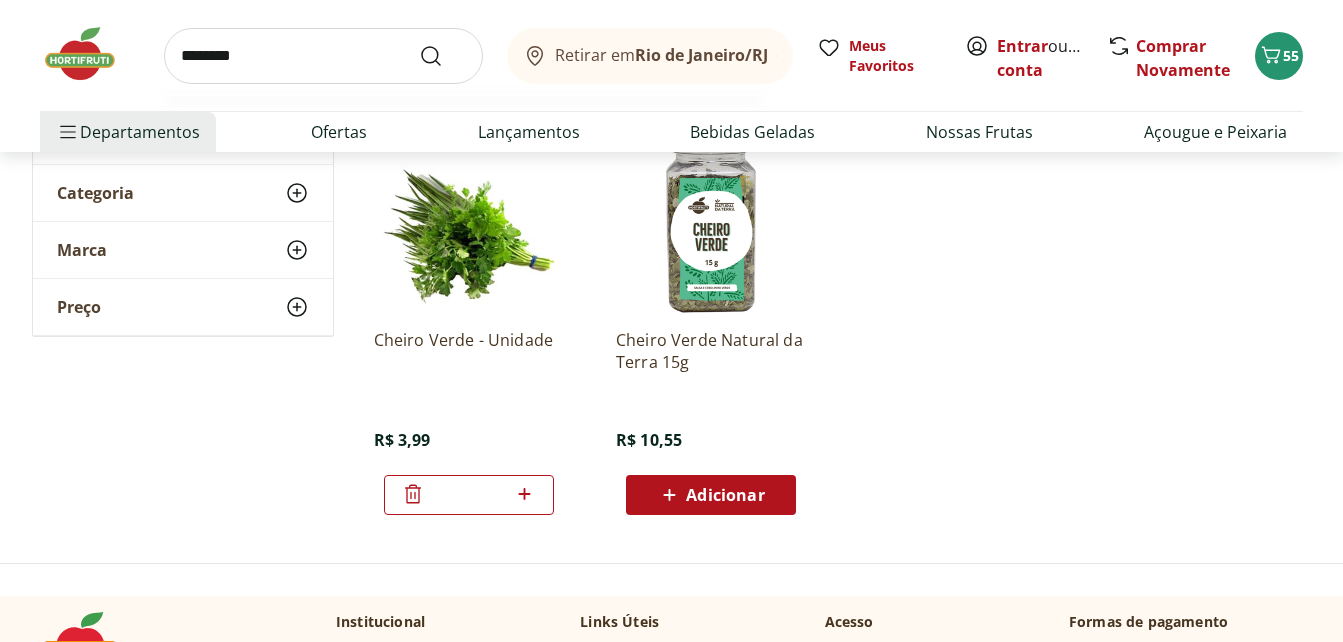 type on "********" 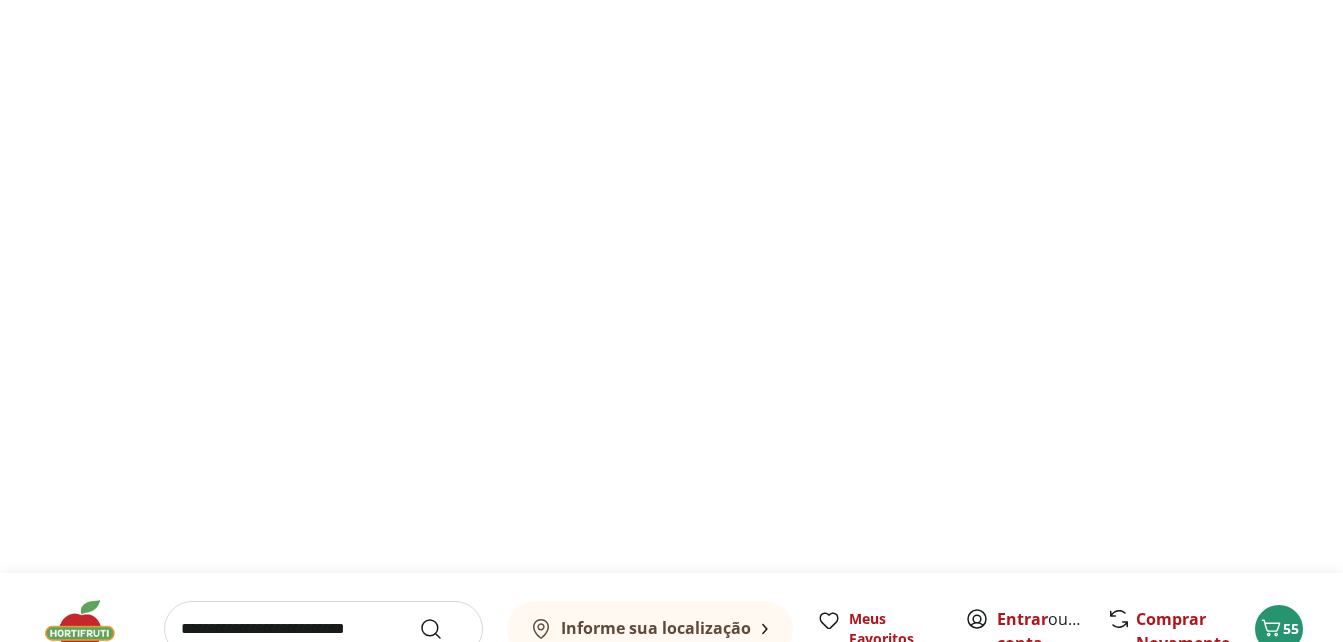 scroll, scrollTop: 0, scrollLeft: 0, axis: both 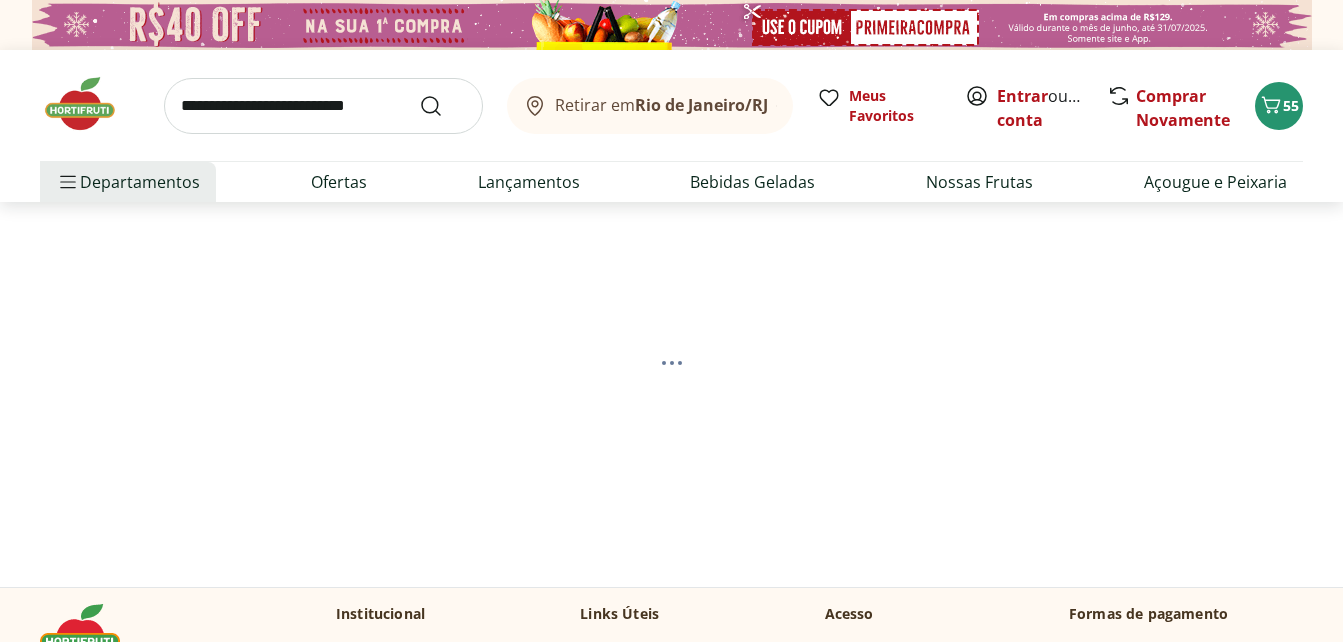 select on "**********" 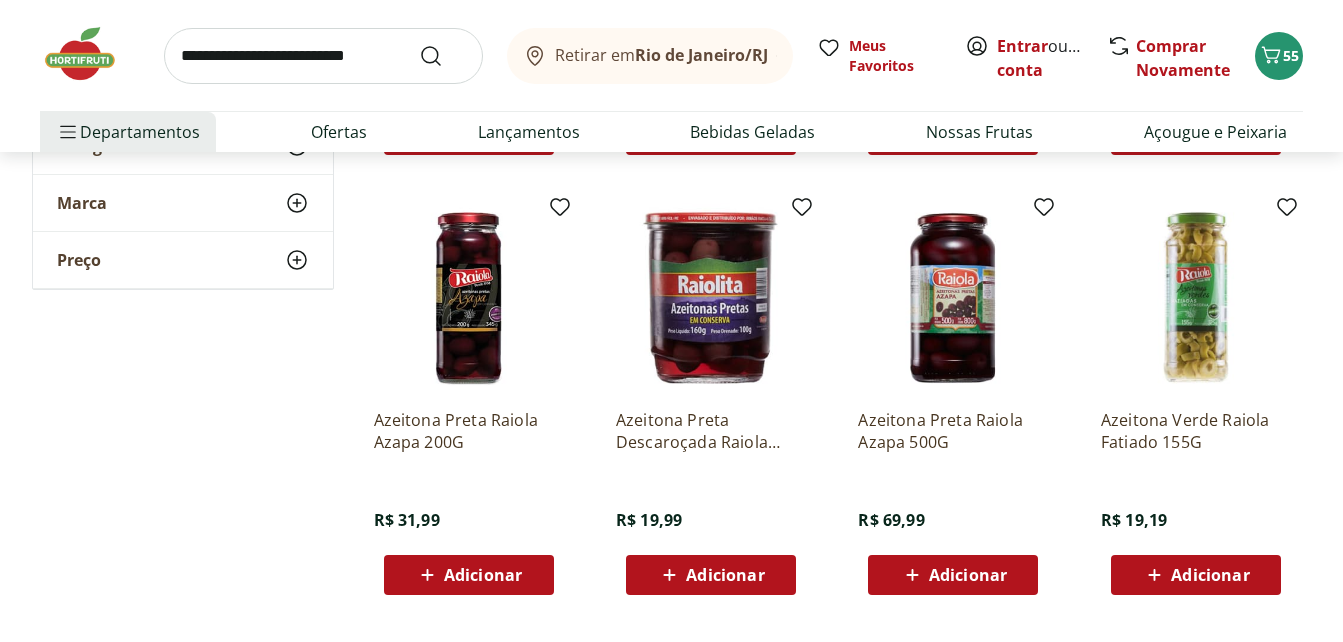 scroll, scrollTop: 1400, scrollLeft: 0, axis: vertical 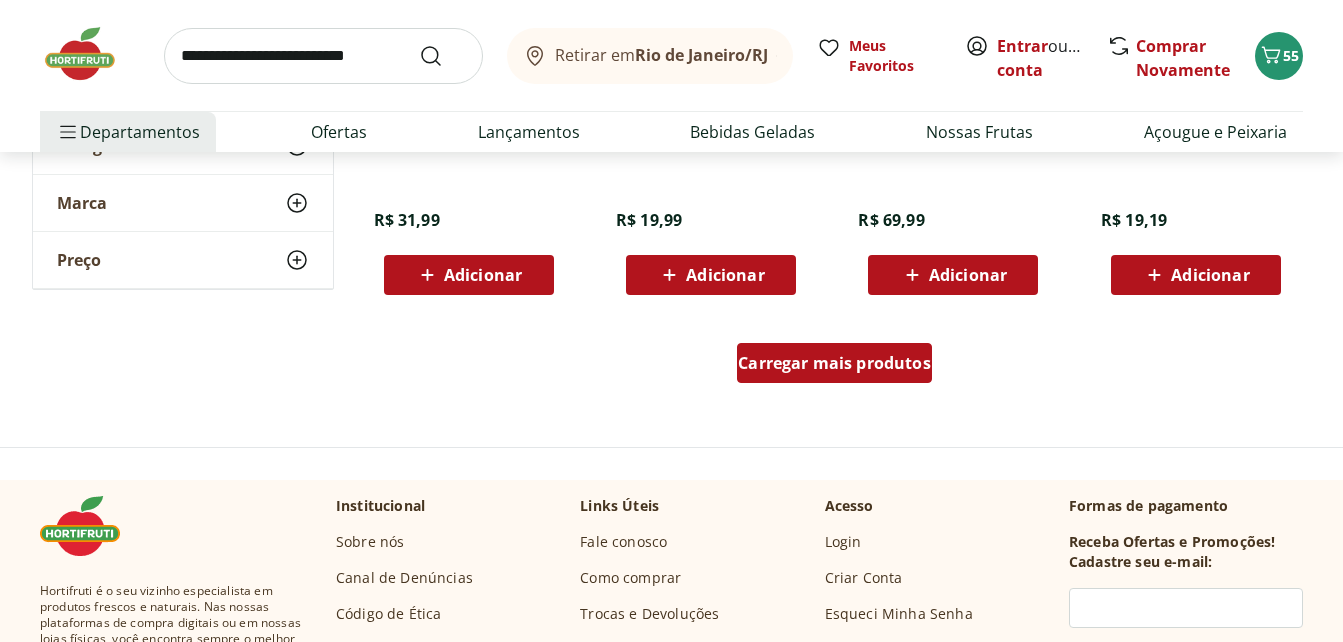 click on "Carregar mais produtos" at bounding box center [834, 363] 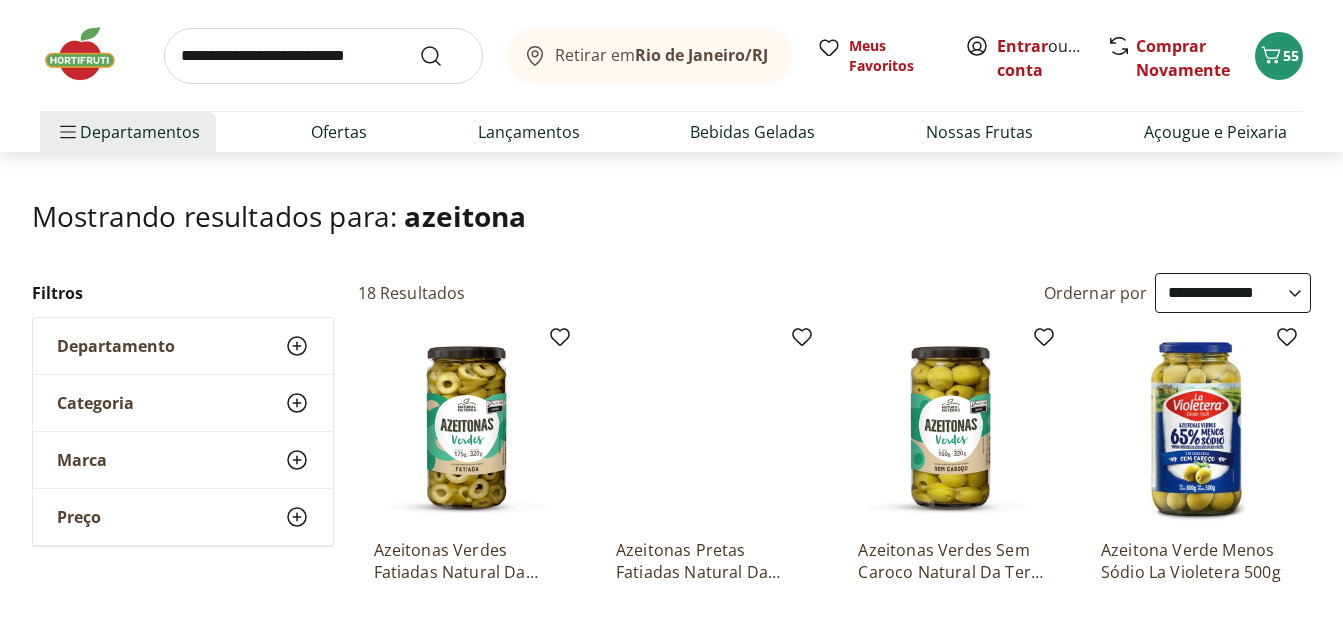 scroll, scrollTop: 0, scrollLeft: 0, axis: both 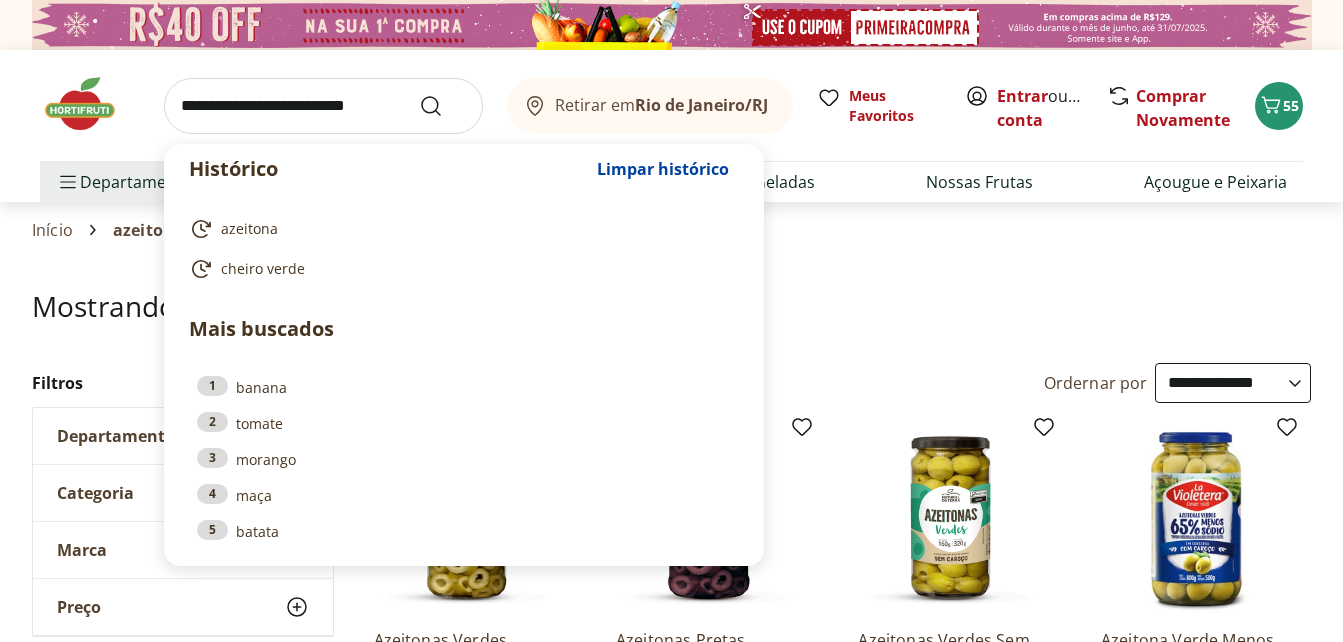 click at bounding box center [323, 106] 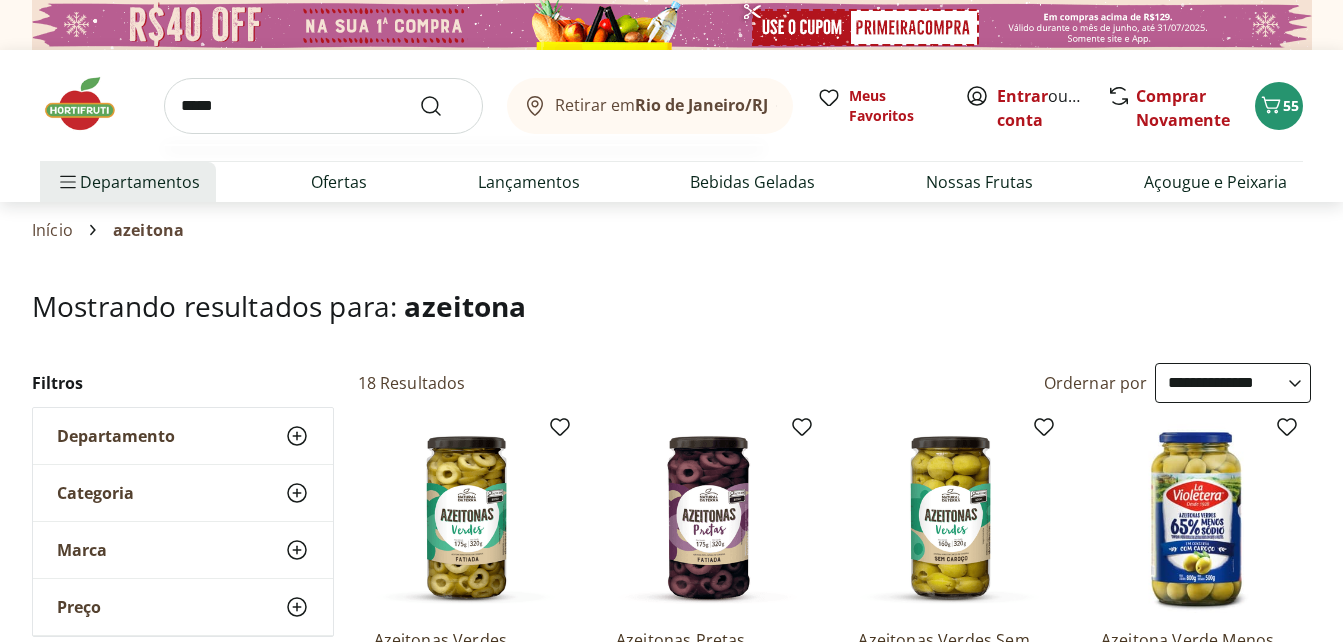 type on "*****" 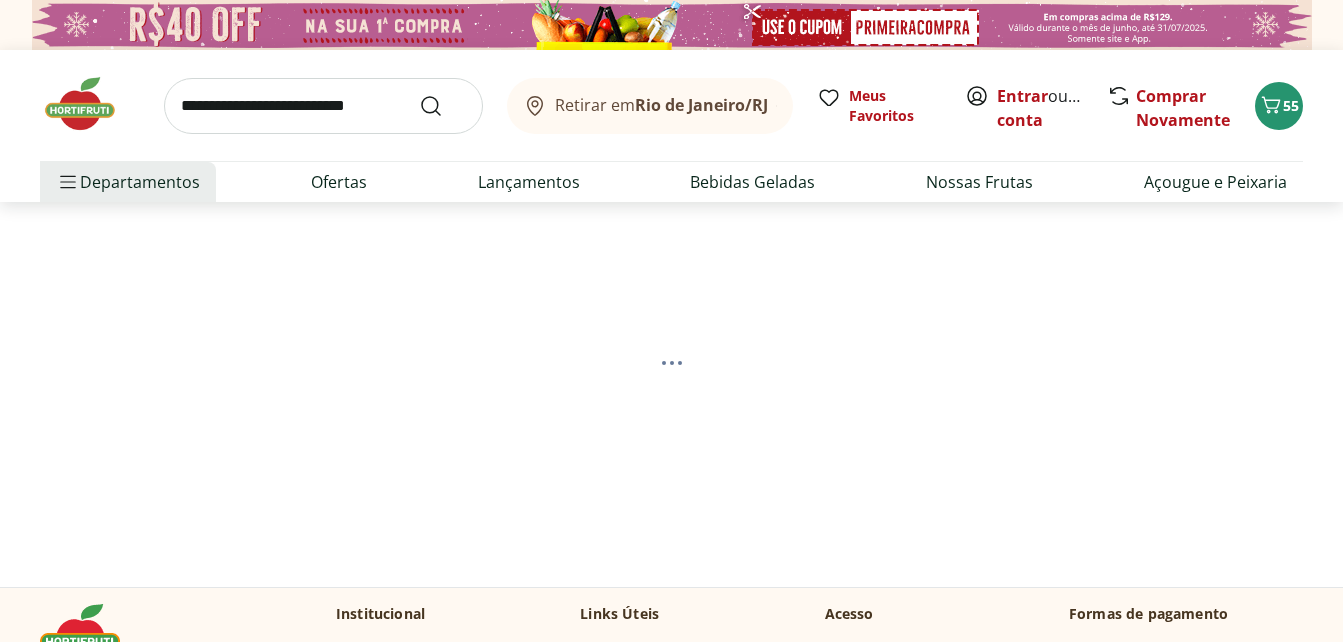 select on "**********" 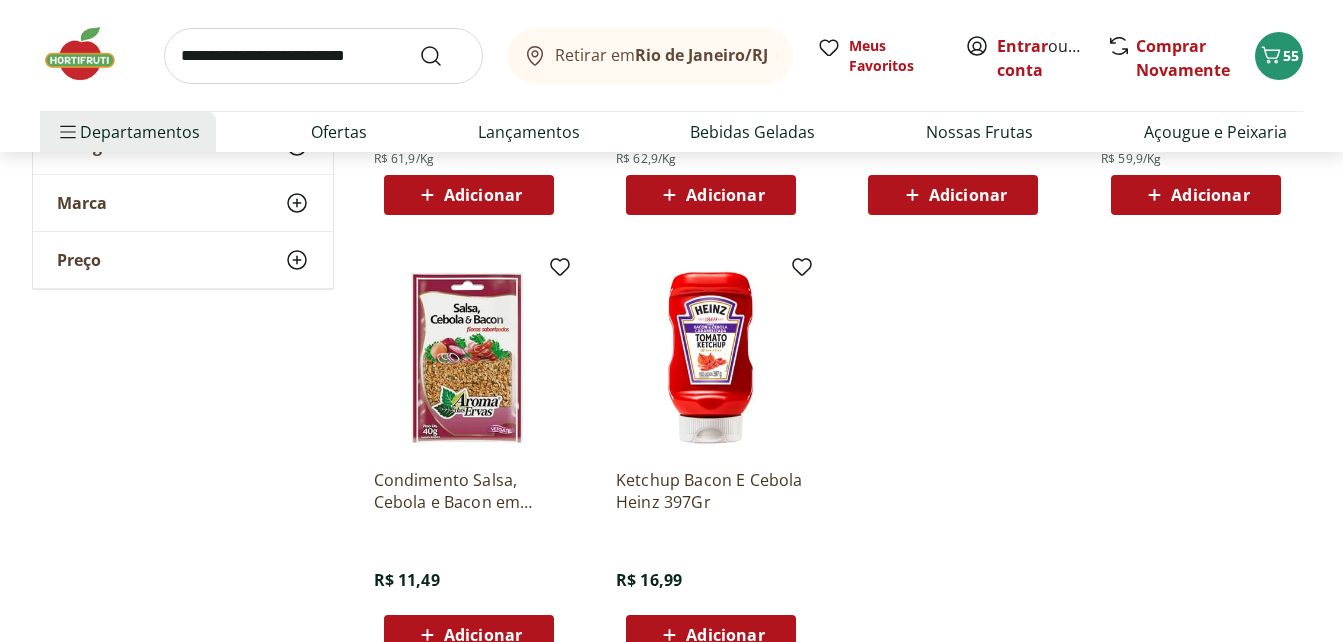 scroll, scrollTop: 700, scrollLeft: 0, axis: vertical 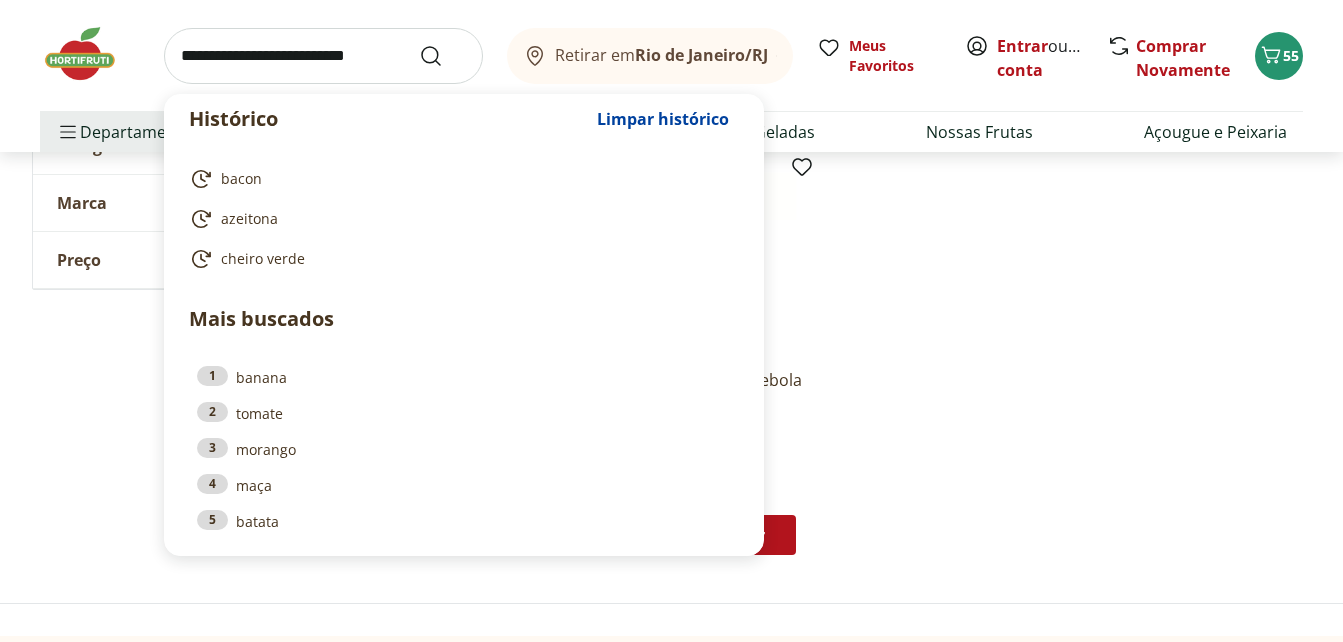 click at bounding box center (323, 56) 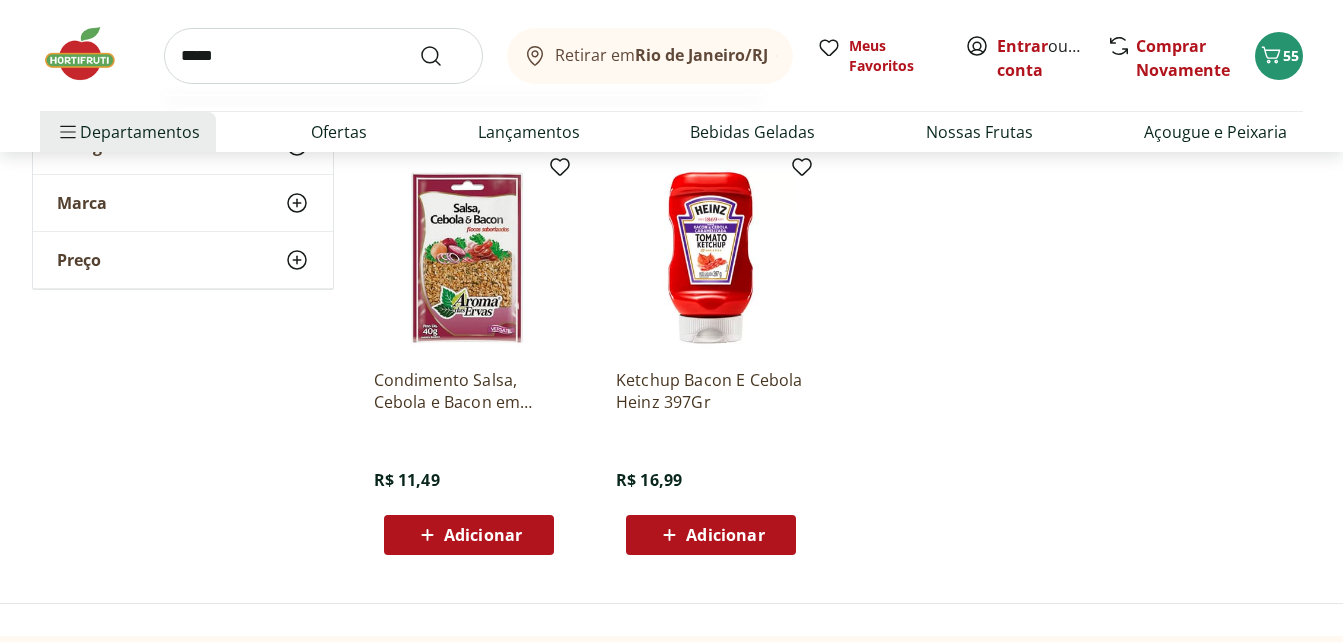 type on "*****" 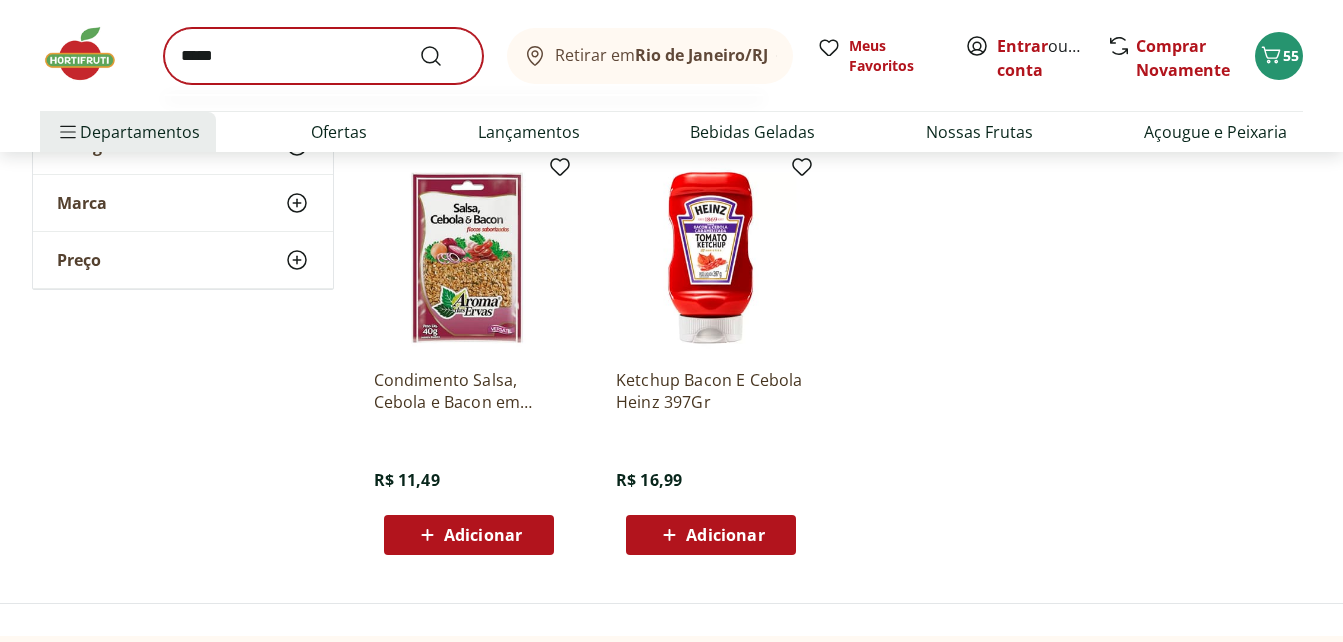 scroll, scrollTop: 0, scrollLeft: 0, axis: both 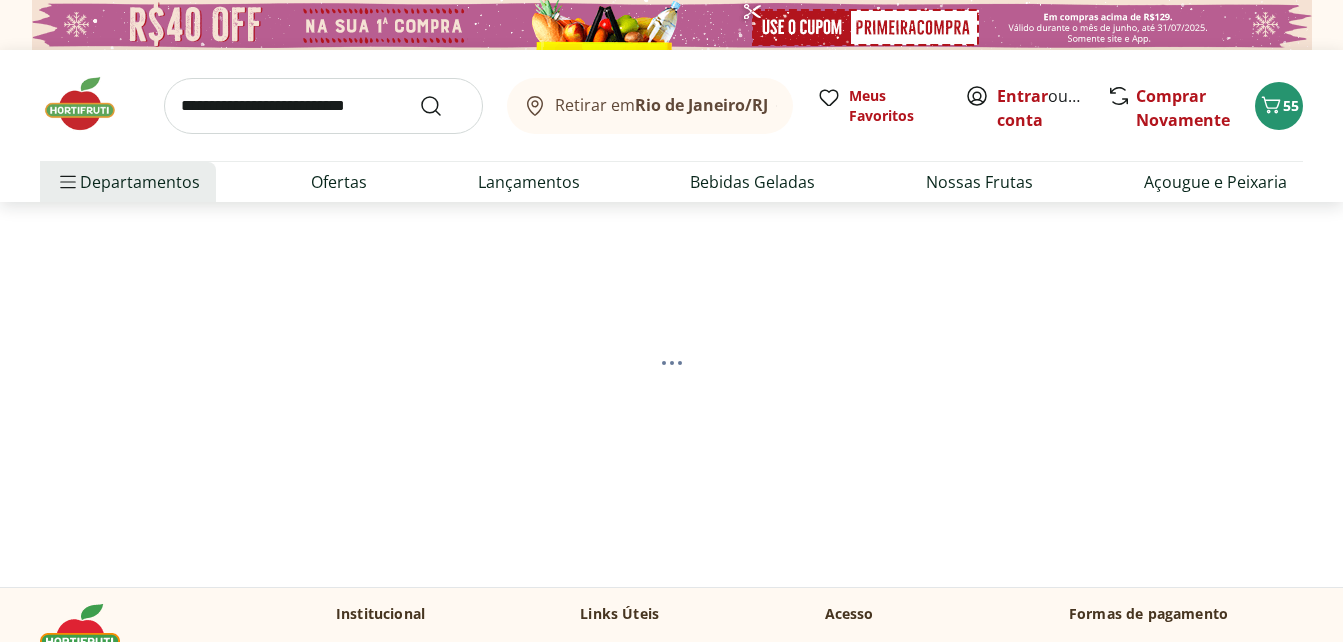 select on "**********" 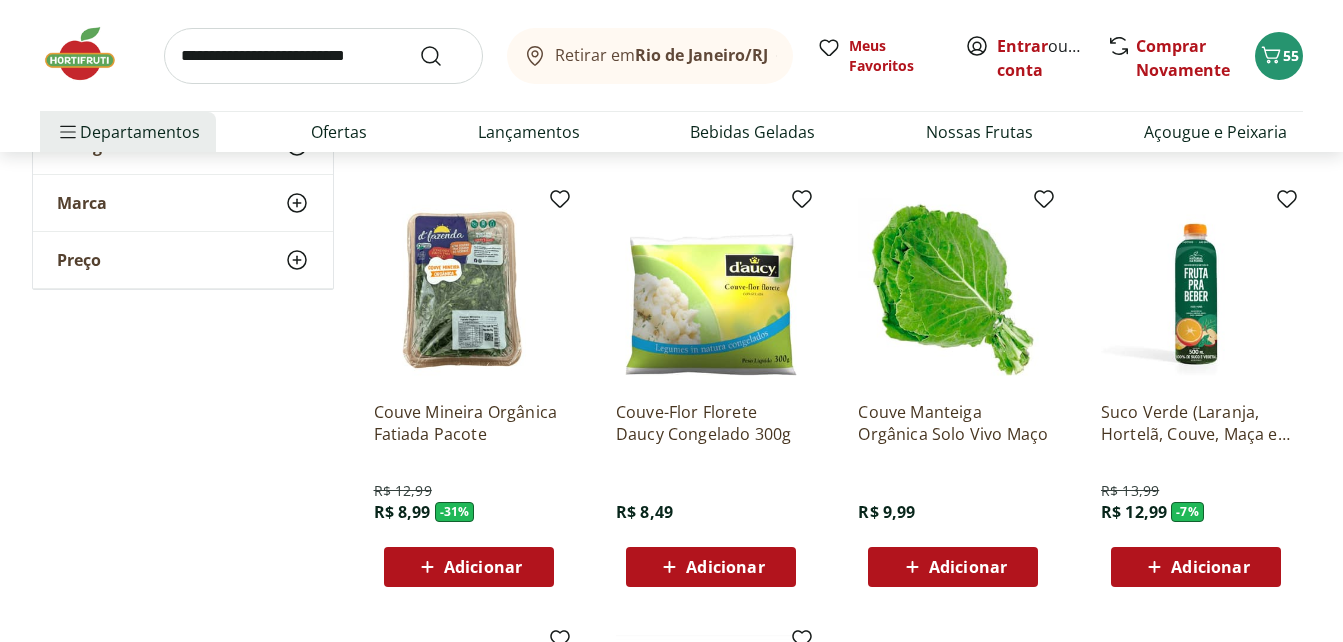scroll, scrollTop: 700, scrollLeft: 0, axis: vertical 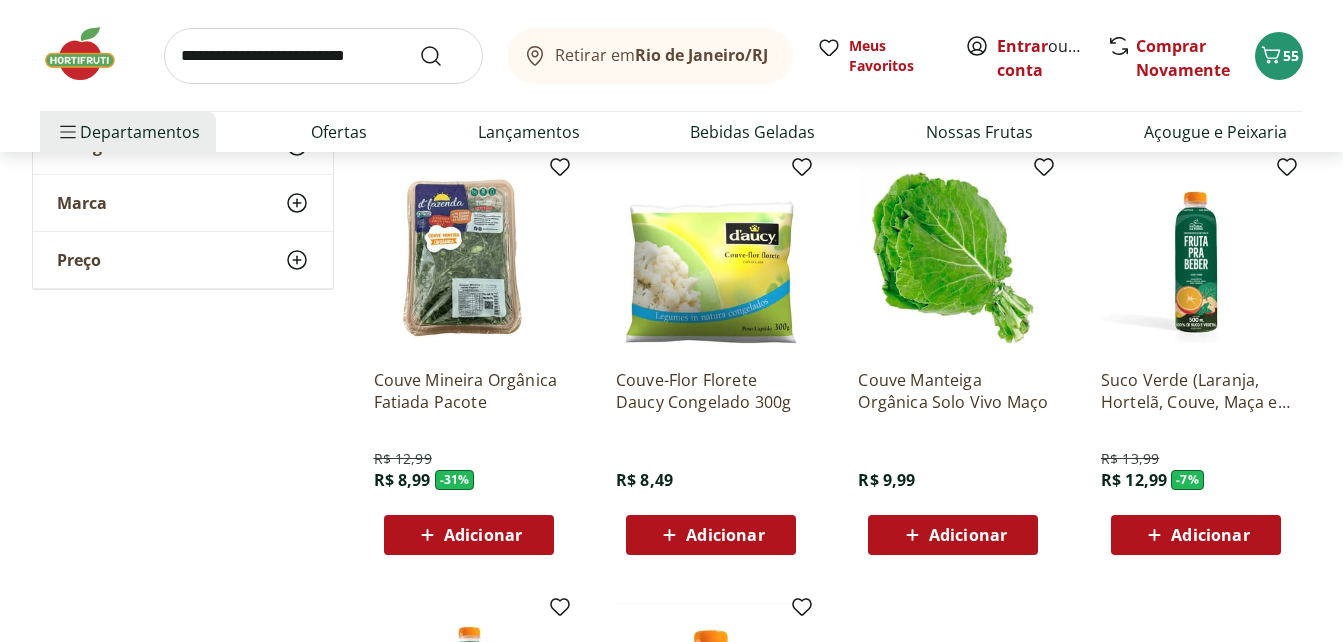 click on "Adicionar" at bounding box center [483, 535] 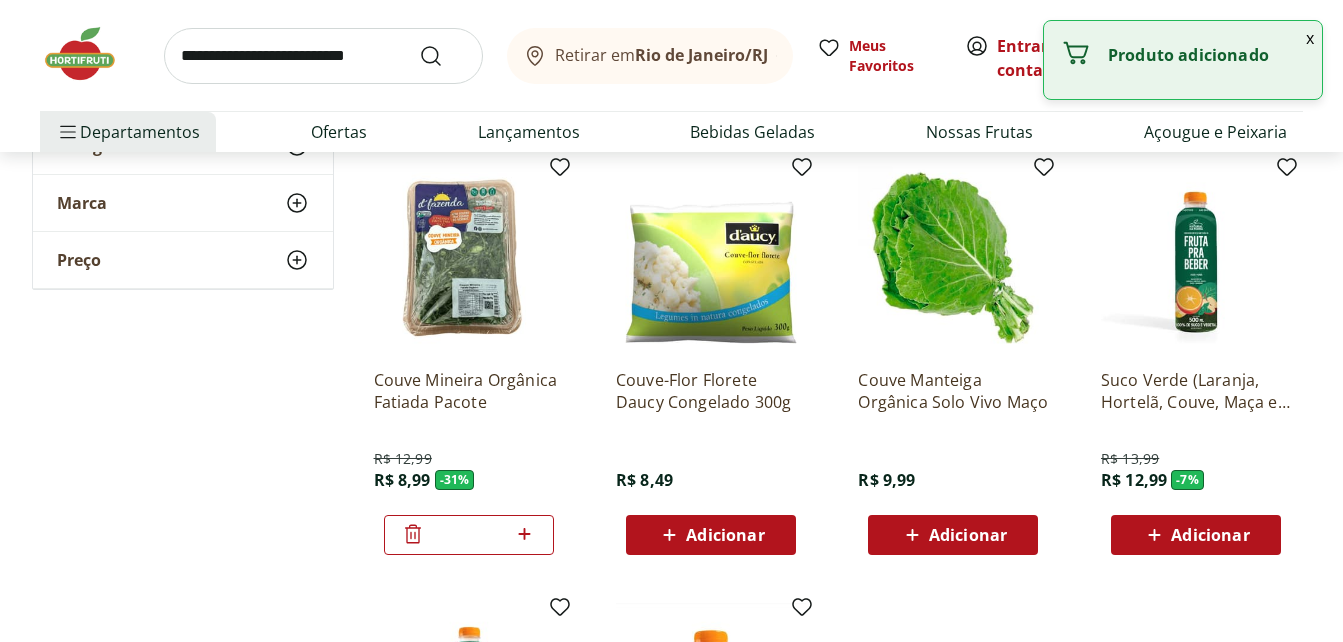 click 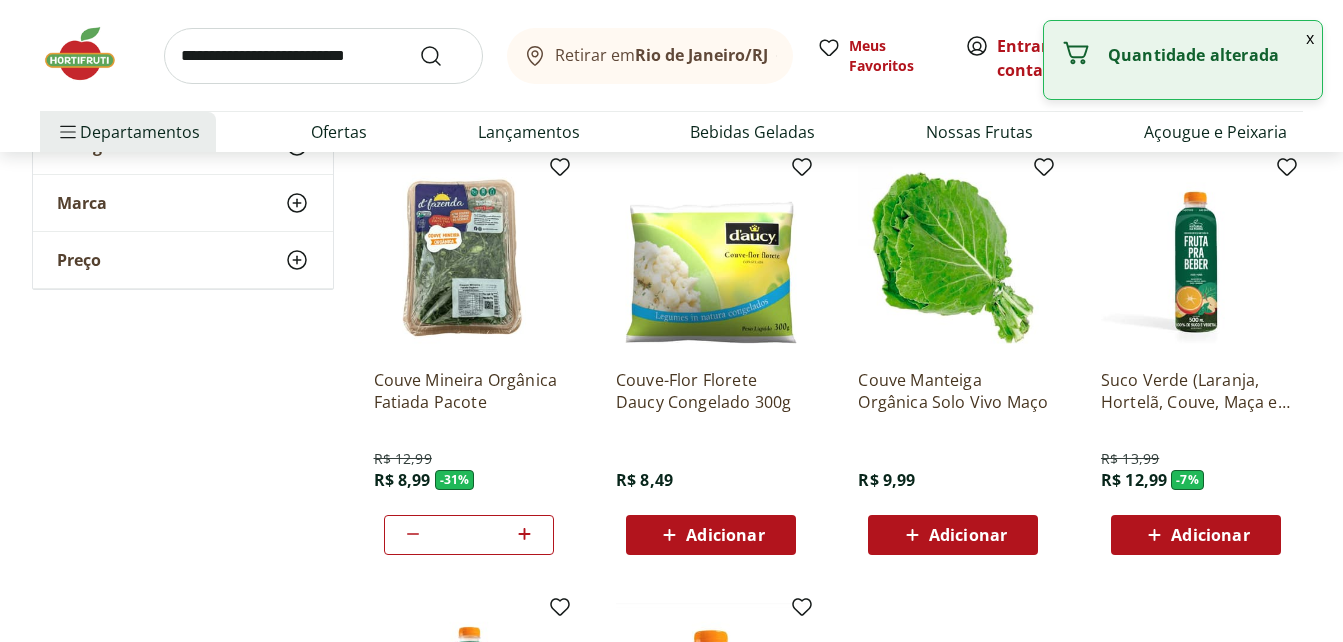 click 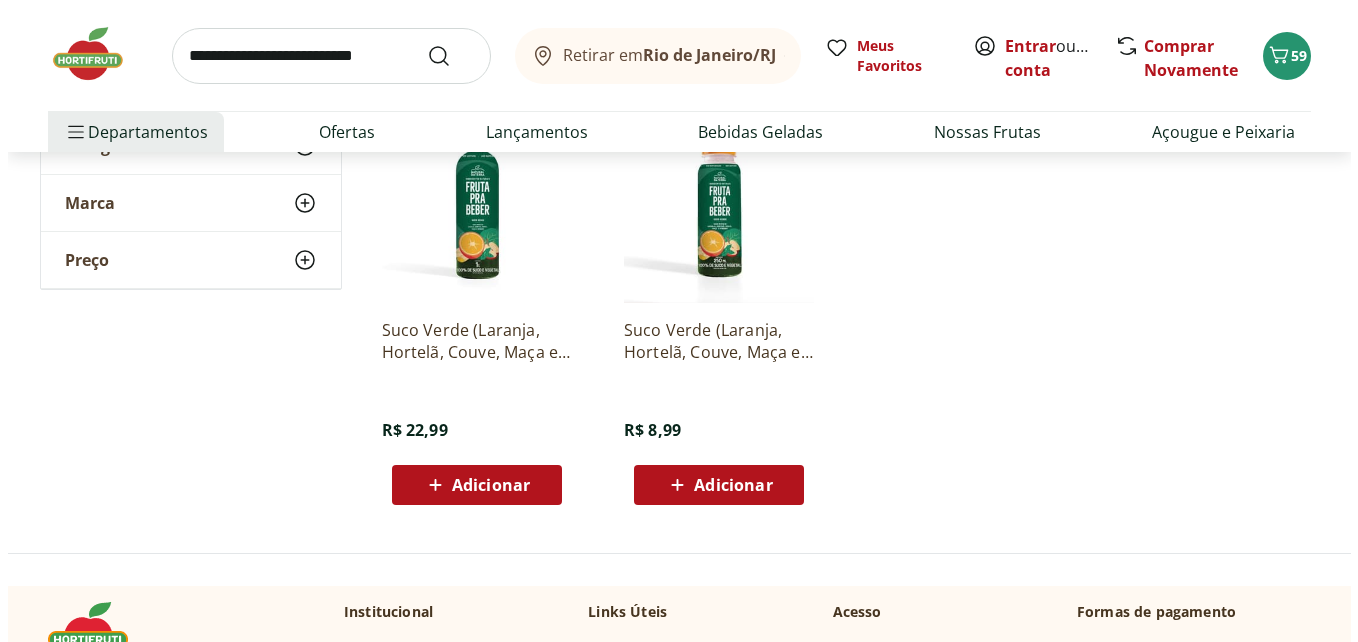 scroll, scrollTop: 1200, scrollLeft: 0, axis: vertical 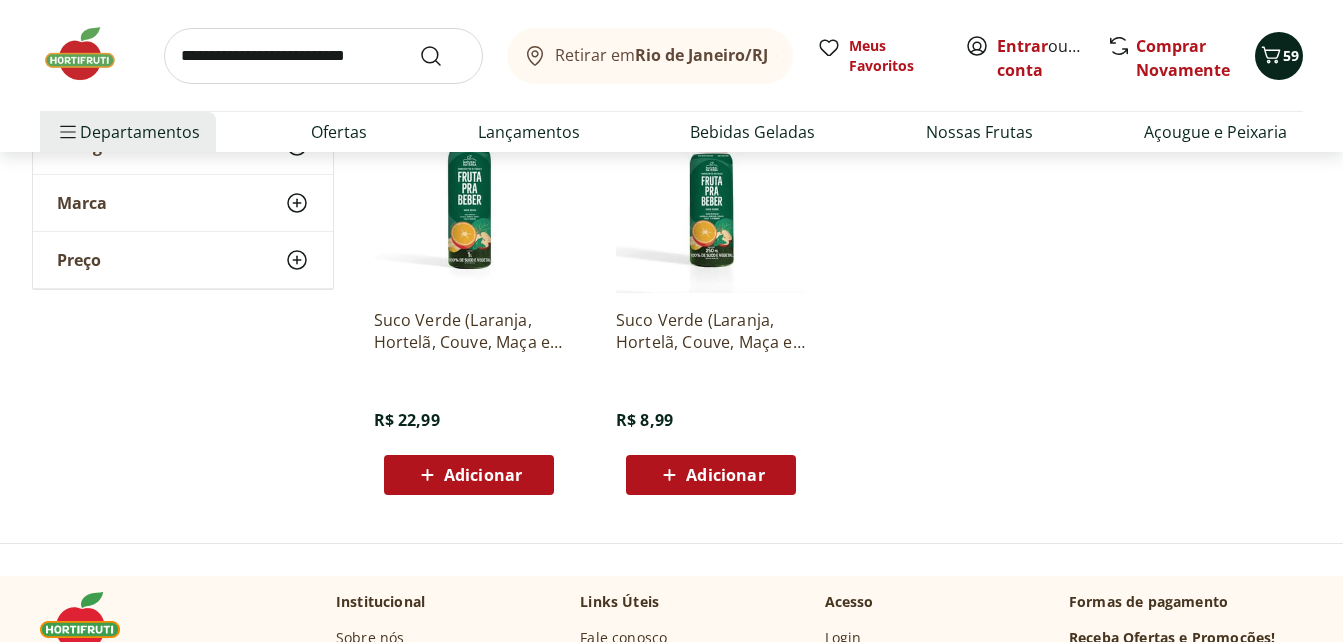 click 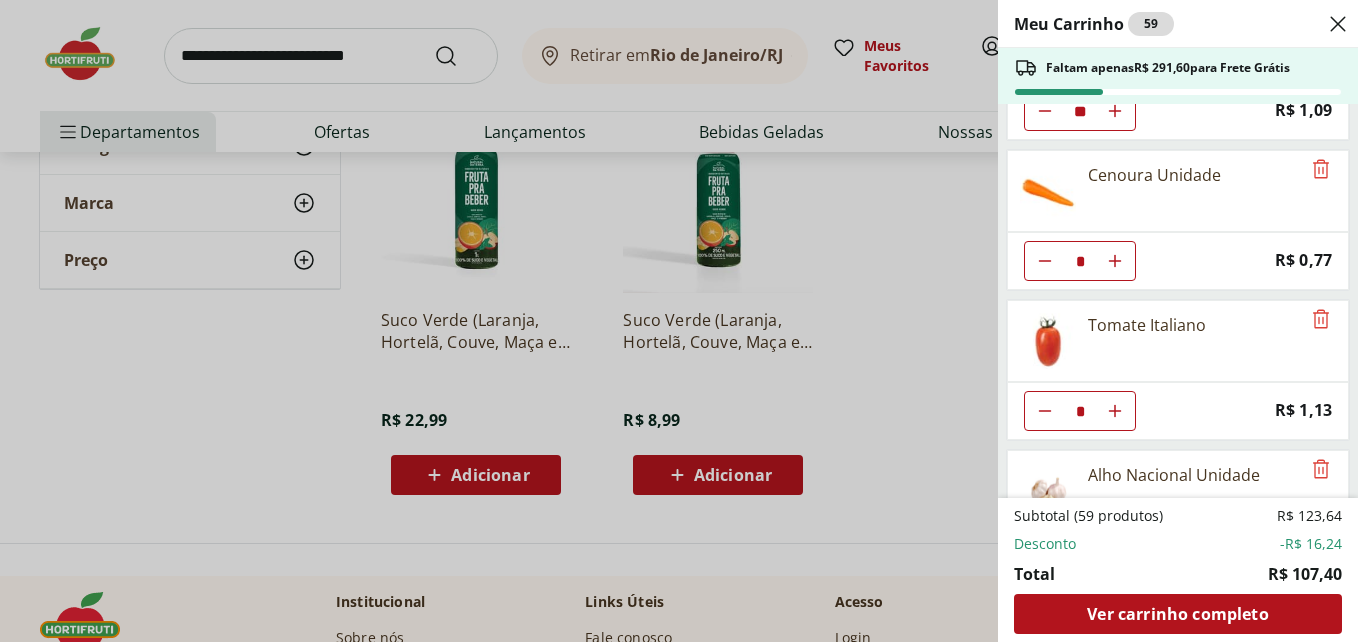 scroll, scrollTop: 400, scrollLeft: 0, axis: vertical 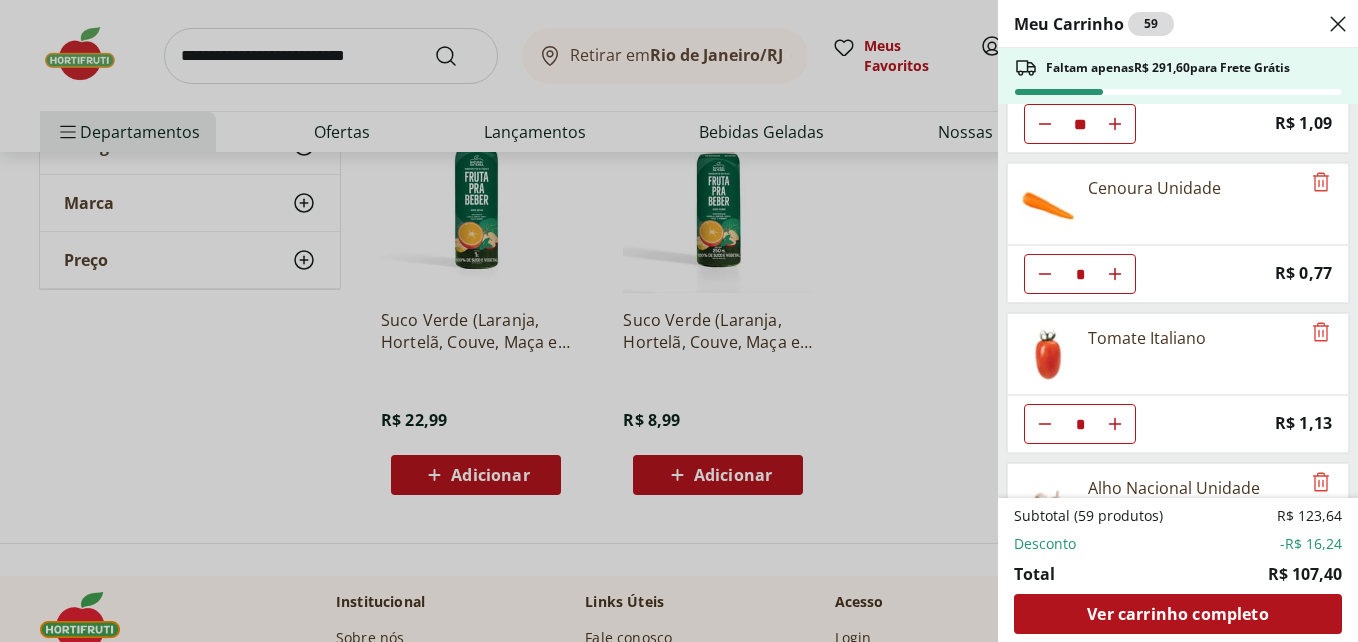 click 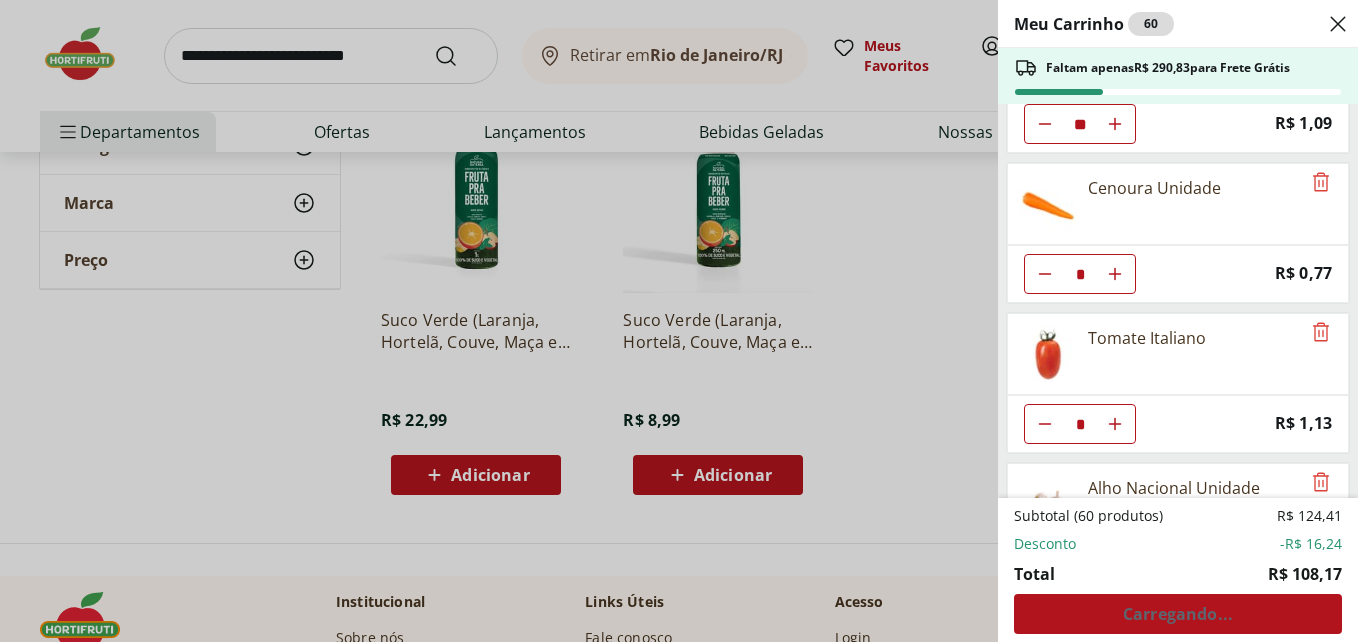 click 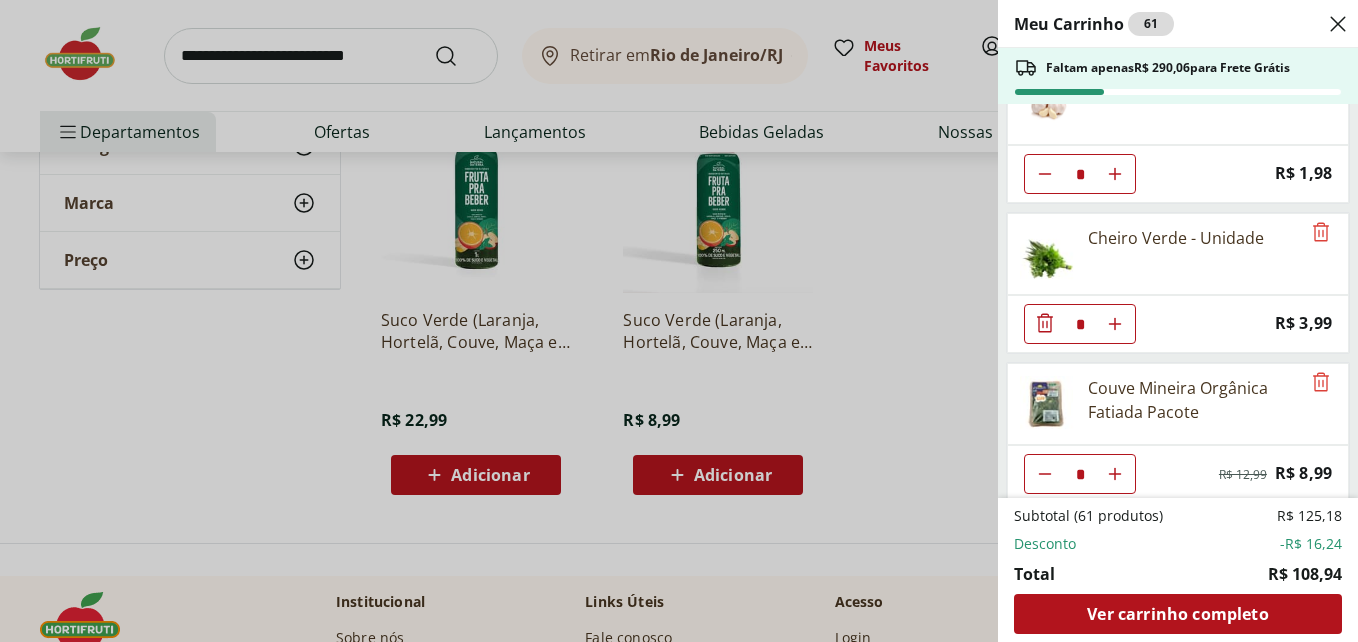 scroll, scrollTop: 814, scrollLeft: 0, axis: vertical 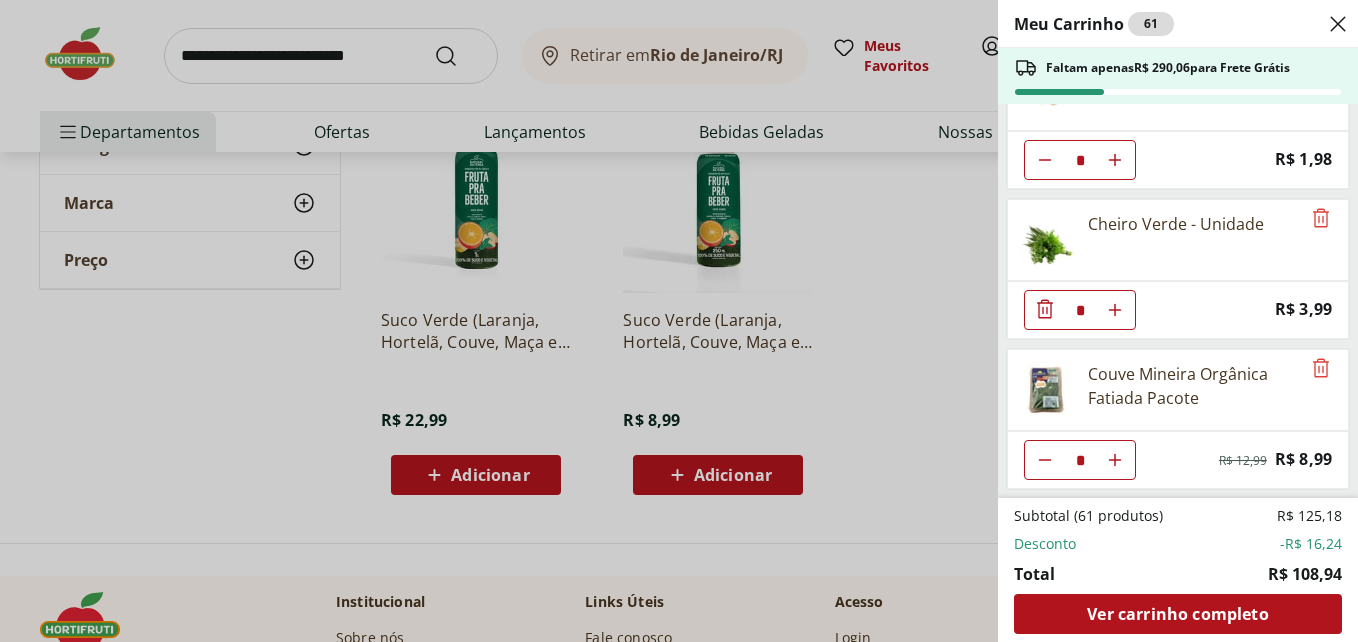 click 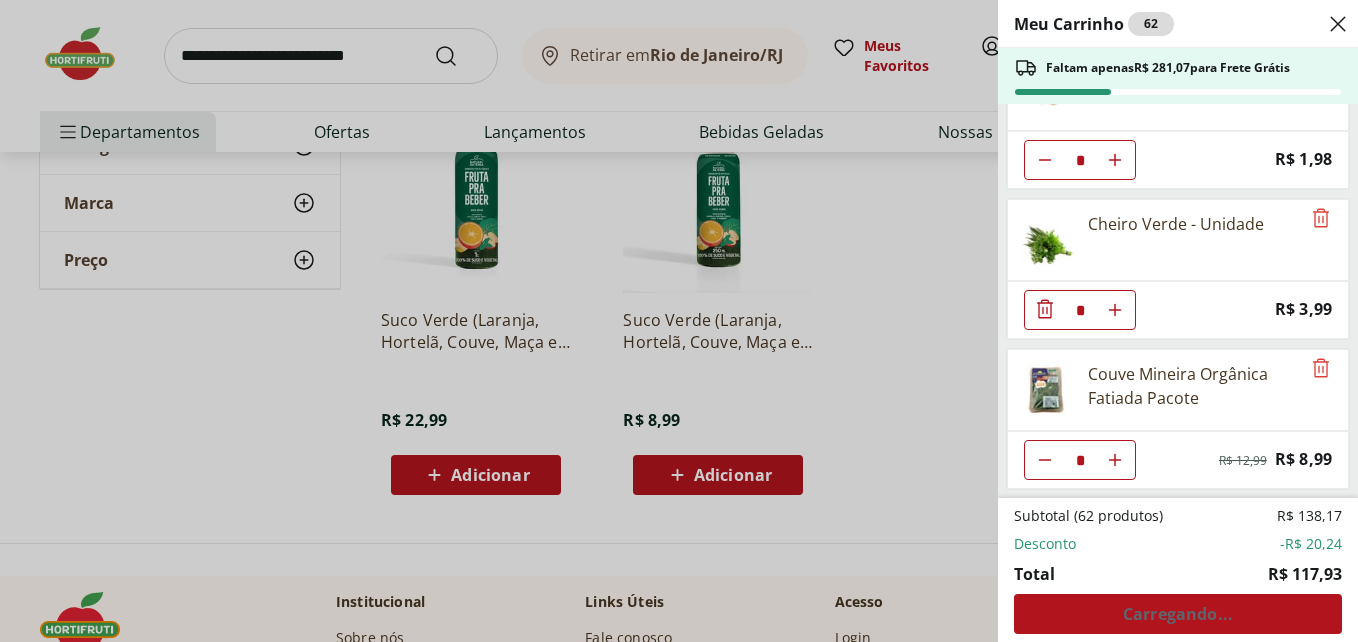 type on "*" 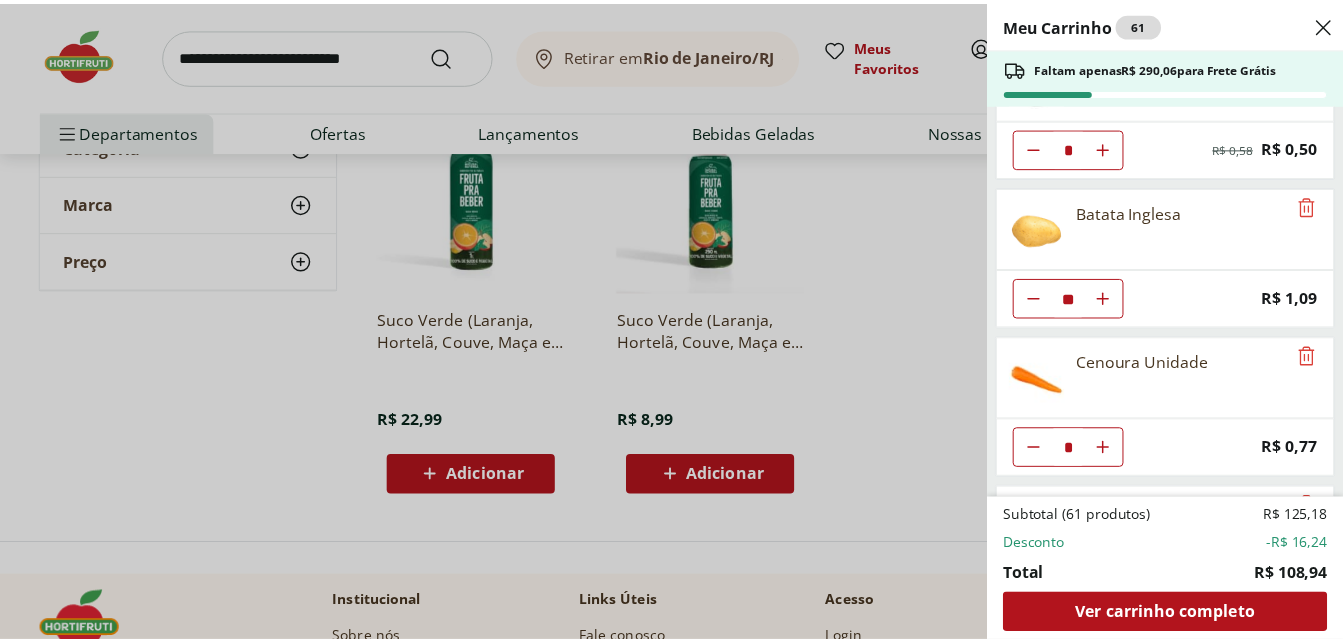 scroll, scrollTop: 114, scrollLeft: 0, axis: vertical 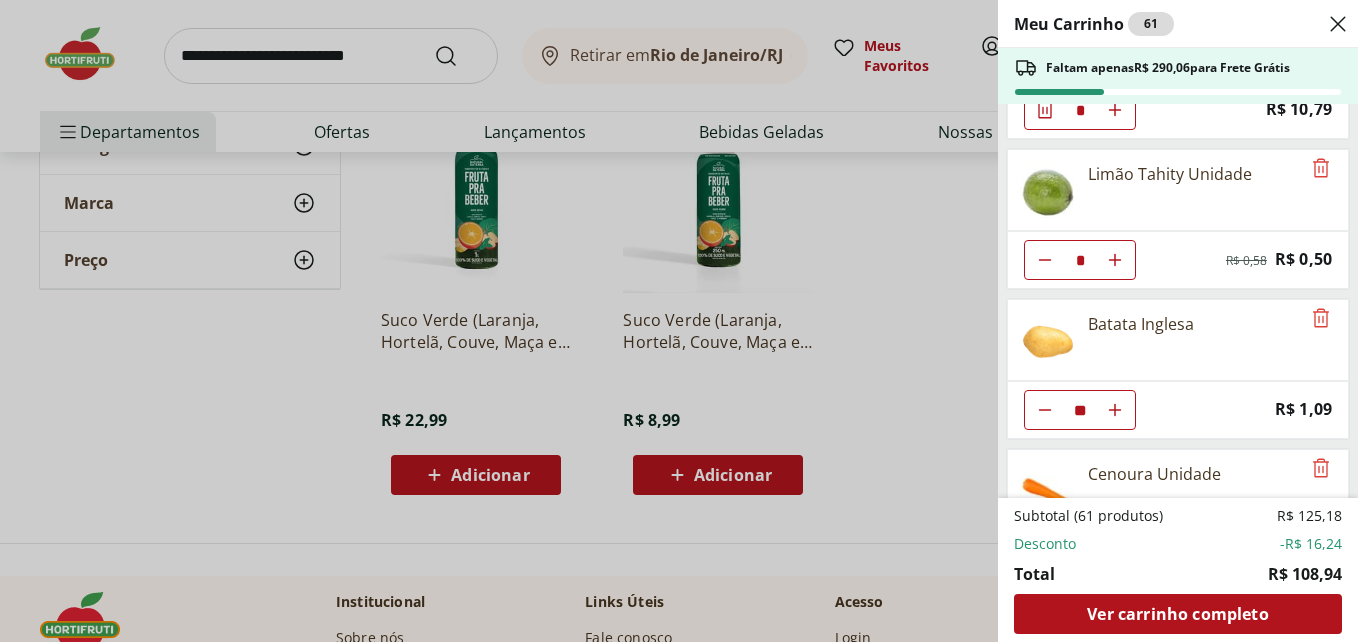 click 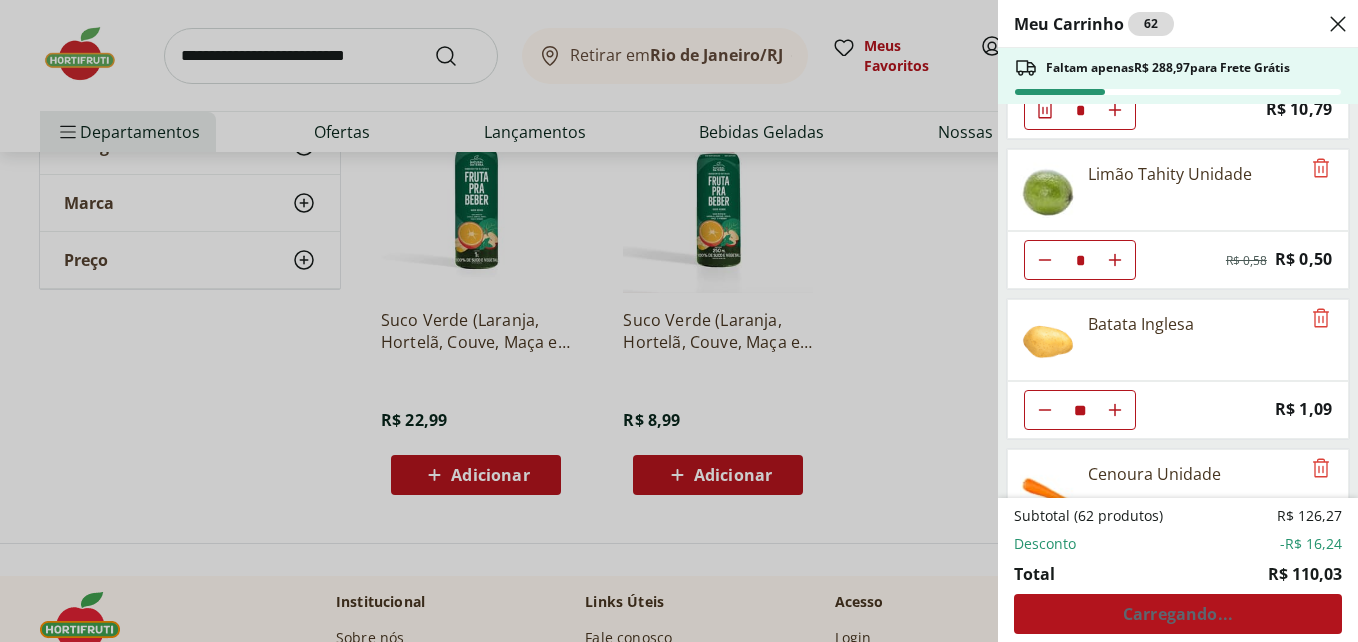 click 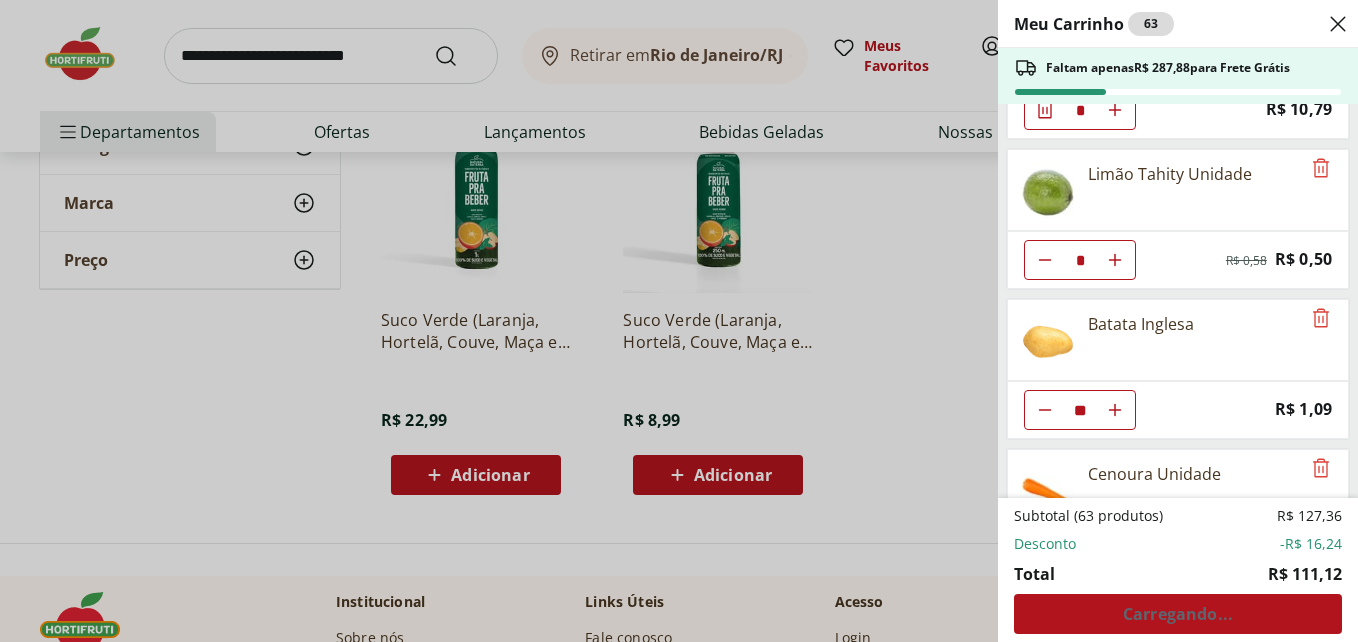 click 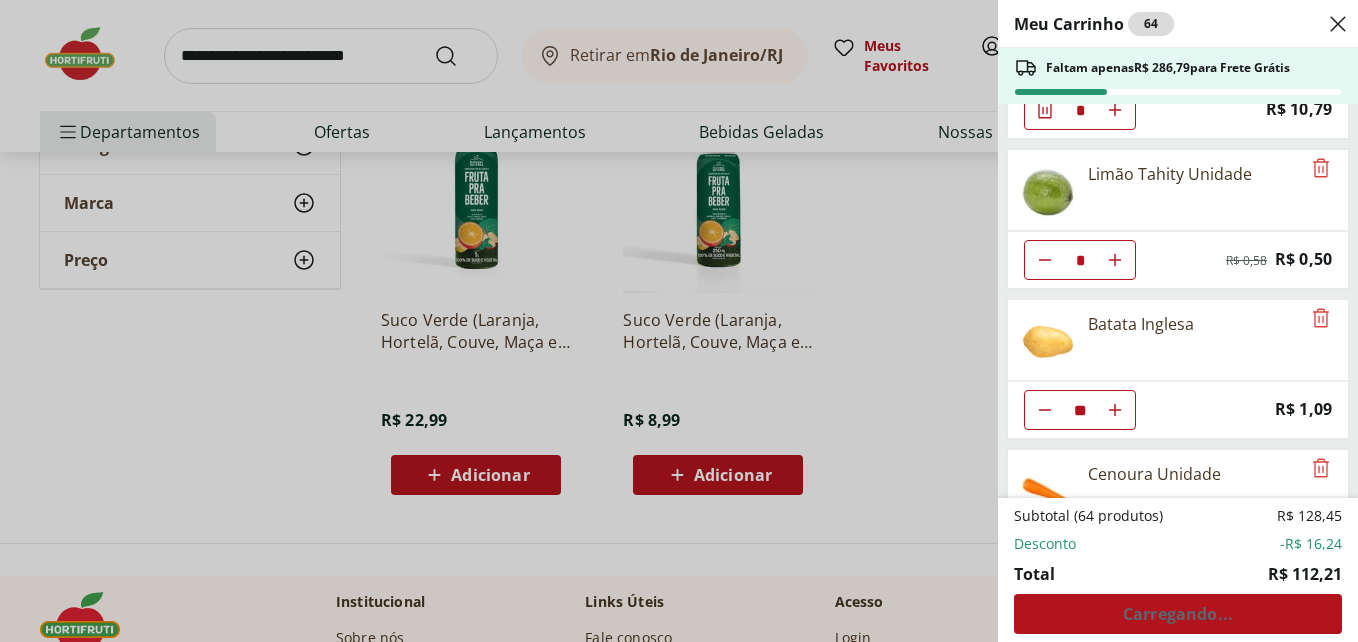 click 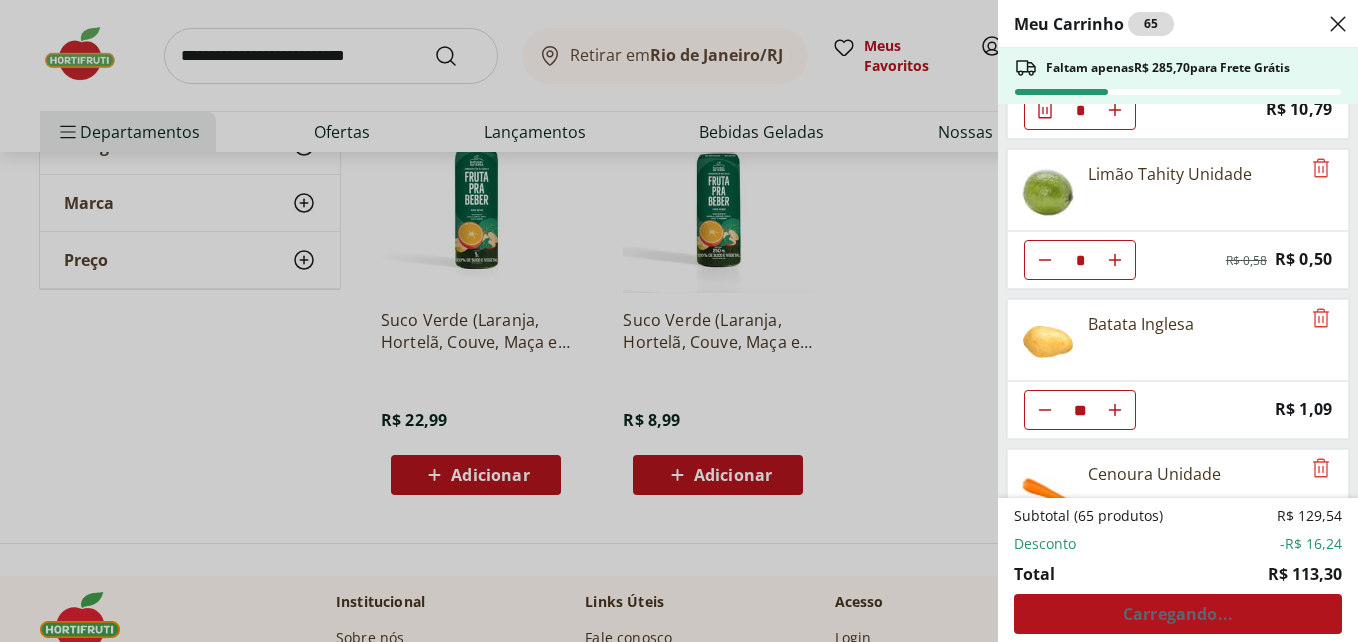 click 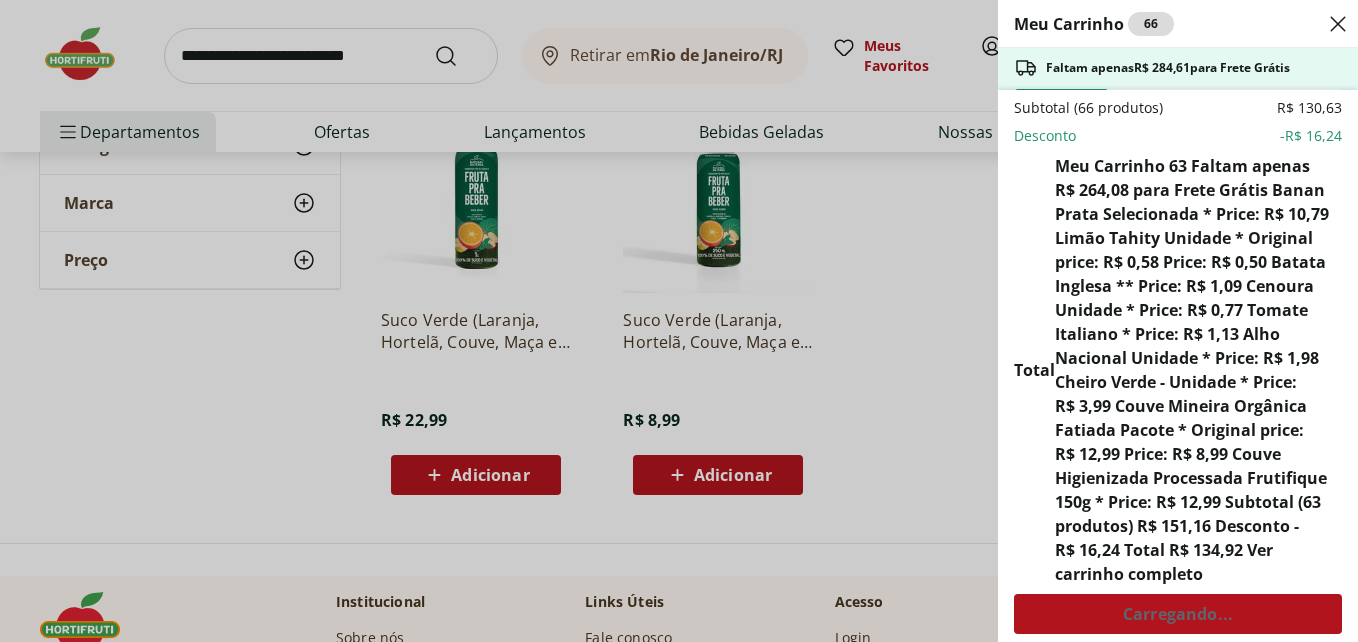 click 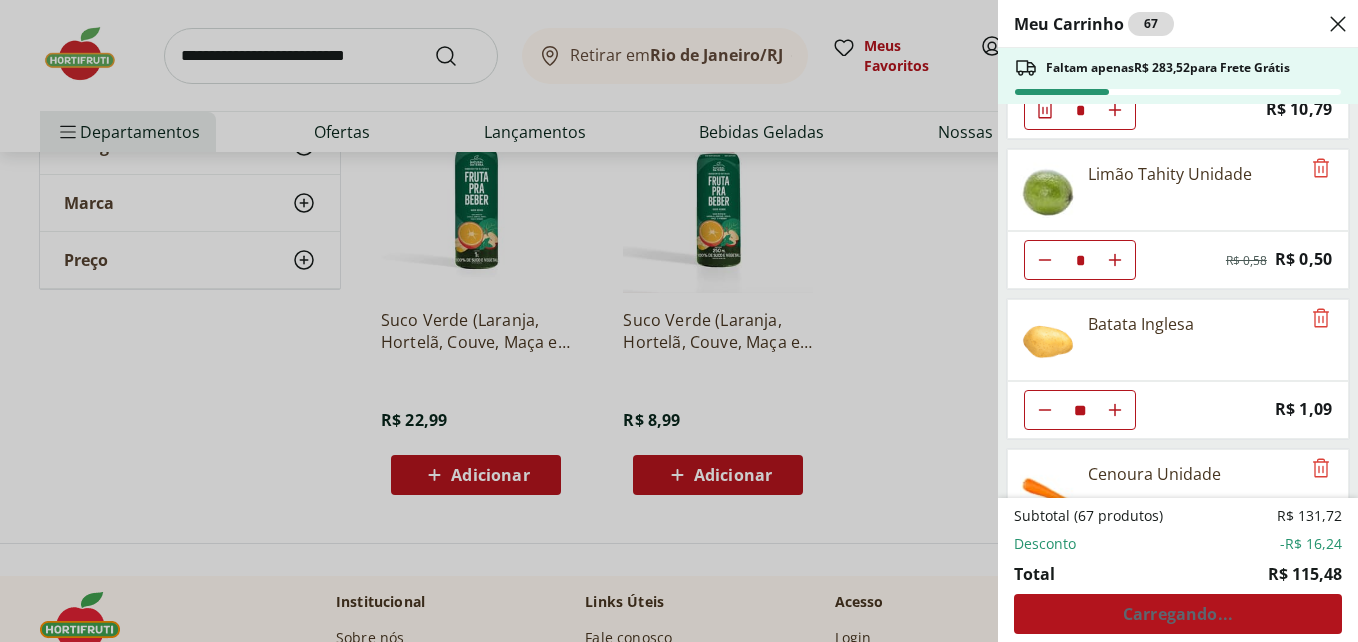 click 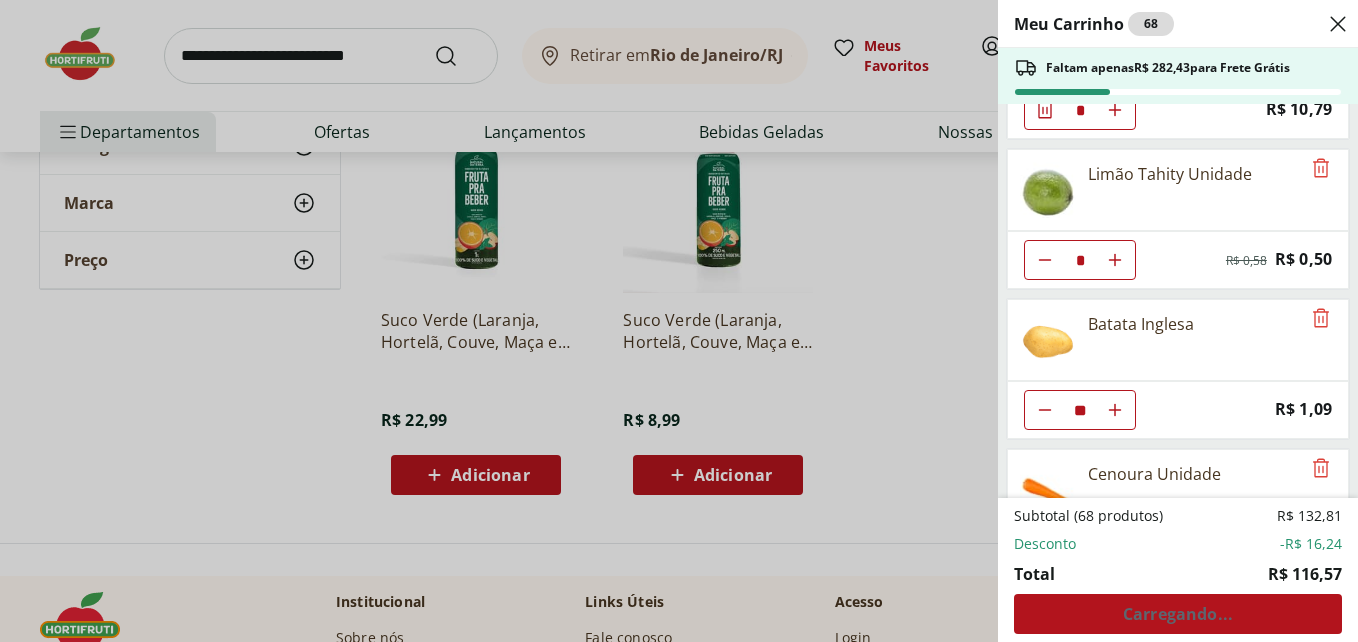 click 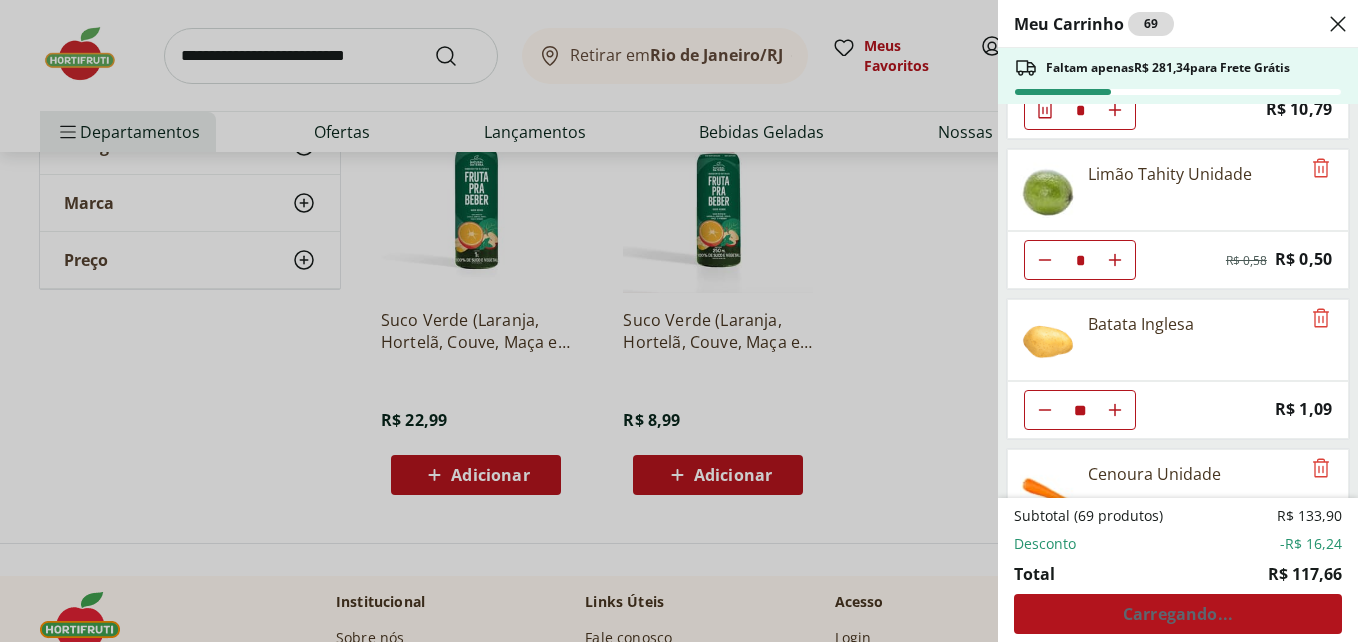 click 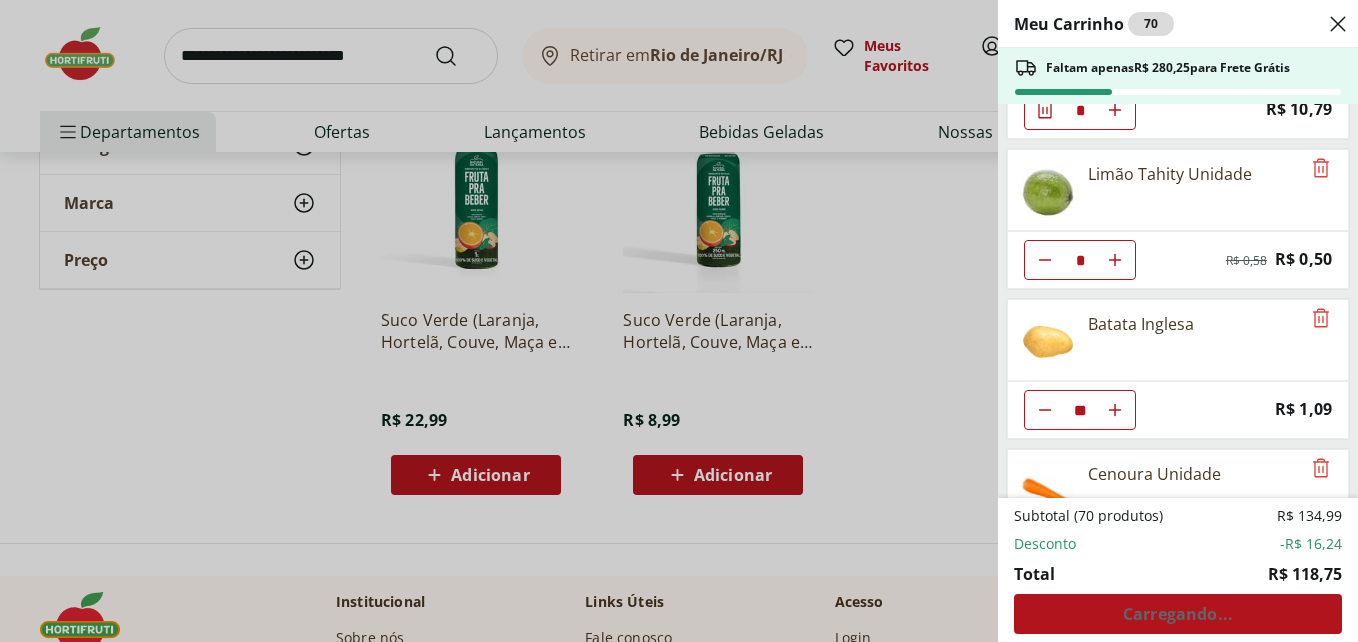 click 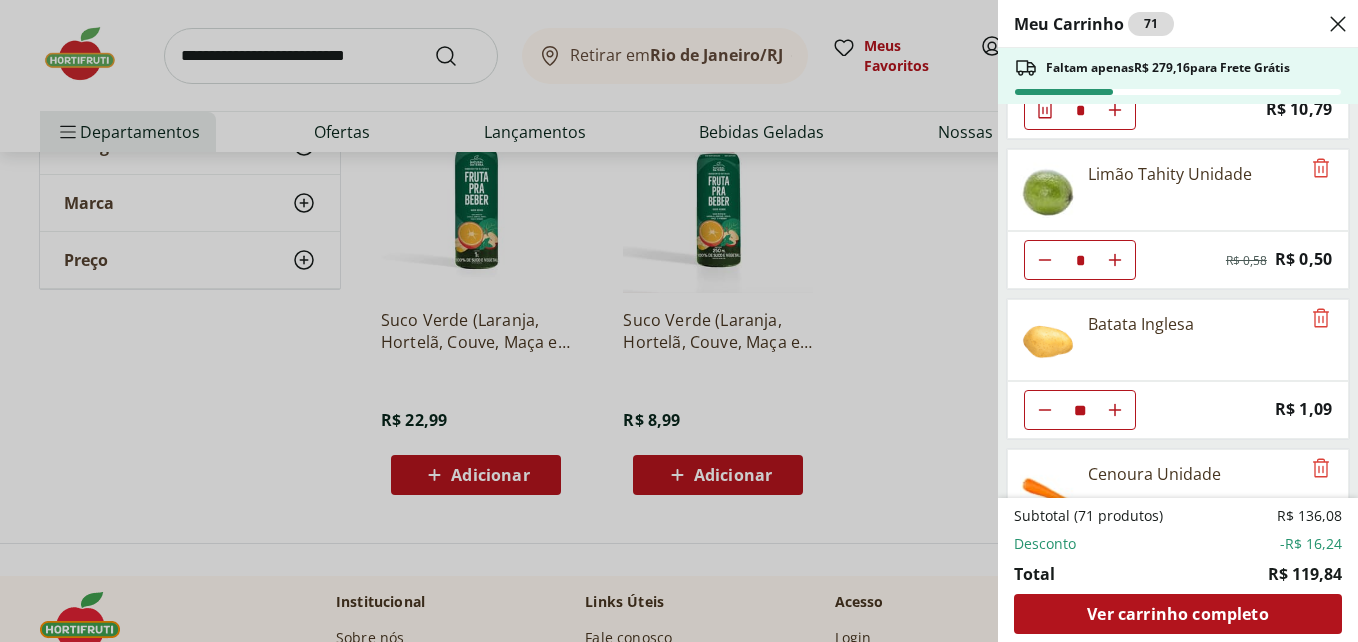 click 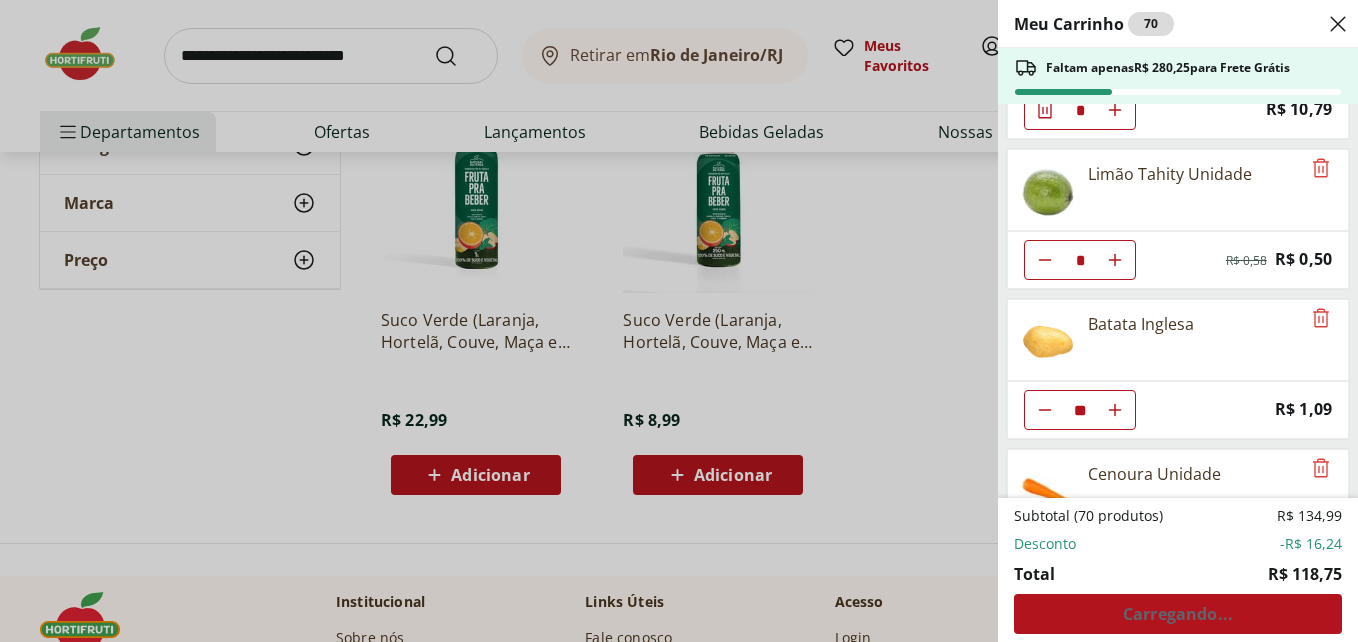 click 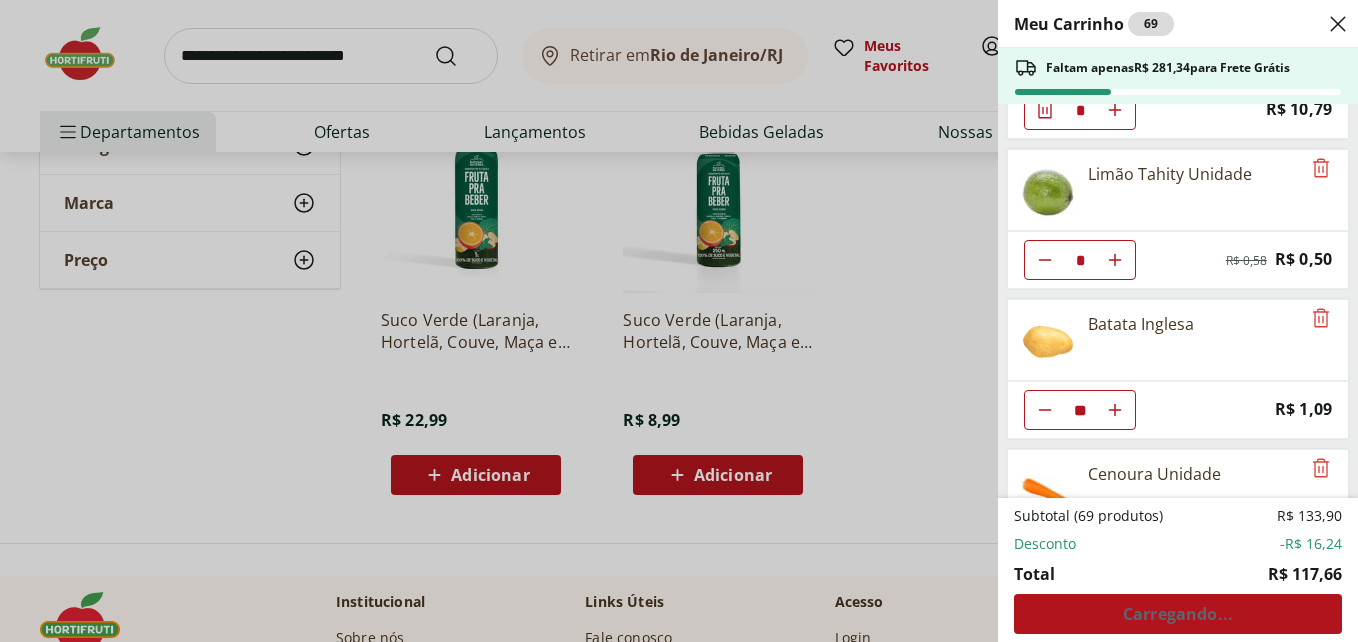 click 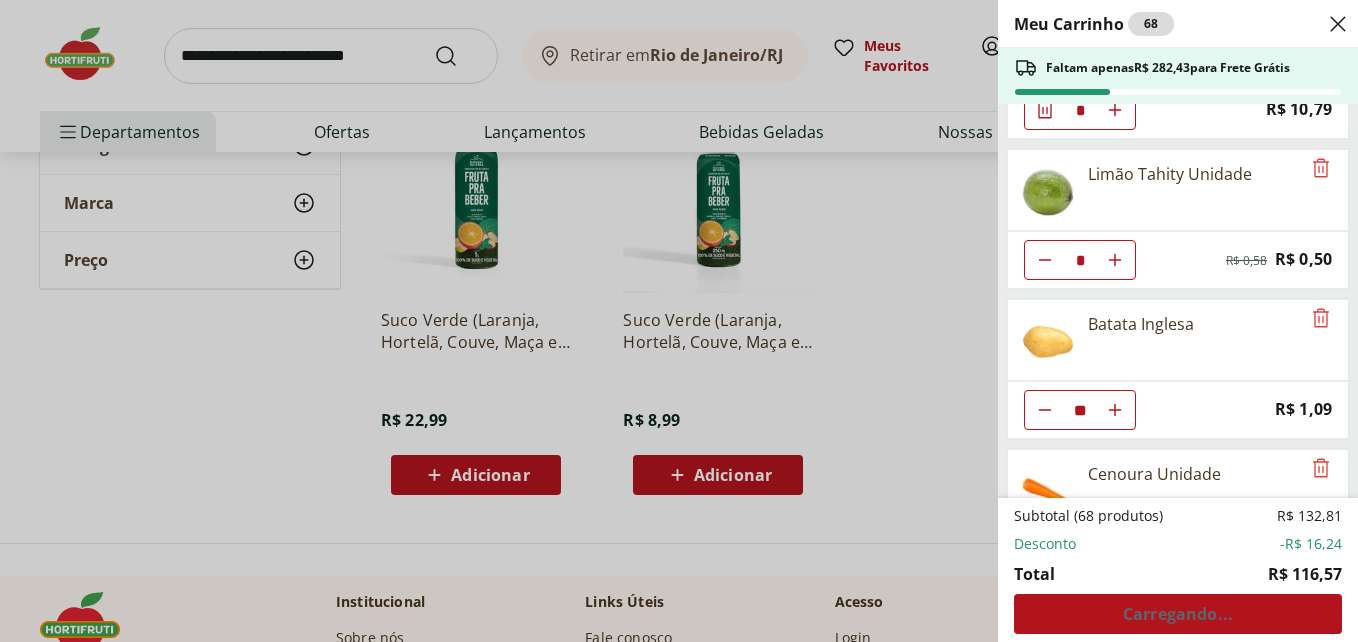 click 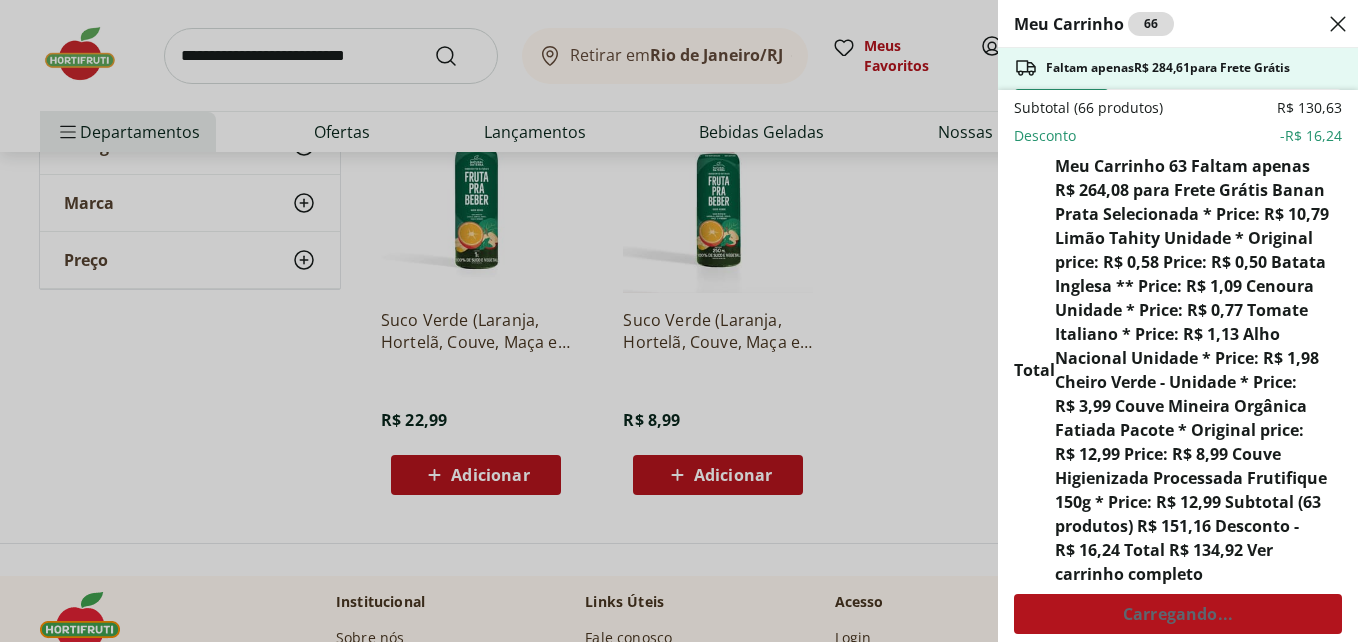 click 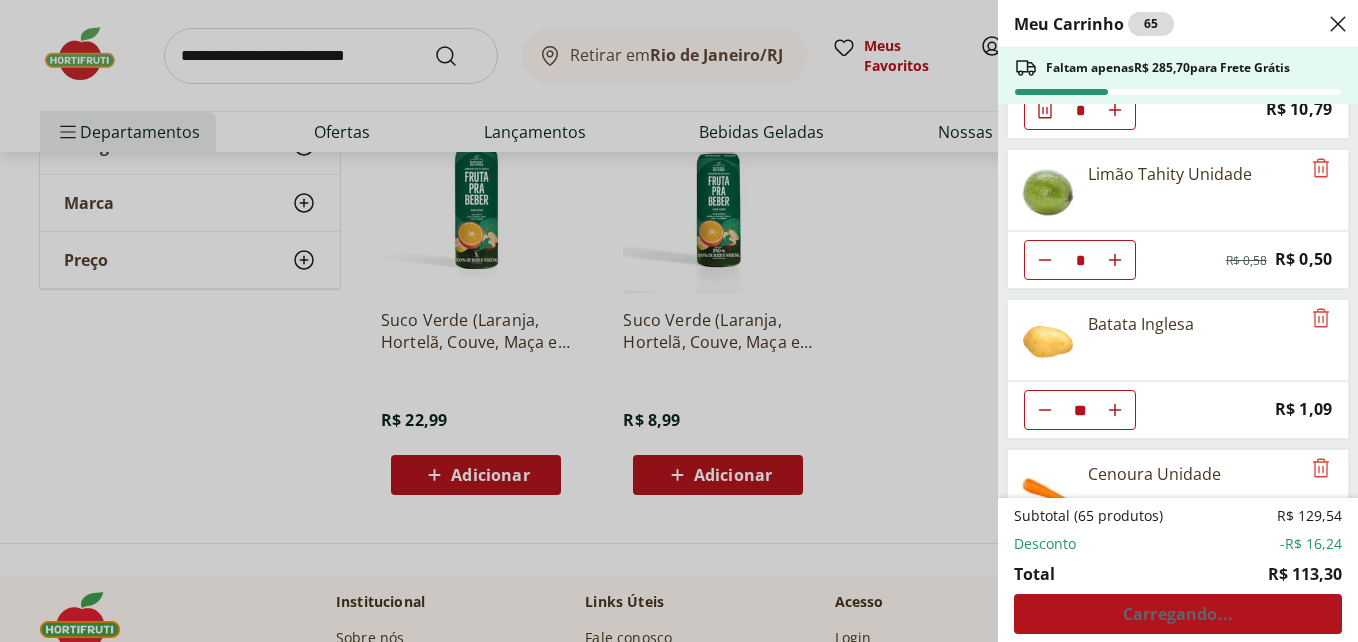 click 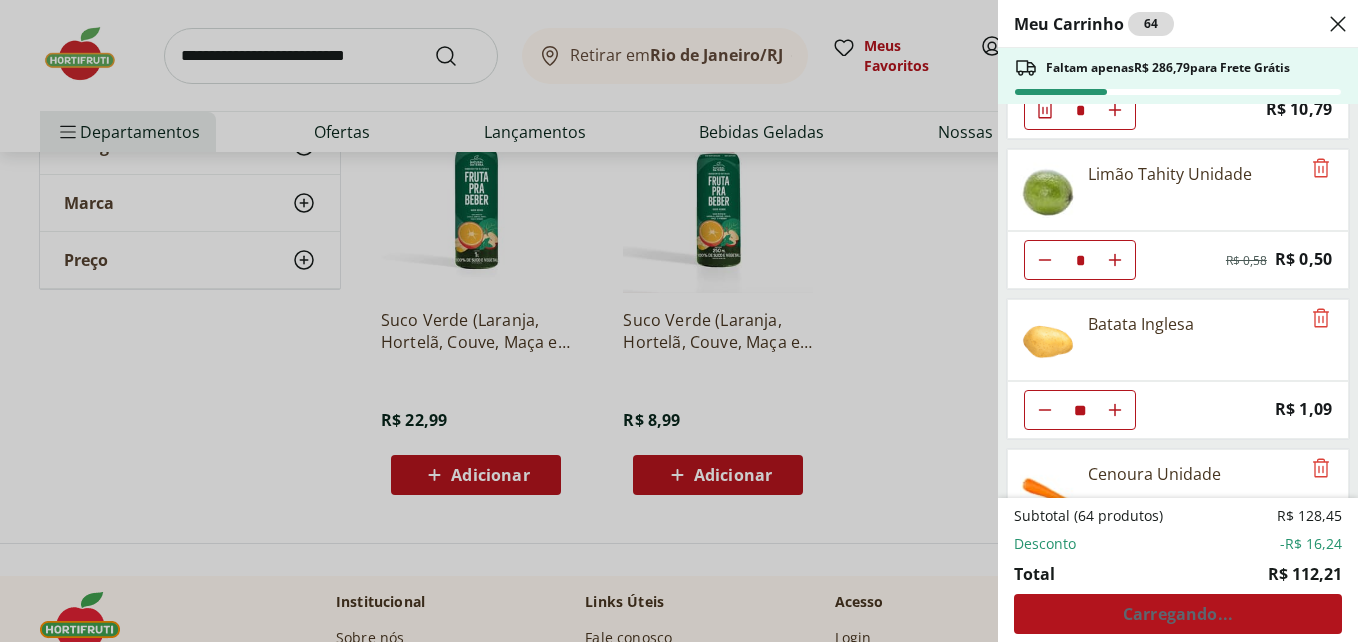 click 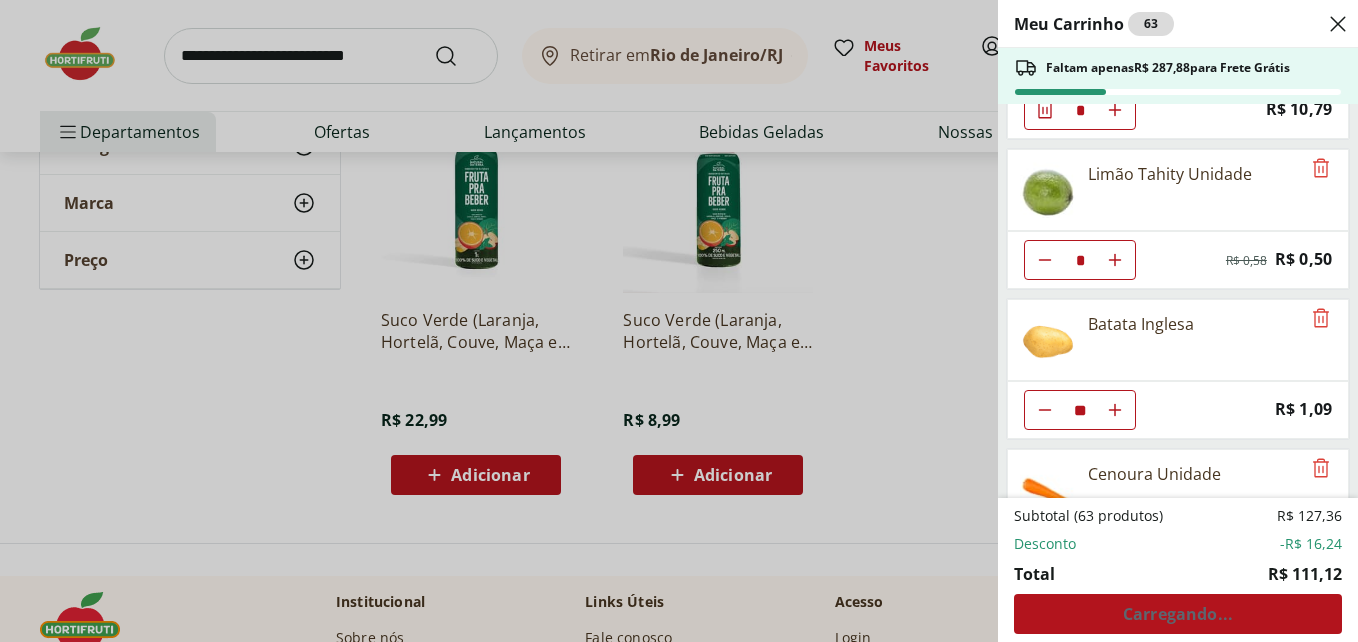 click 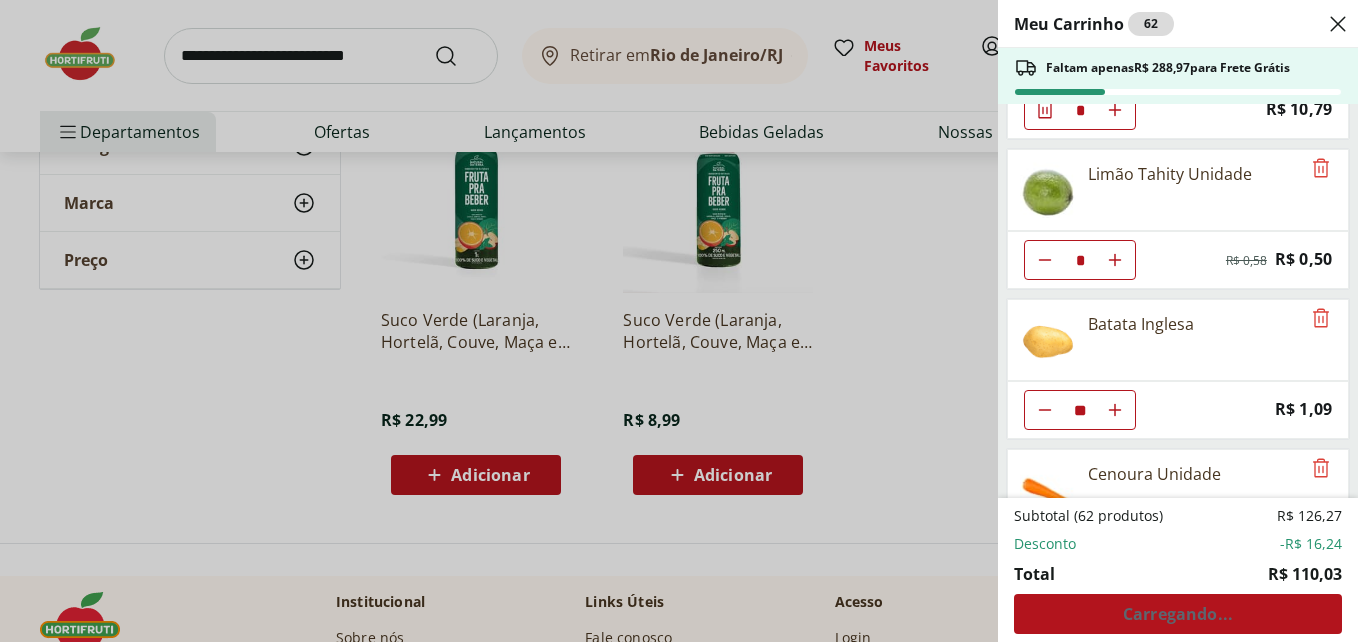 click 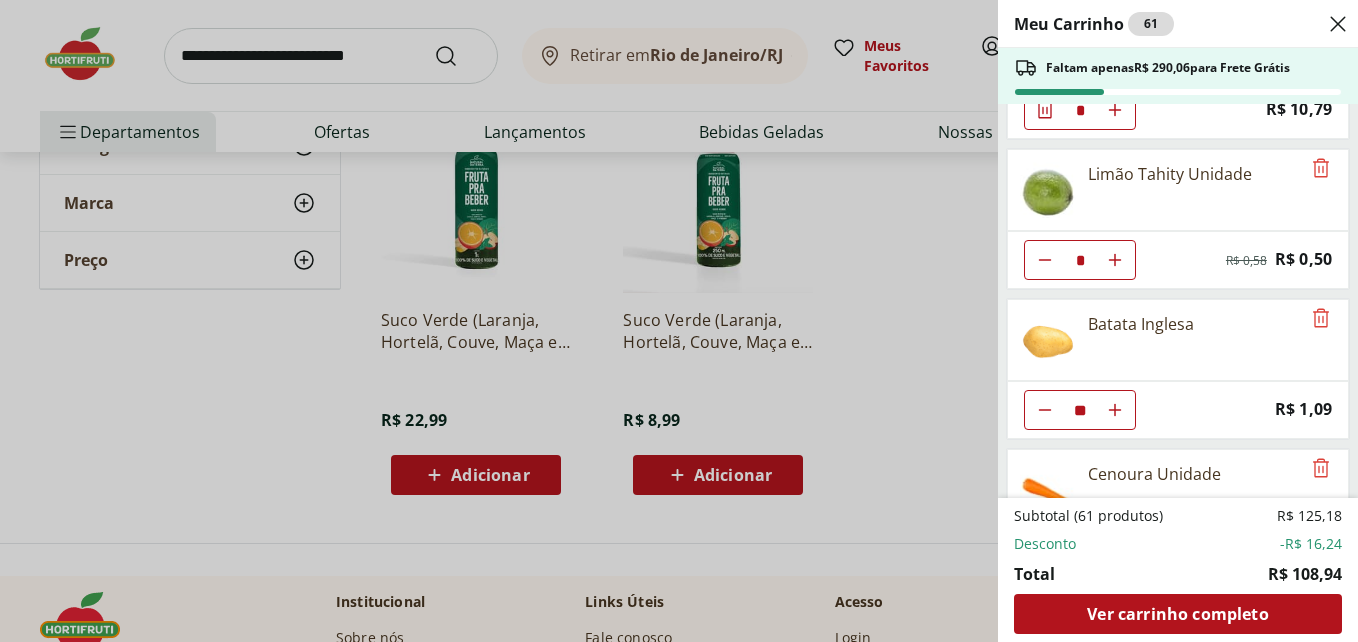 click on "Meu Carrinho 61 Faltam apenas  R$ 290,06  para Frete Grátis Banan Prata Selecionada * Price: R$ 10,79 Limão Tahity Unidade * Original price: R$ 0,58 Price: R$ 0,50 Batata Inglesa ** Price: R$ 1,09 Cenoura Unidade * Price: R$ 0,77 Tomate Italiano * Price: R$ 1,13 Alho Nacional Unidade * Price: R$ 1,98 Cheiro Verde - Unidade * Price: R$ 3,99 Couve Mineira Orgânica Fatiada Pacote * Original price: R$ 12,99 Price: R$ 8,99 Subtotal (61 produtos) R$ 125,18 Desconto -R$ 16,24 Total R$ 108,94 Ver carrinho completo" at bounding box center [679, 321] 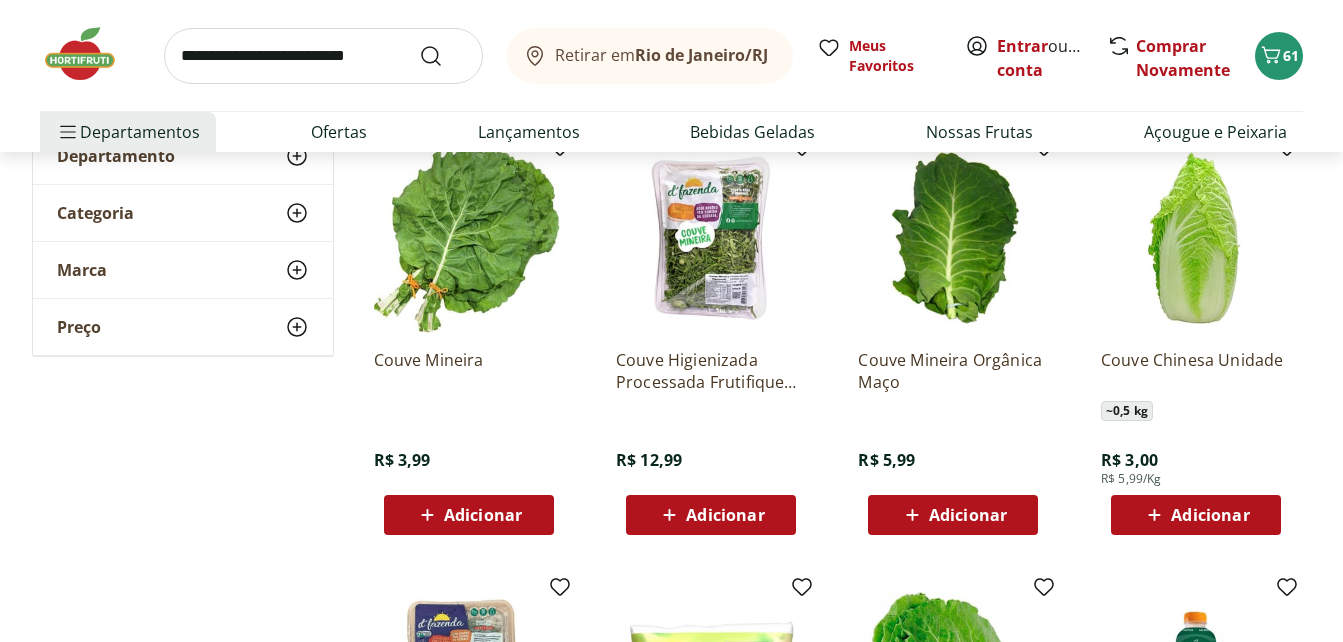scroll, scrollTop: 200, scrollLeft: 0, axis: vertical 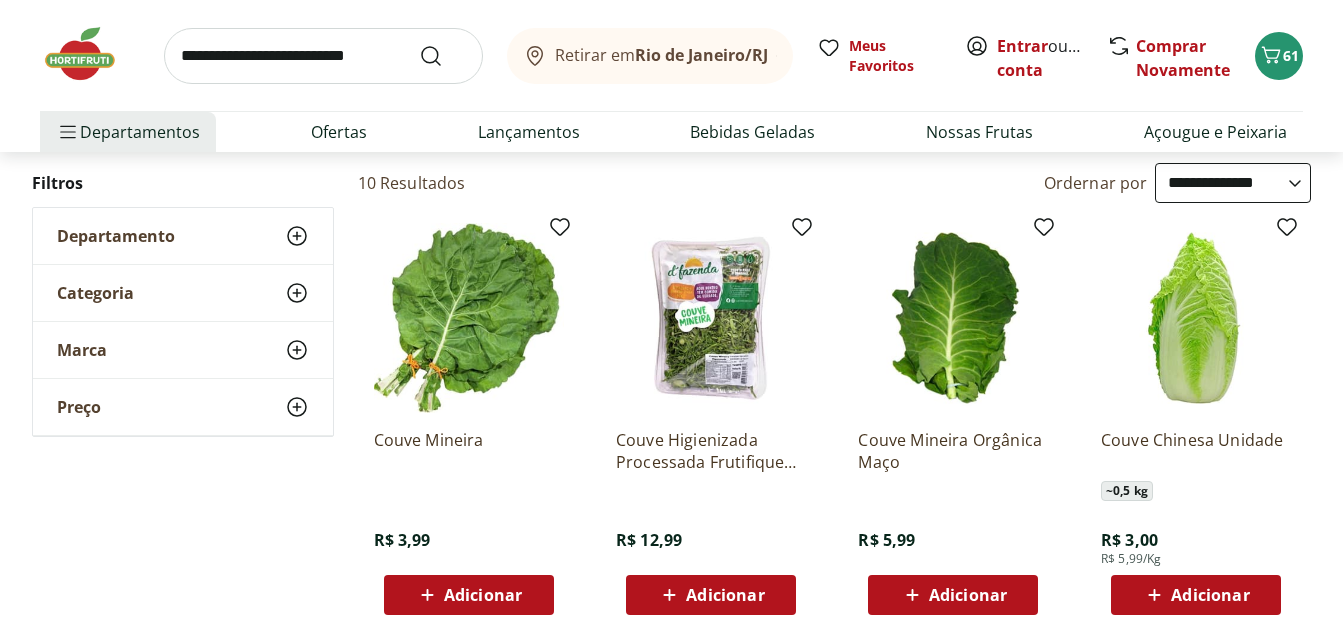 click on "Adicionar" at bounding box center [710, 595] 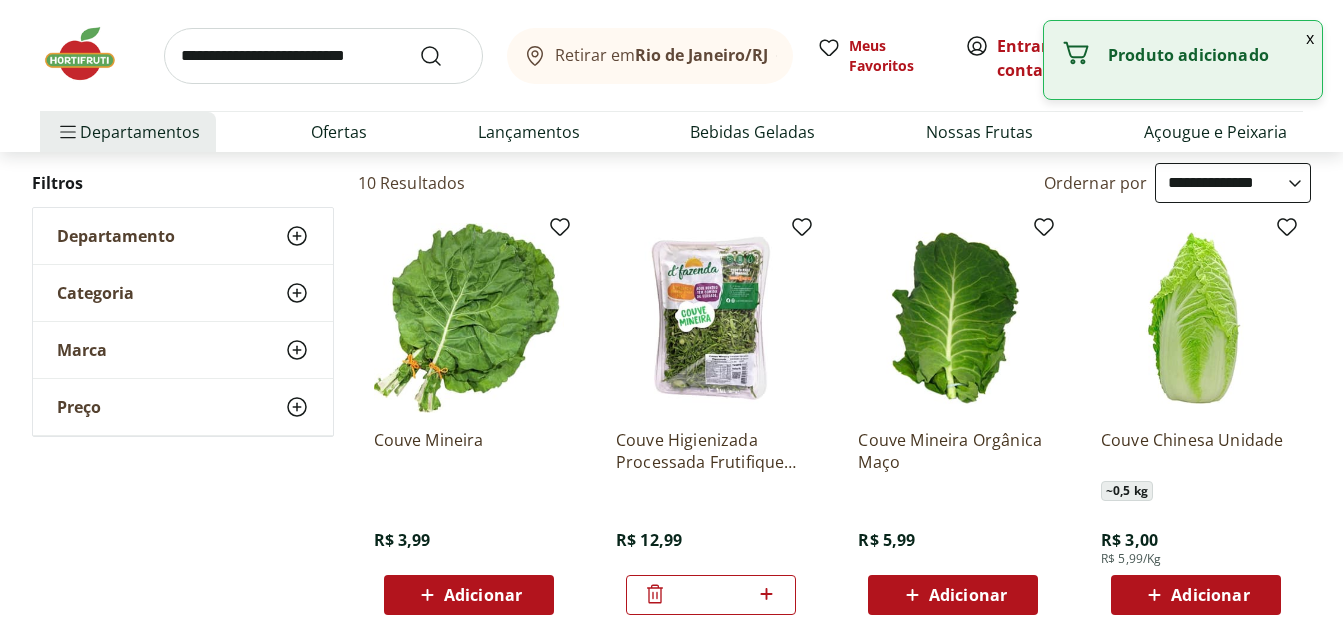 click 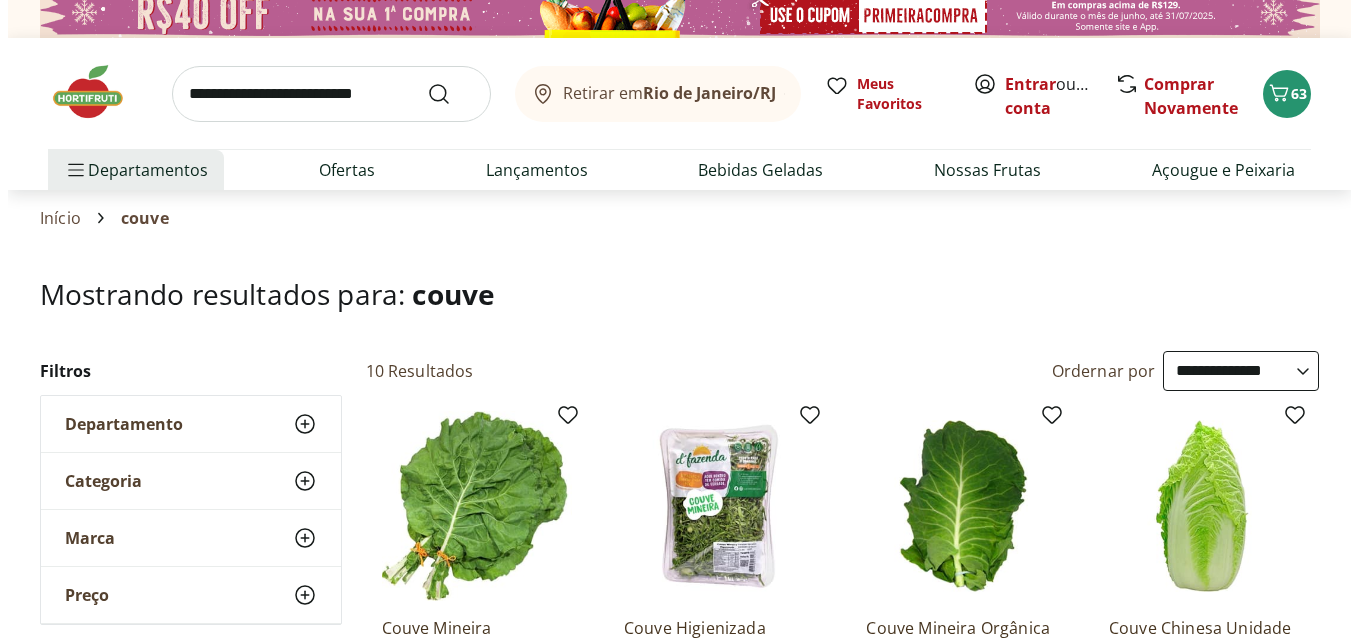 scroll, scrollTop: 0, scrollLeft: 0, axis: both 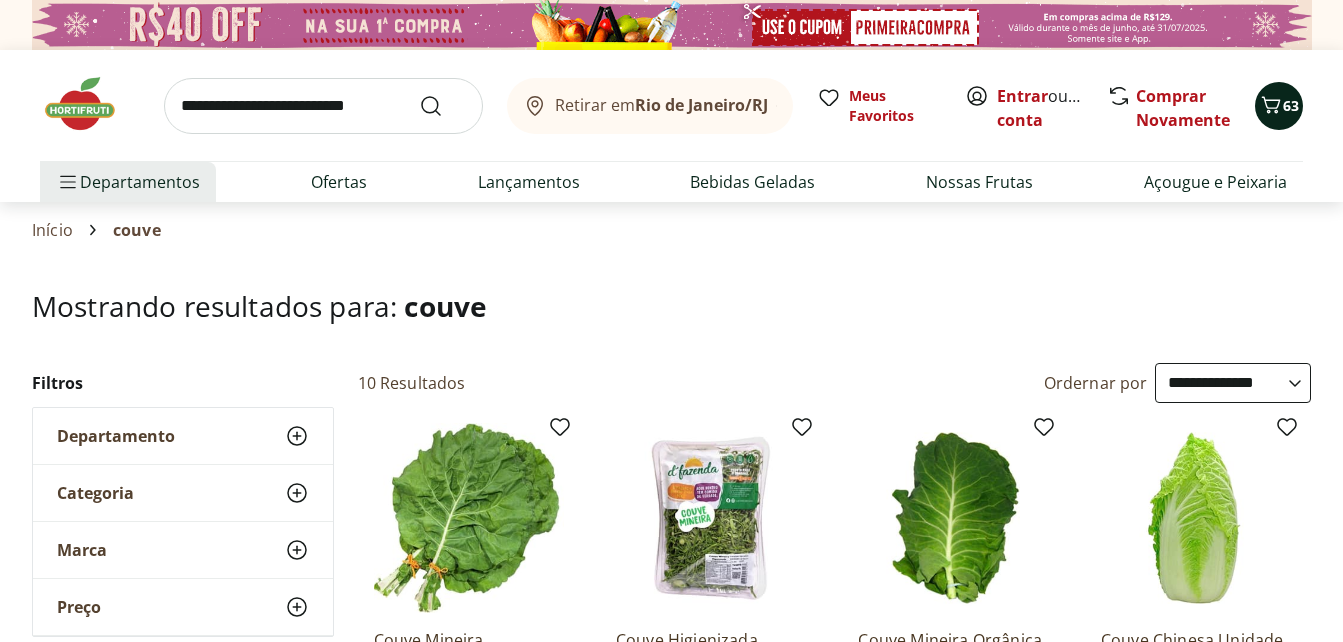 click at bounding box center (1271, 106) 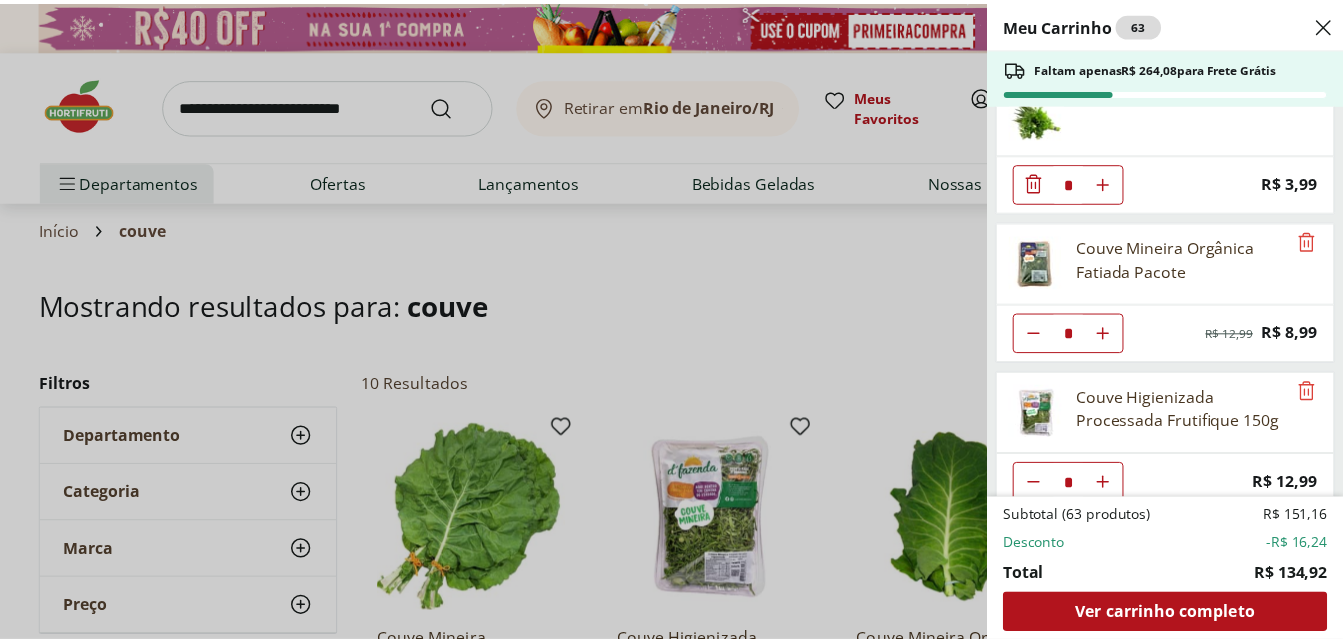 scroll, scrollTop: 964, scrollLeft: 0, axis: vertical 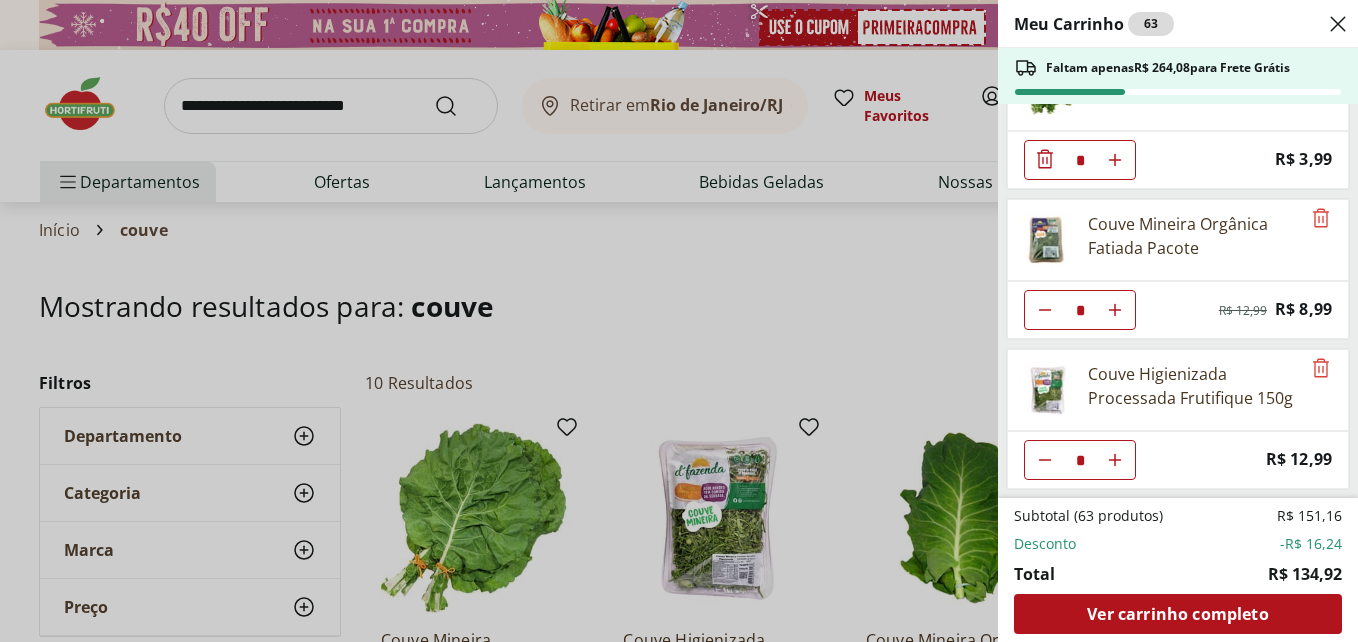 click on "Meu Carrinho 63 Faltam apenas  R$ 264,08  para Frete Grátis Banan Prata Selecionada * Price: R$ 10,79 Limão Tahity Unidade * Original price: R$ 0,58 Price: R$ 0,50 Batata Inglesa ** Price: R$ 1,09 Cenoura Unidade * Price: R$ 0,77 Tomate Italiano * Price: R$ 1,13 Alho Nacional Unidade * Price: R$ 1,98 Cheiro Verde - Unidade * Price: R$ 3,99 Couve Mineira Orgânica Fatiada Pacote * Original price: R$ 12,99 Price: R$ 8,99 Couve Higienizada Processada Frutifique 150g * Price: R$ 12,99 Subtotal (63 produtos) R$ 151,16 Desconto -R$ 16,24 Total R$ 134,92 Ver carrinho completo" at bounding box center (679, 321) 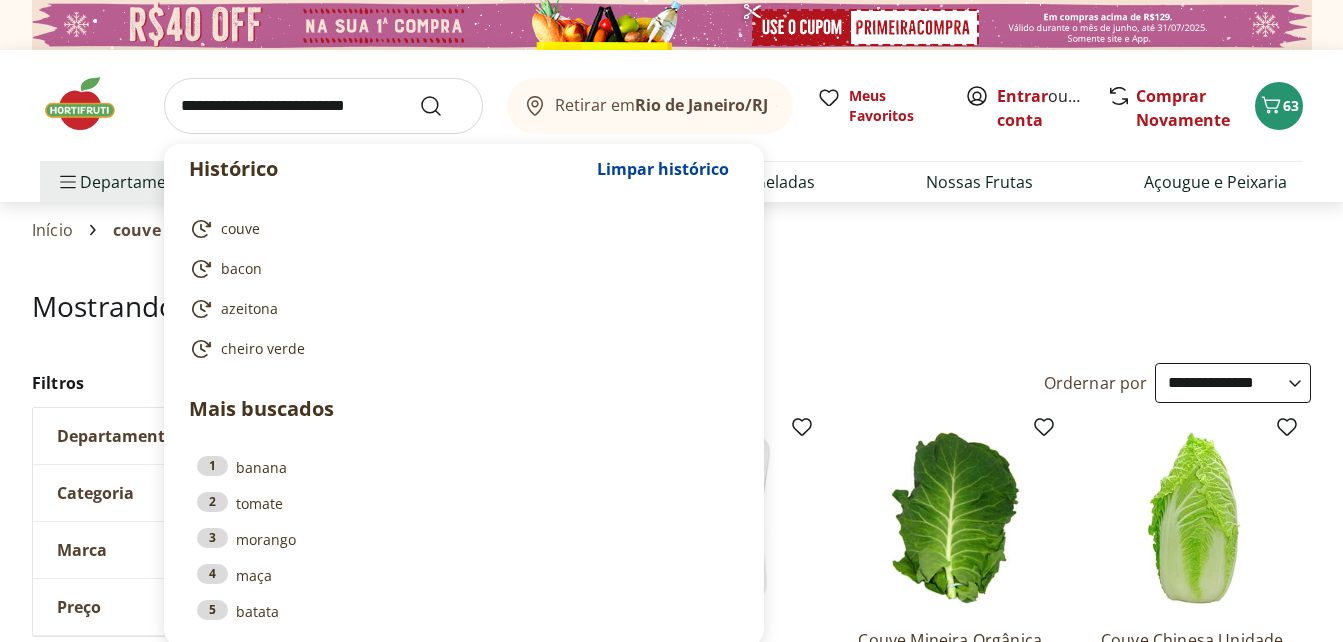 click at bounding box center (323, 106) 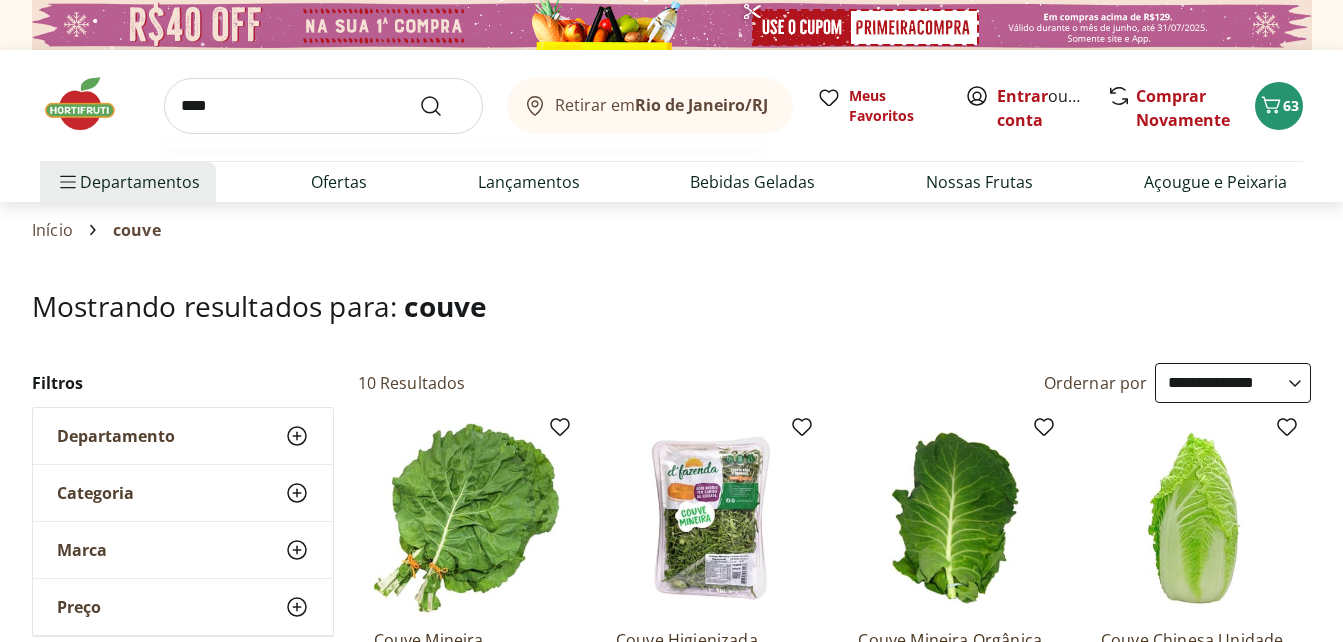 type on "****" 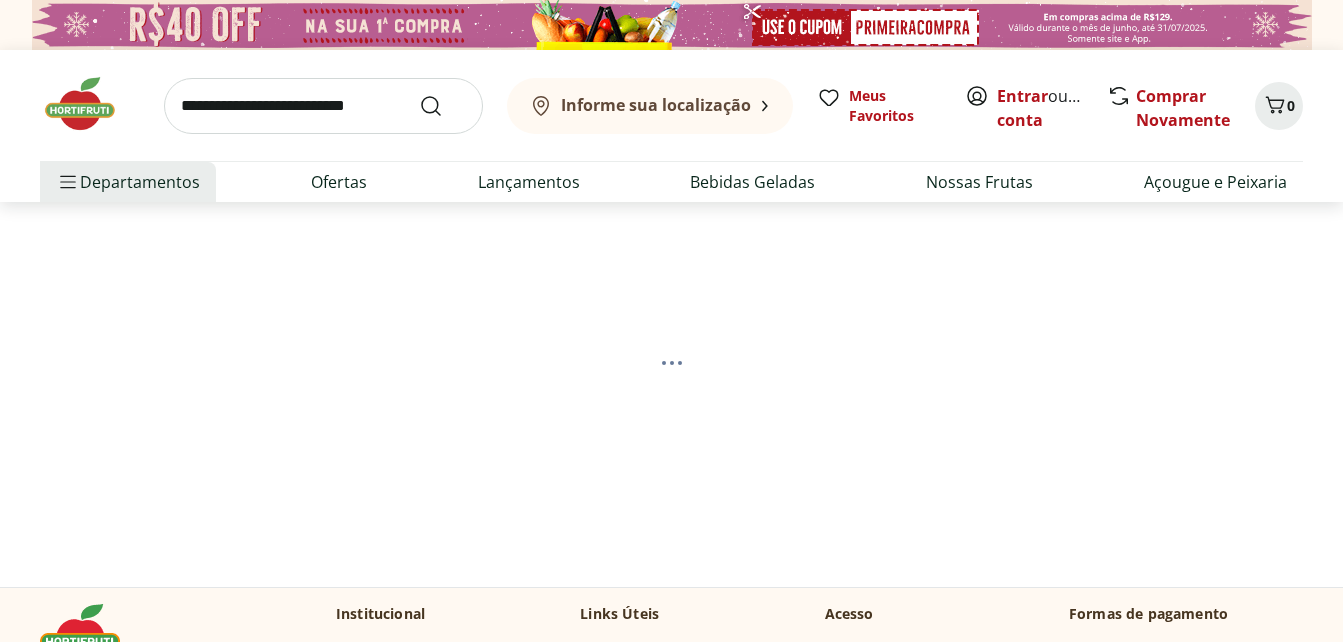 scroll, scrollTop: 0, scrollLeft: 0, axis: both 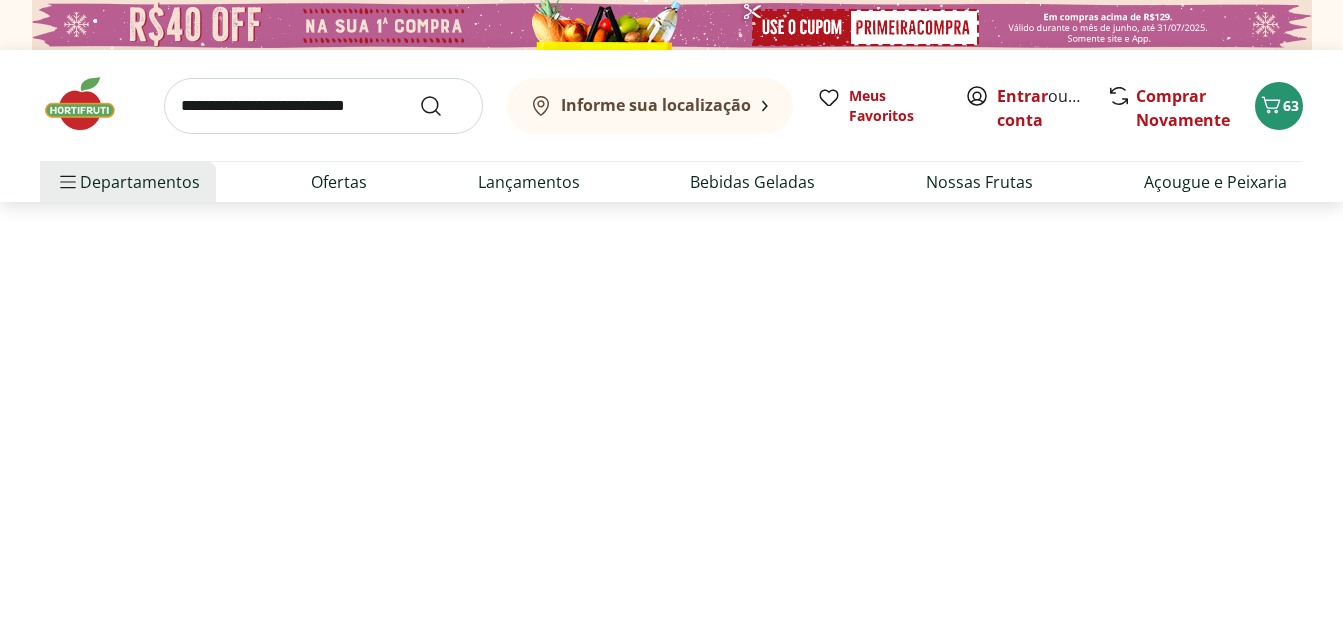 select on "**********" 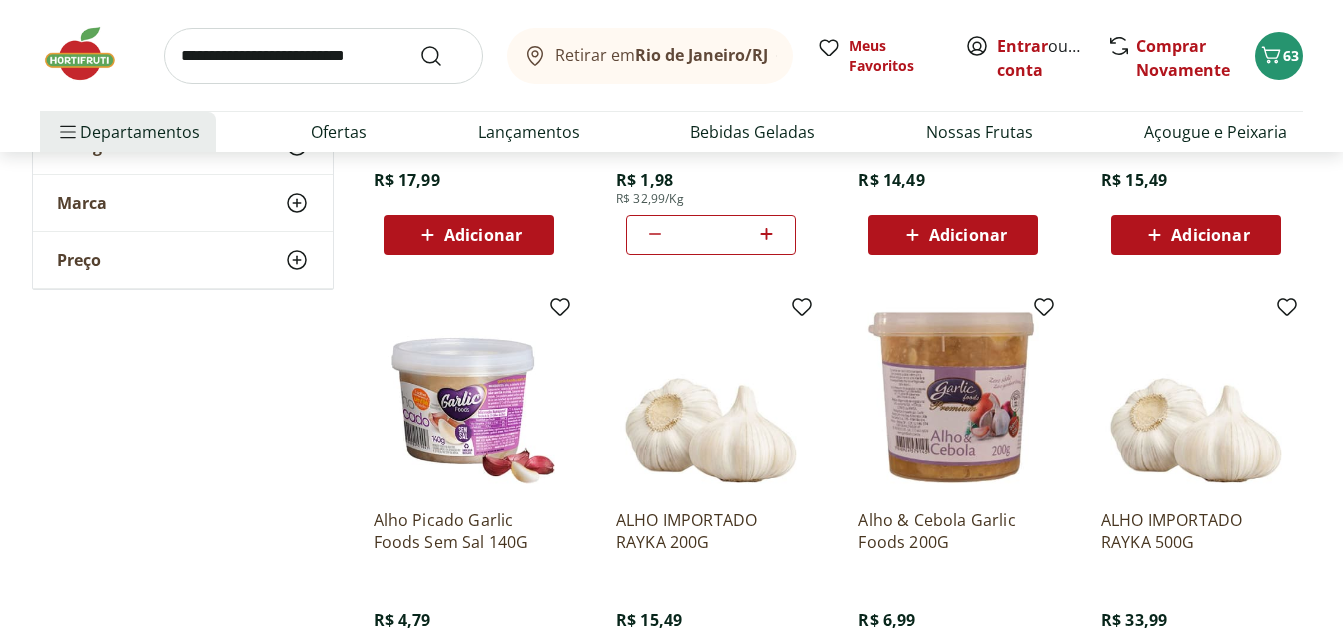scroll, scrollTop: 1400, scrollLeft: 0, axis: vertical 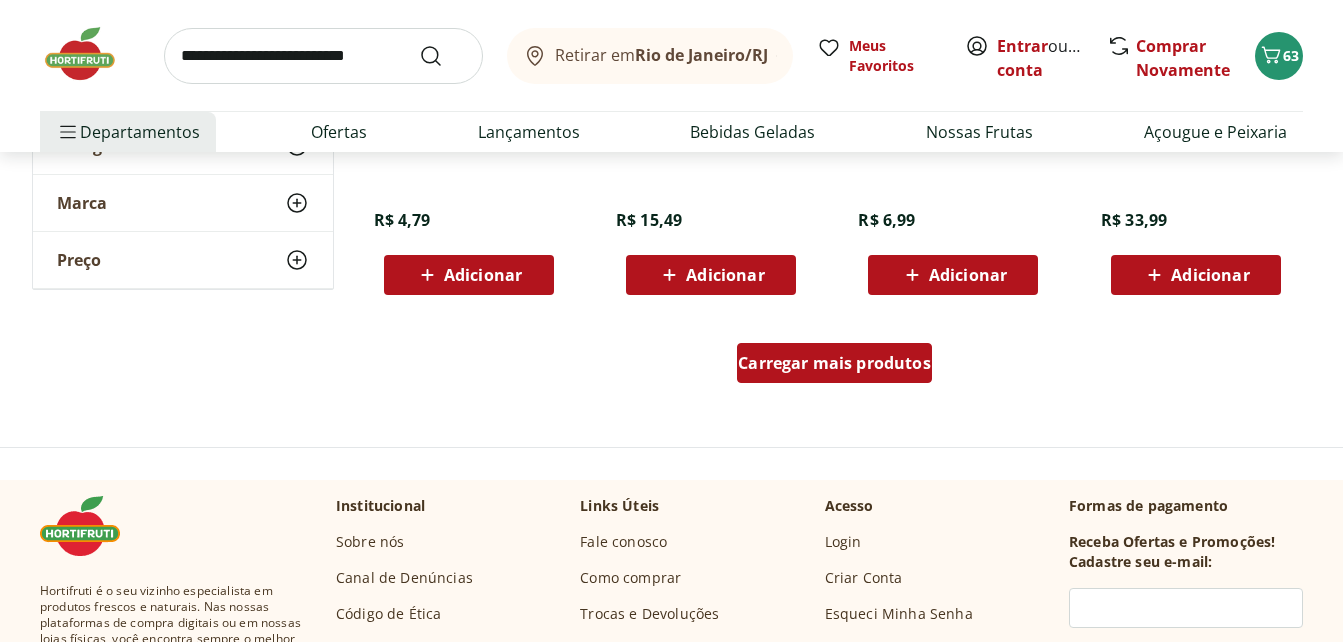 click on "Carregar mais produtos" at bounding box center (834, 363) 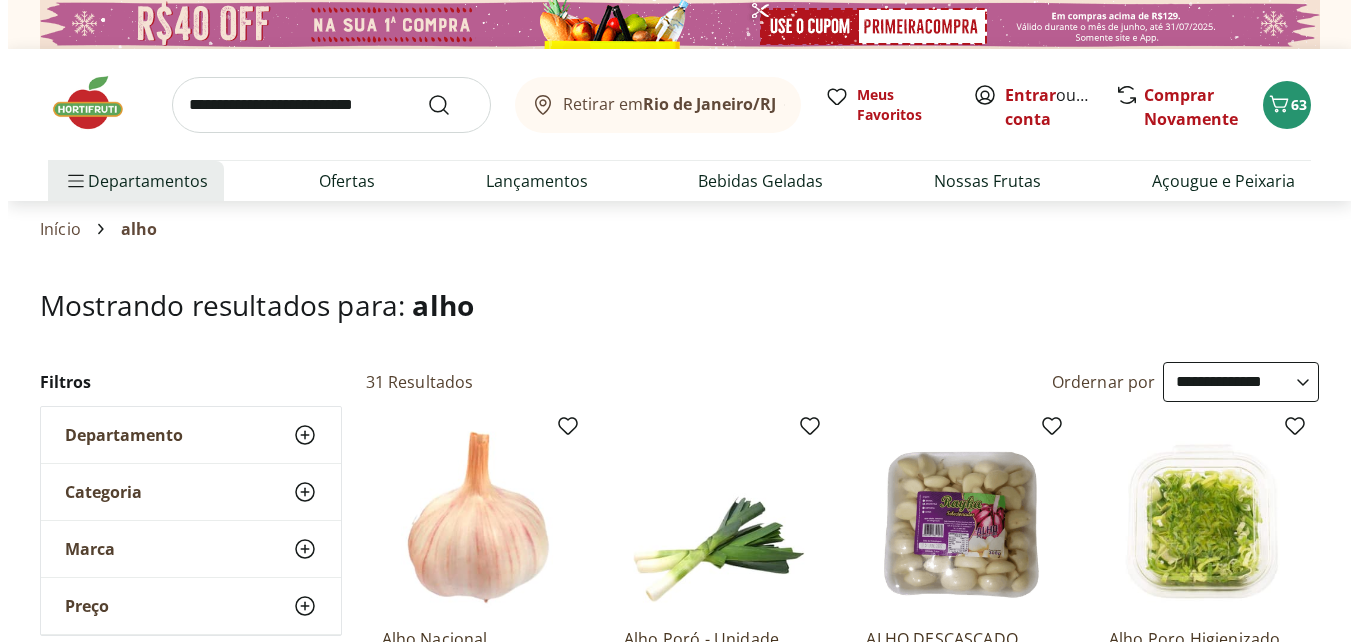 scroll, scrollTop: 0, scrollLeft: 0, axis: both 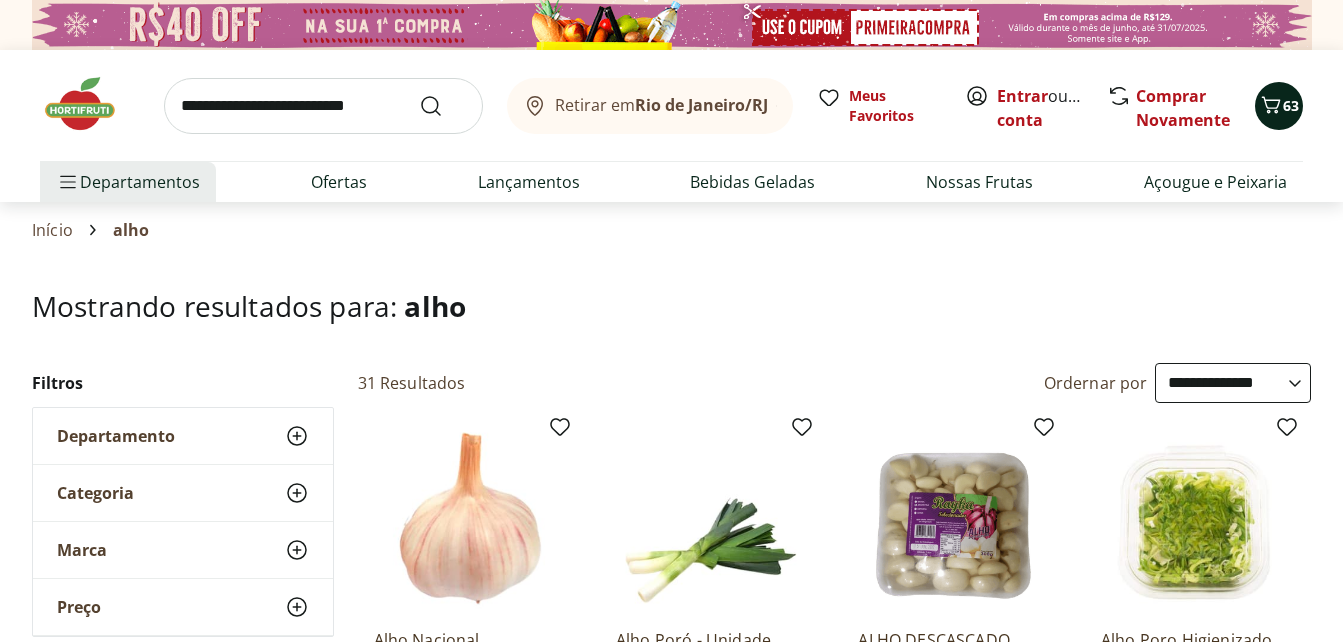 click 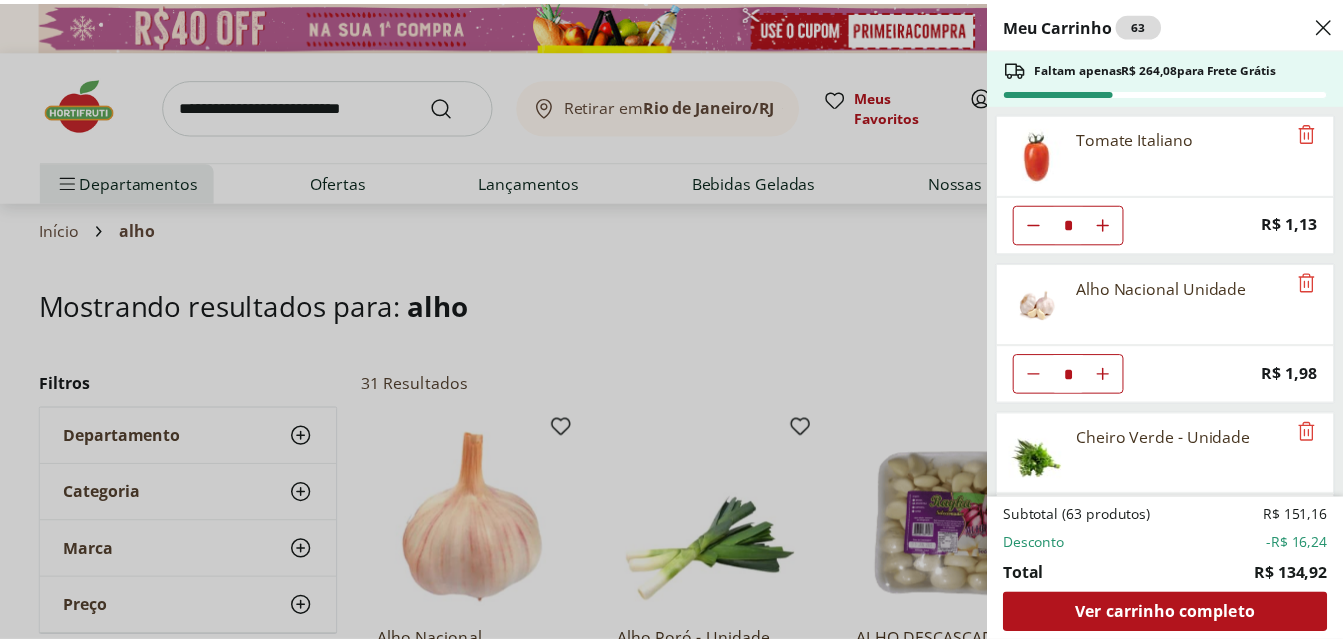scroll, scrollTop: 700, scrollLeft: 0, axis: vertical 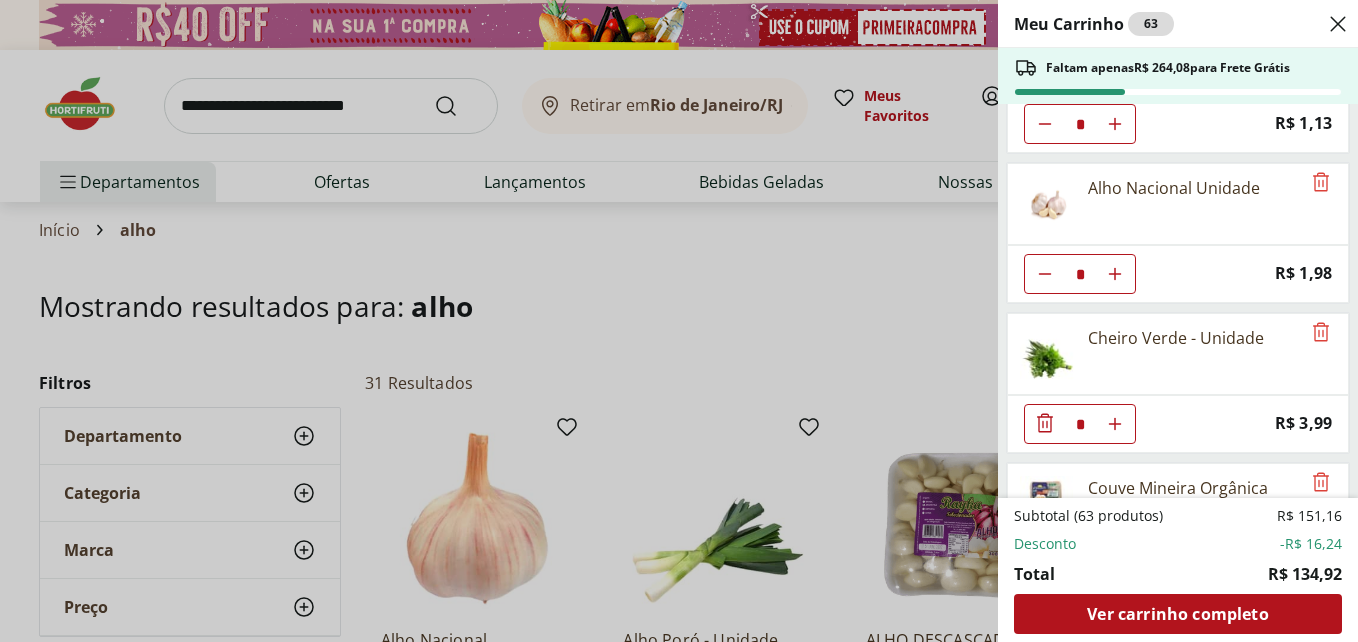 click 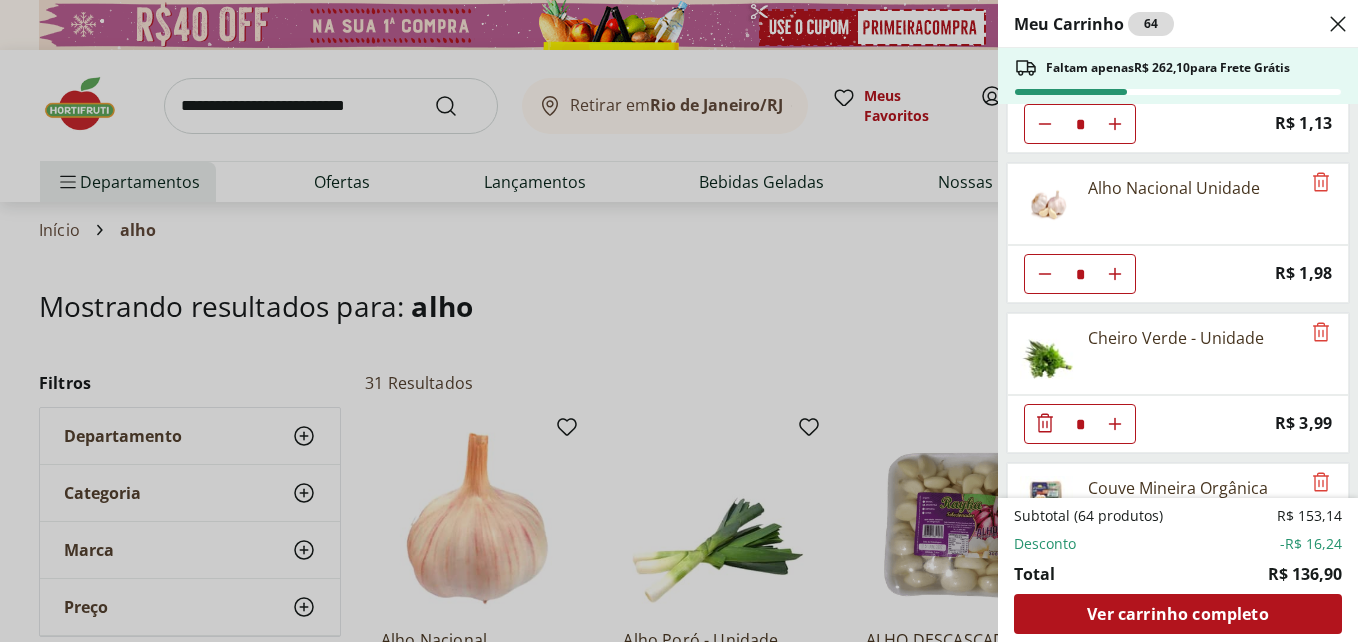 click 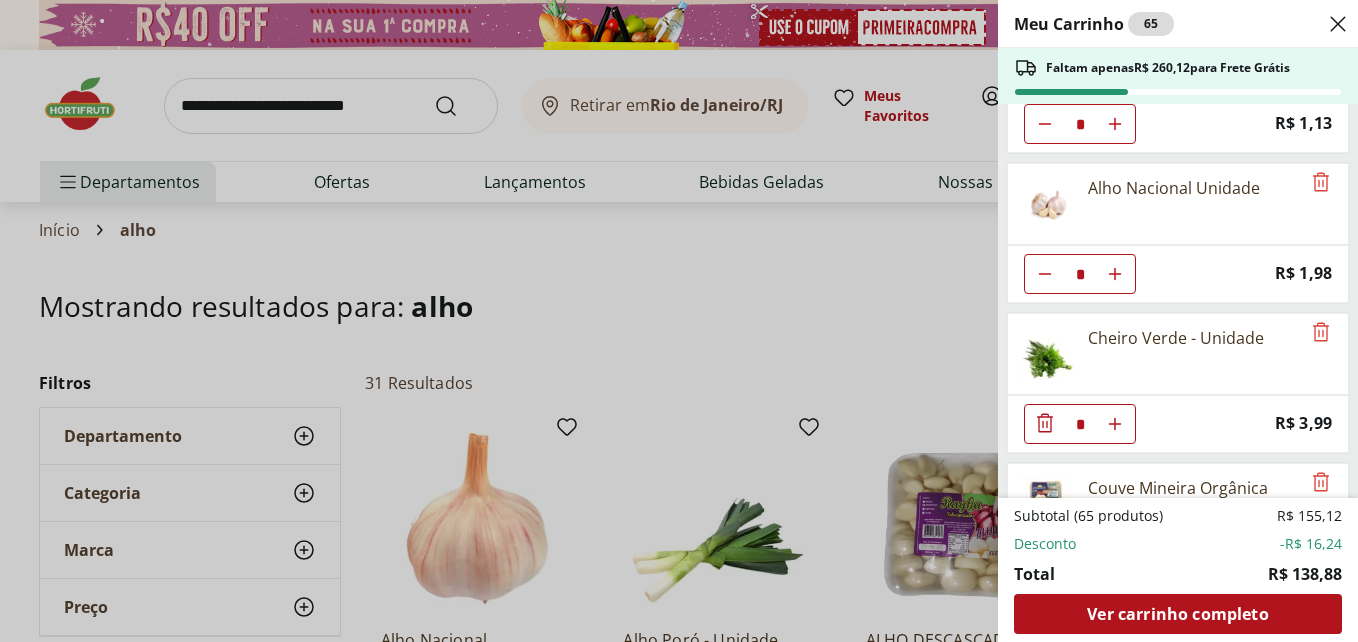 click on "Meu Carrinho 65 Faltam apenas R$ 260,12 para Frete Grátis Banan Prata Selecionada * Price: R$ 10,79 Limão Tahity Unidade * Original price: R$ 0,58 Price: R$ 0,50 Batata Inglesa ** Price: R$ 1,09 Cenoura Unidade * Price: R$ 0,77 Tomate Italiano * Price: R$ 1,13 Alho Nacional Unidade * Price: R$ 1,98 Cheiro Verde - Unidade * Price: R$ 3,99 Couve Mineira Orgânica Fatiada Pacote * Original price: R$ 12,99 Price: R$ 8,99 Couve Higienizada Processada Frutifique 150g * Price: R$ 12,99 Subtotal (65 produtos) R$ 155,12 Desconto -R$ 16,24 Total R$ 138,88 Ver carrinho completo" at bounding box center [679, 321] 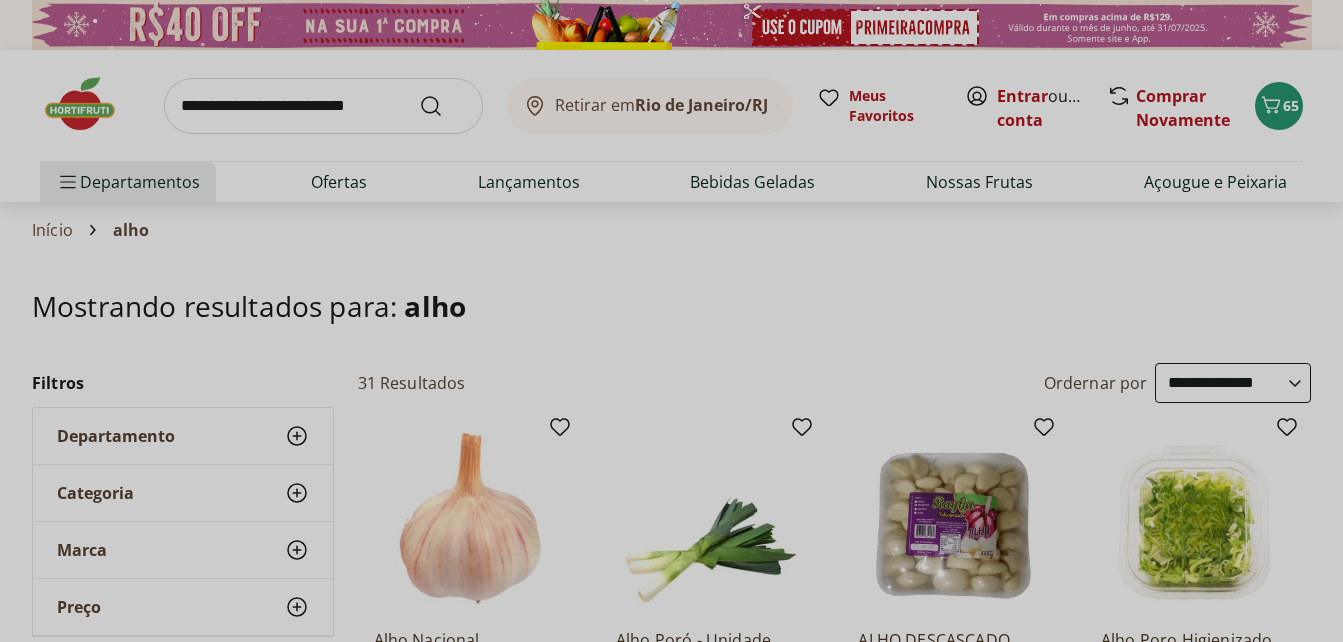 click at bounding box center (323, 106) 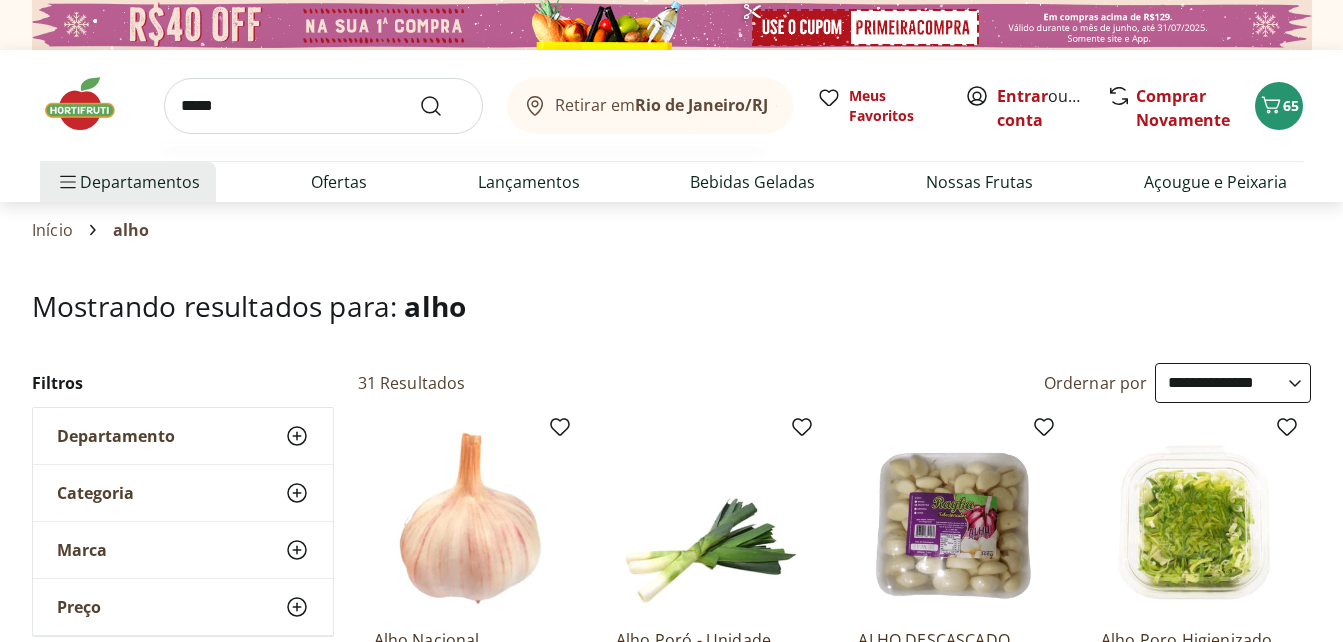 type on "*****" 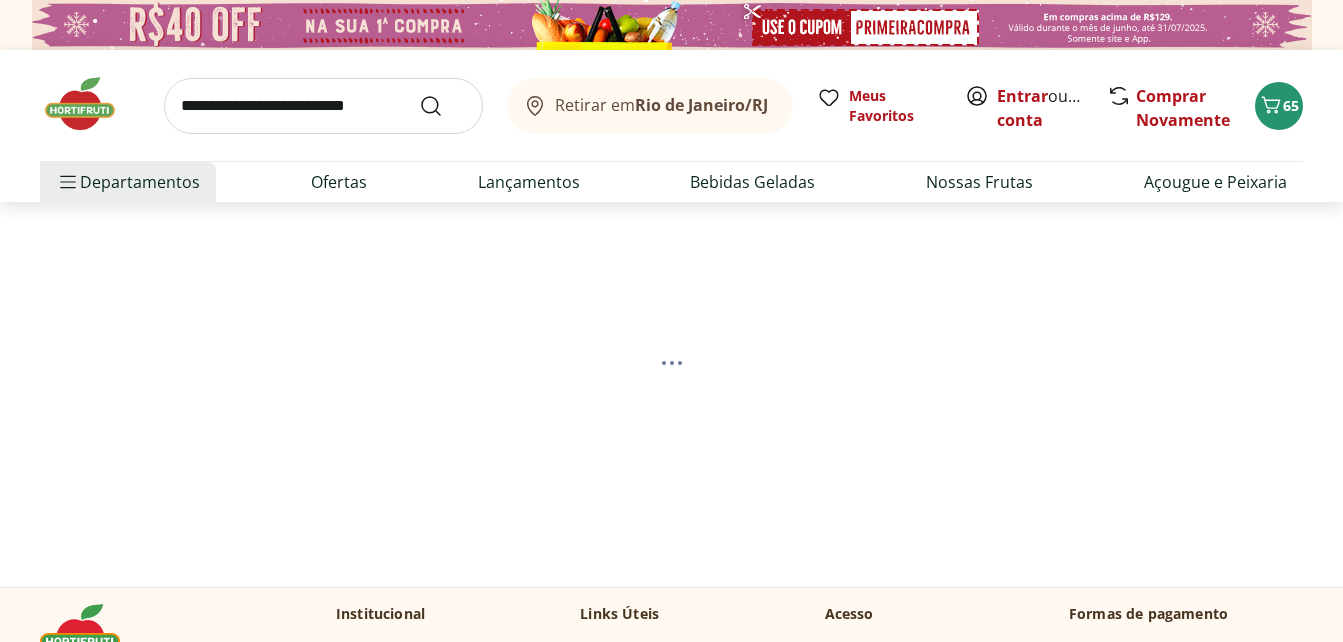 select on "**********" 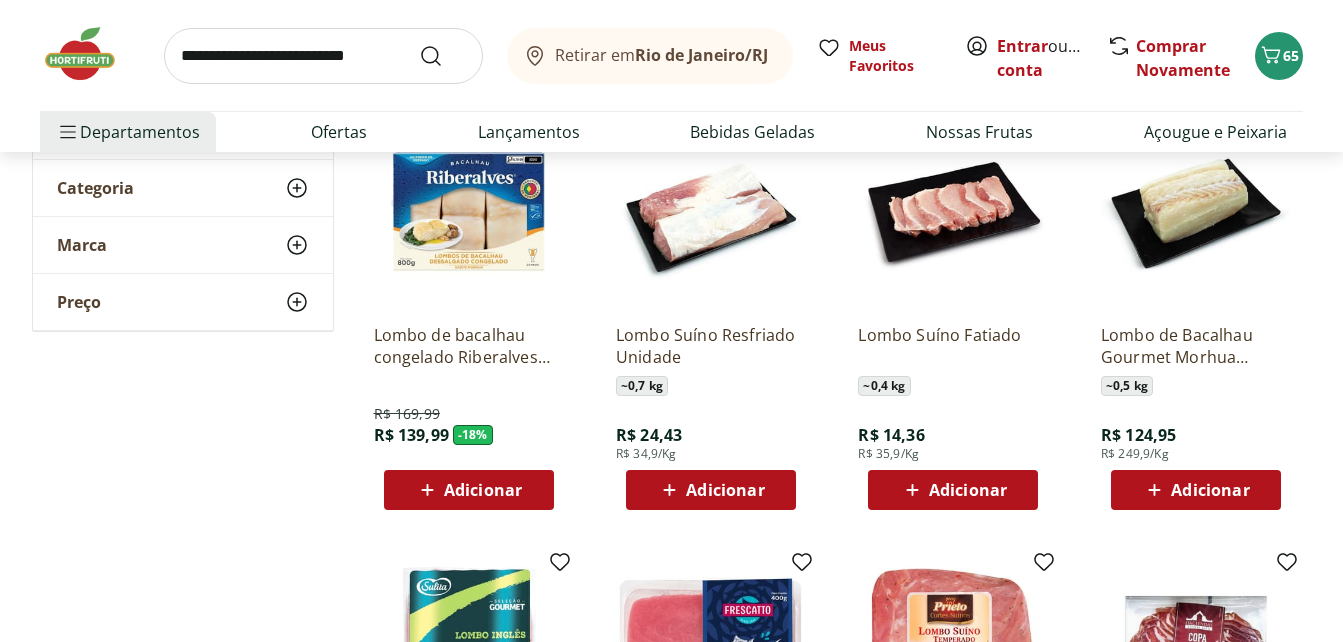 scroll, scrollTop: 300, scrollLeft: 0, axis: vertical 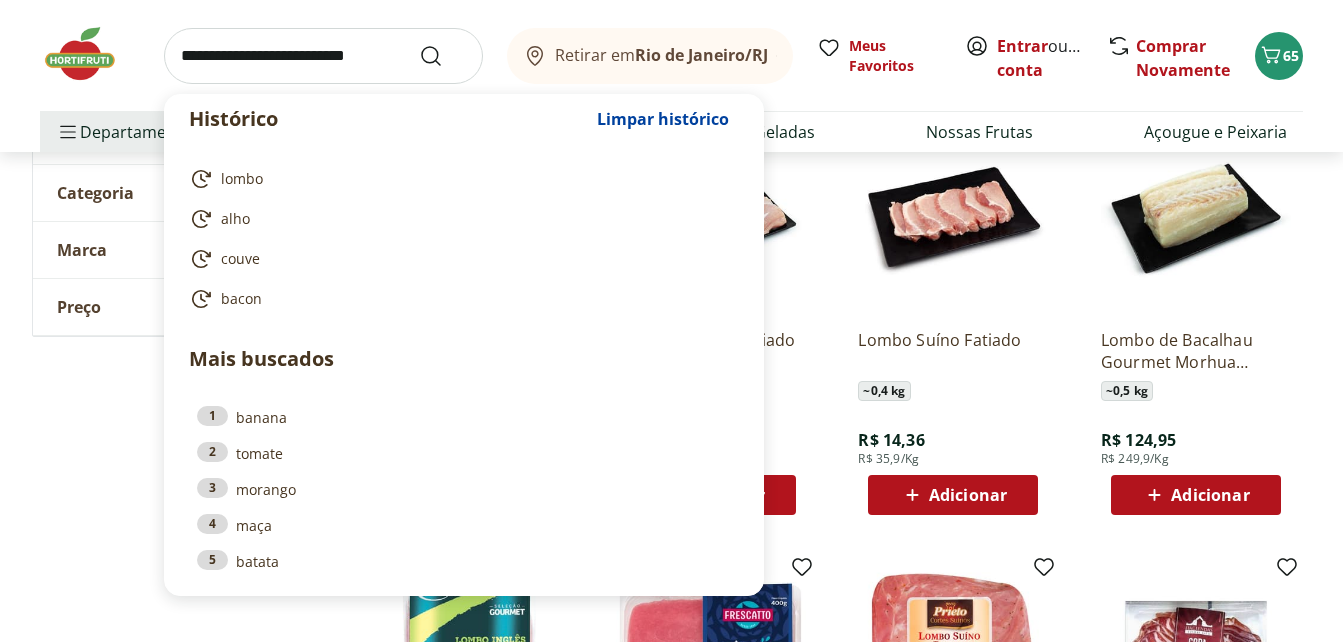 click at bounding box center (323, 56) 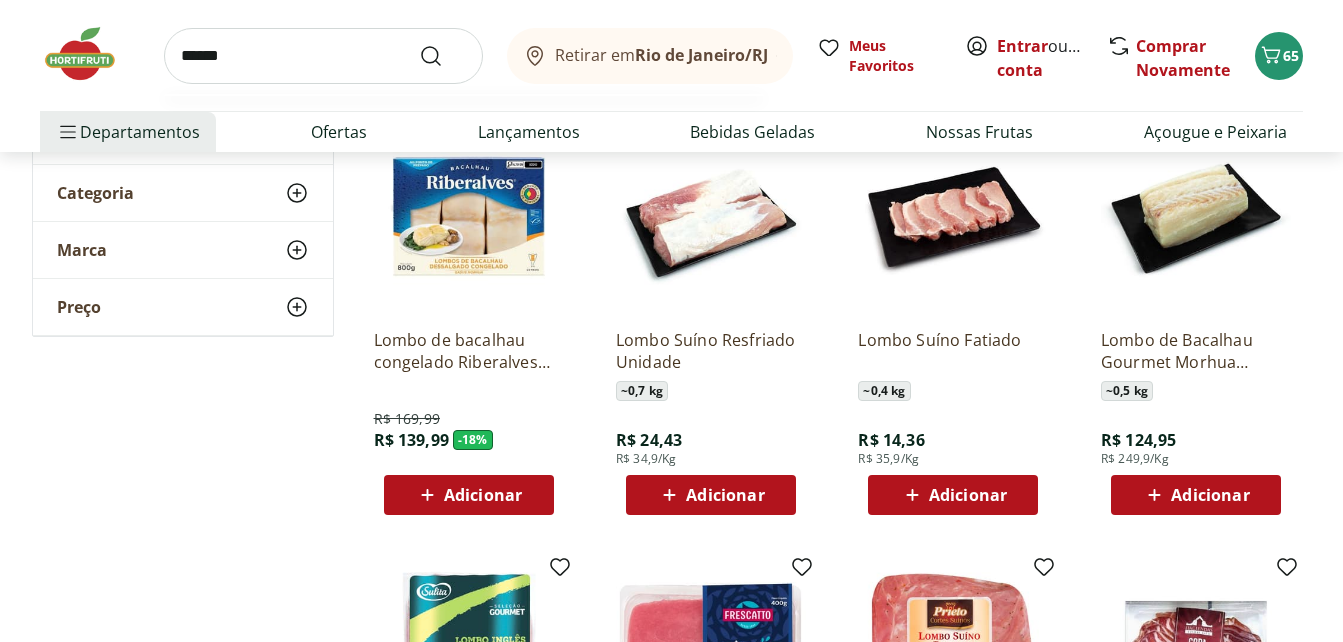 type on "******" 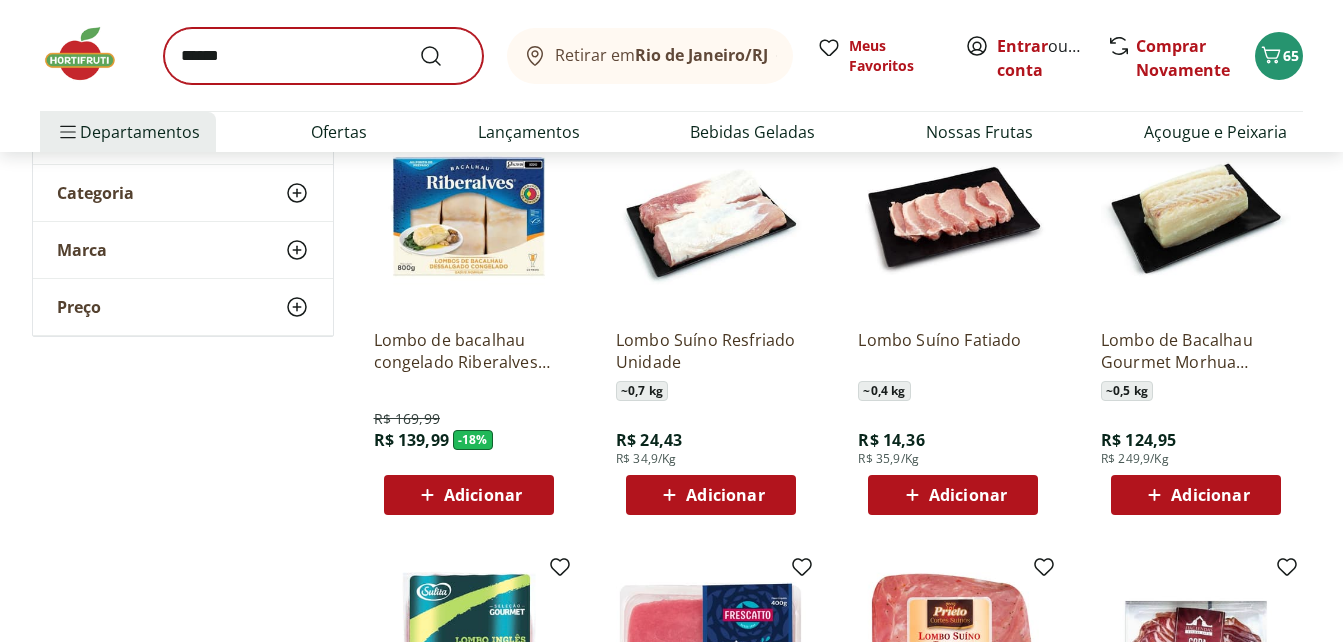 scroll, scrollTop: 0, scrollLeft: 0, axis: both 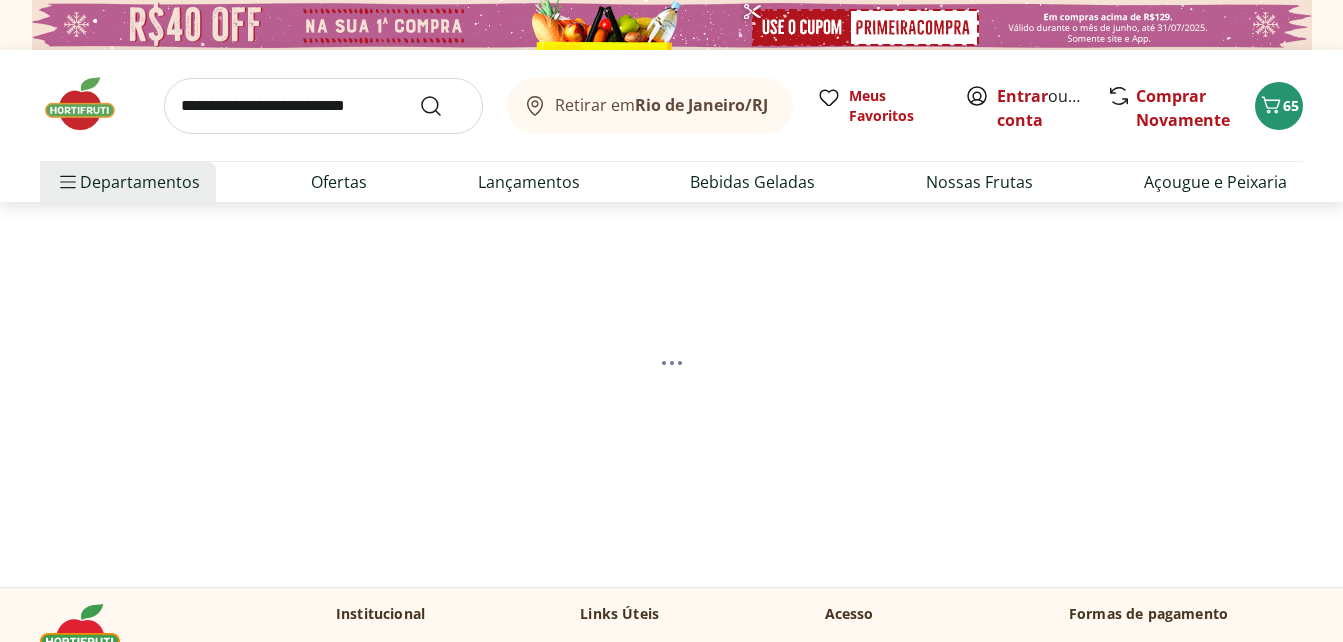 select on "**********" 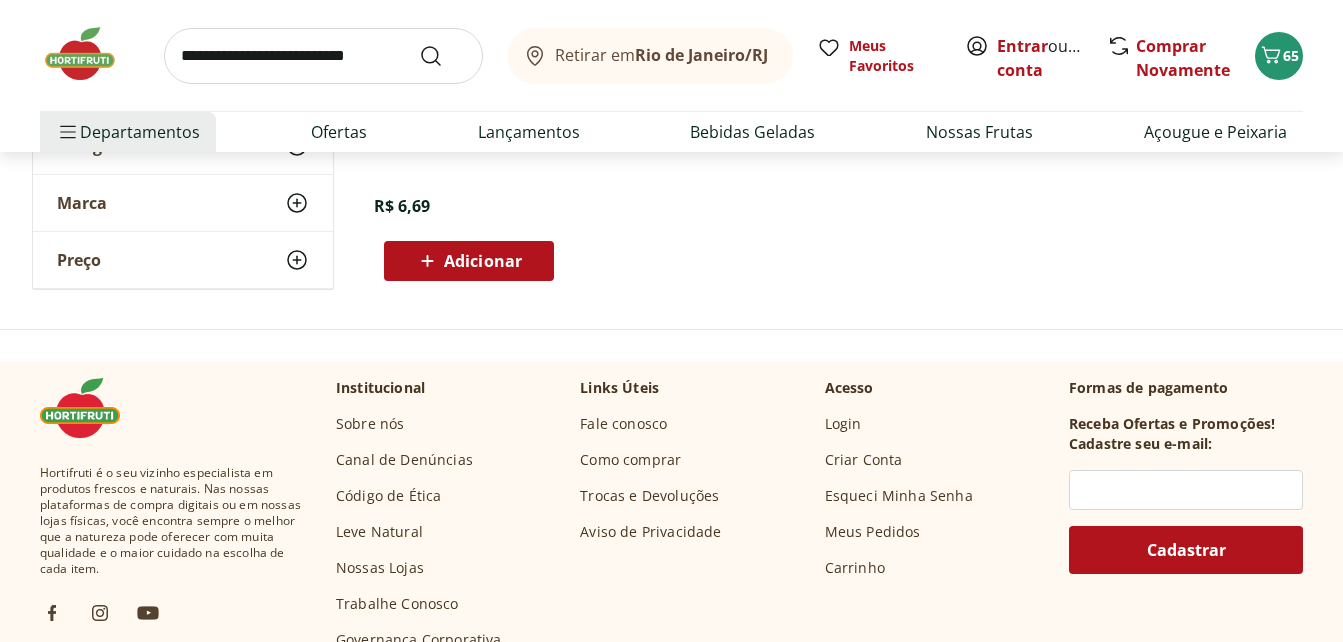 scroll, scrollTop: 500, scrollLeft: 0, axis: vertical 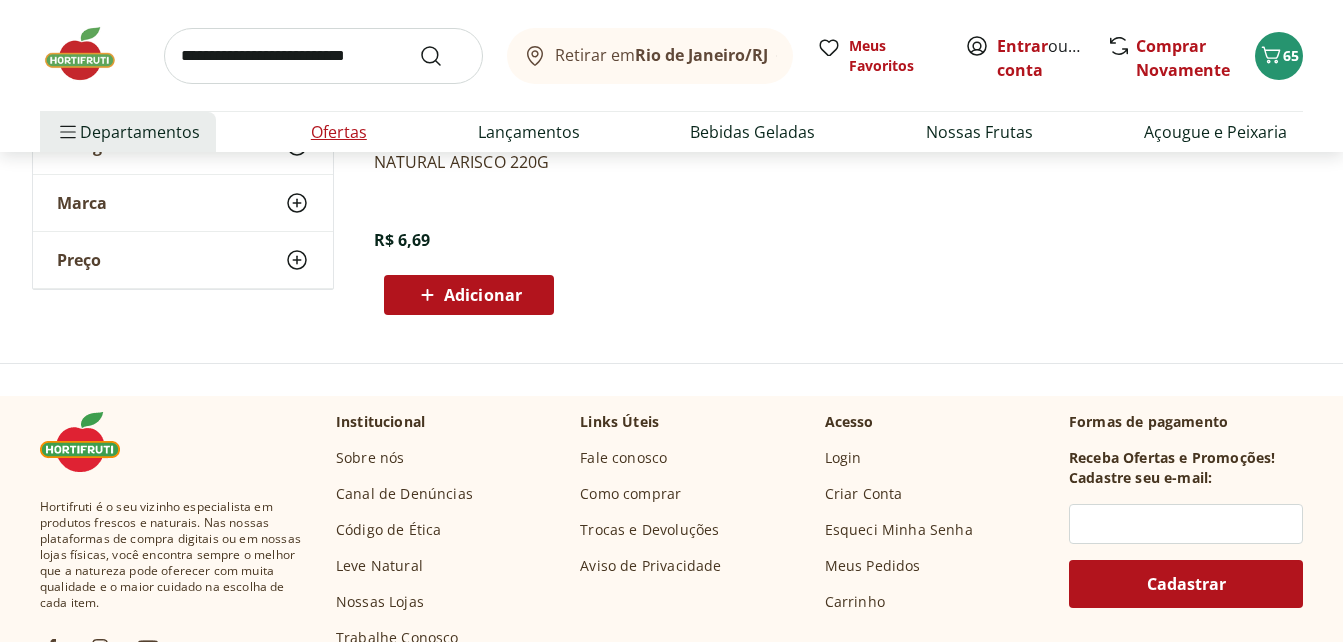 click on "Ofertas" at bounding box center (339, 132) 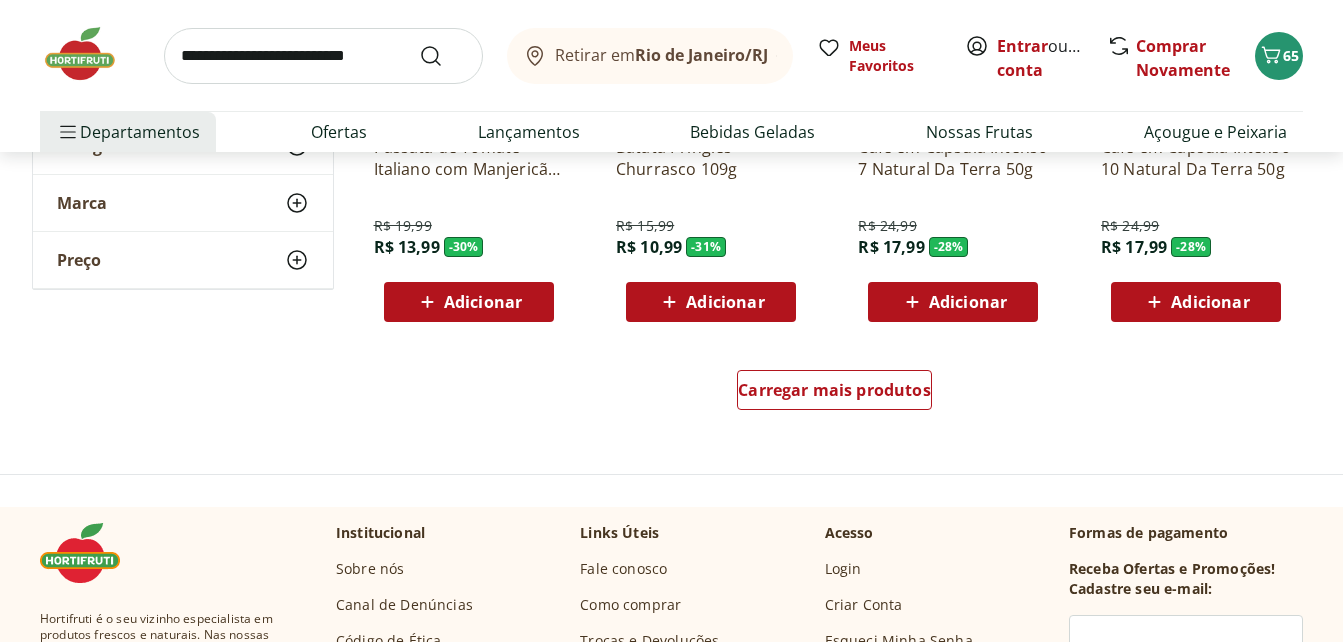scroll, scrollTop: 1100, scrollLeft: 0, axis: vertical 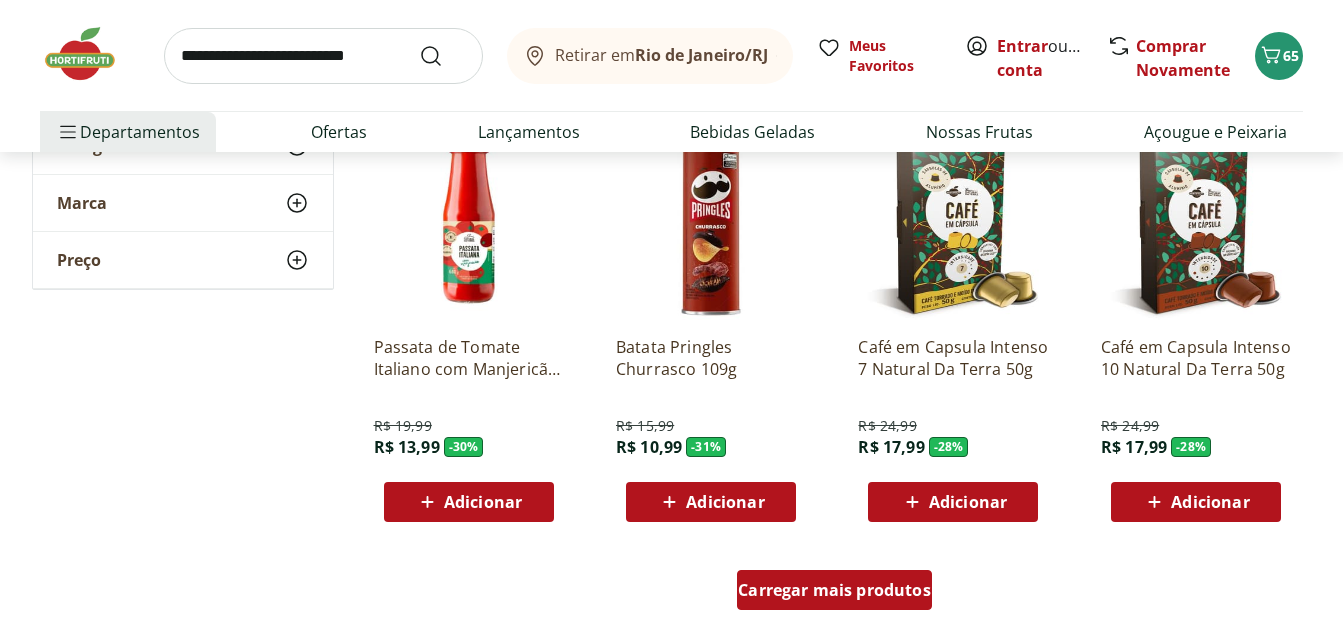 click on "Carregar mais produtos" at bounding box center [834, 590] 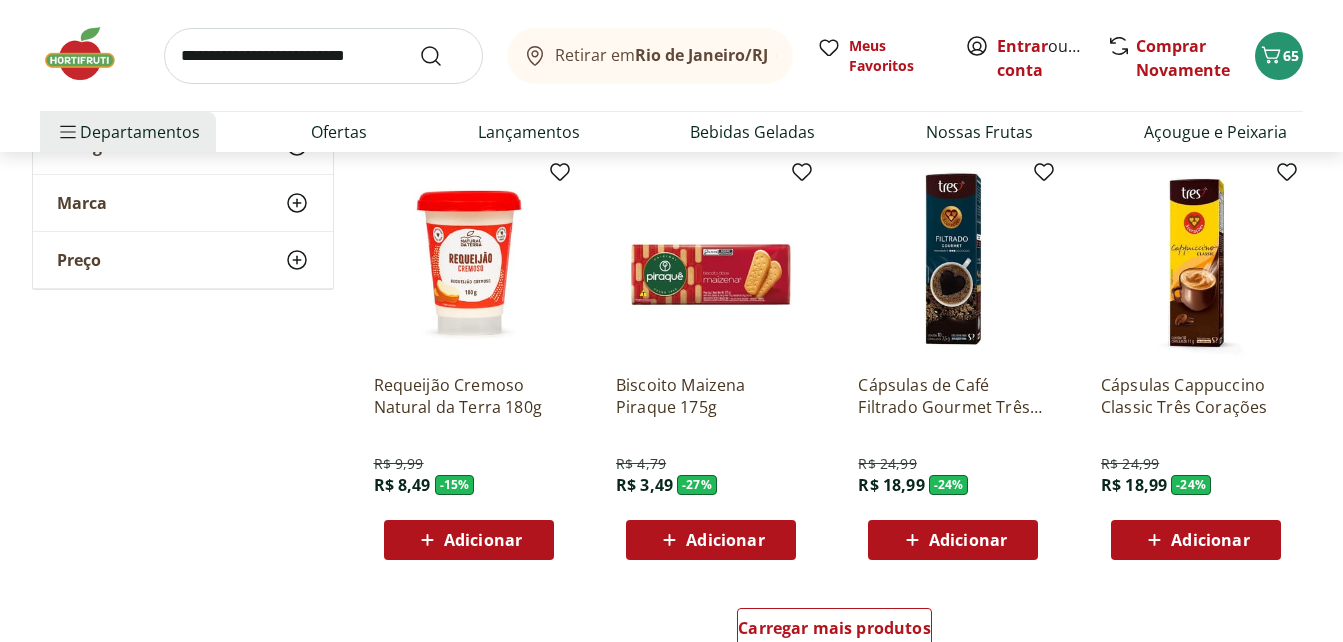 scroll, scrollTop: 2400, scrollLeft: 0, axis: vertical 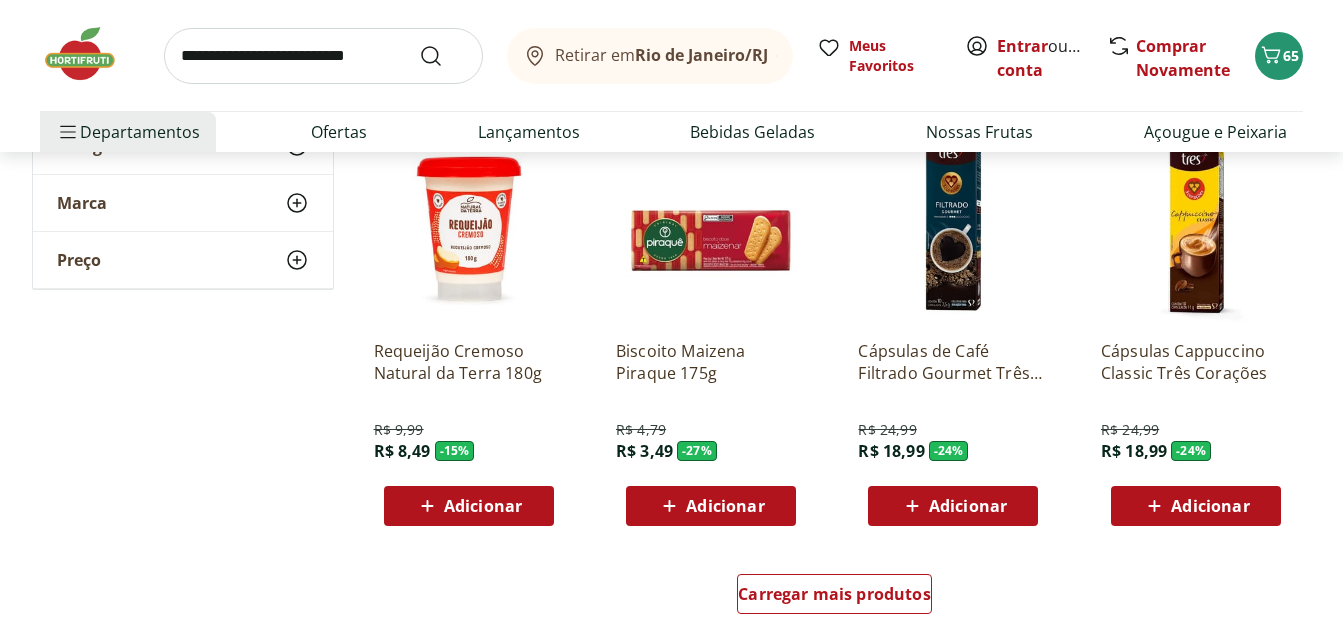 click at bounding box center [323, 56] 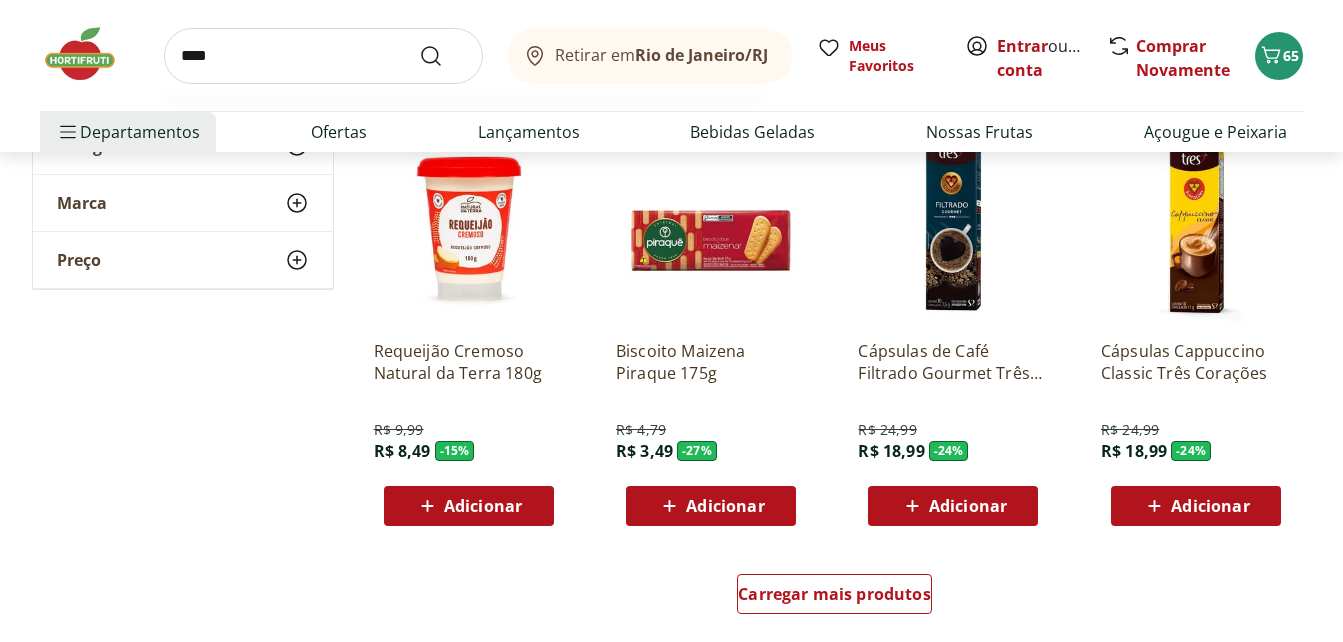 type on "****" 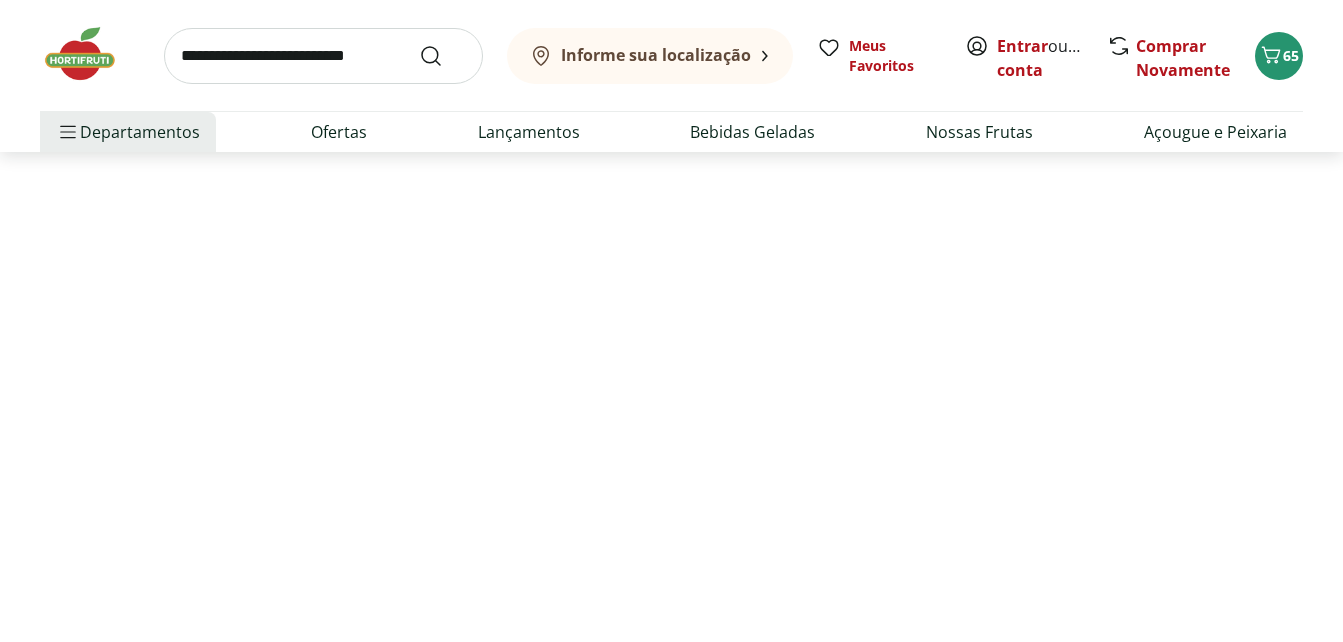 scroll, scrollTop: 0, scrollLeft: 0, axis: both 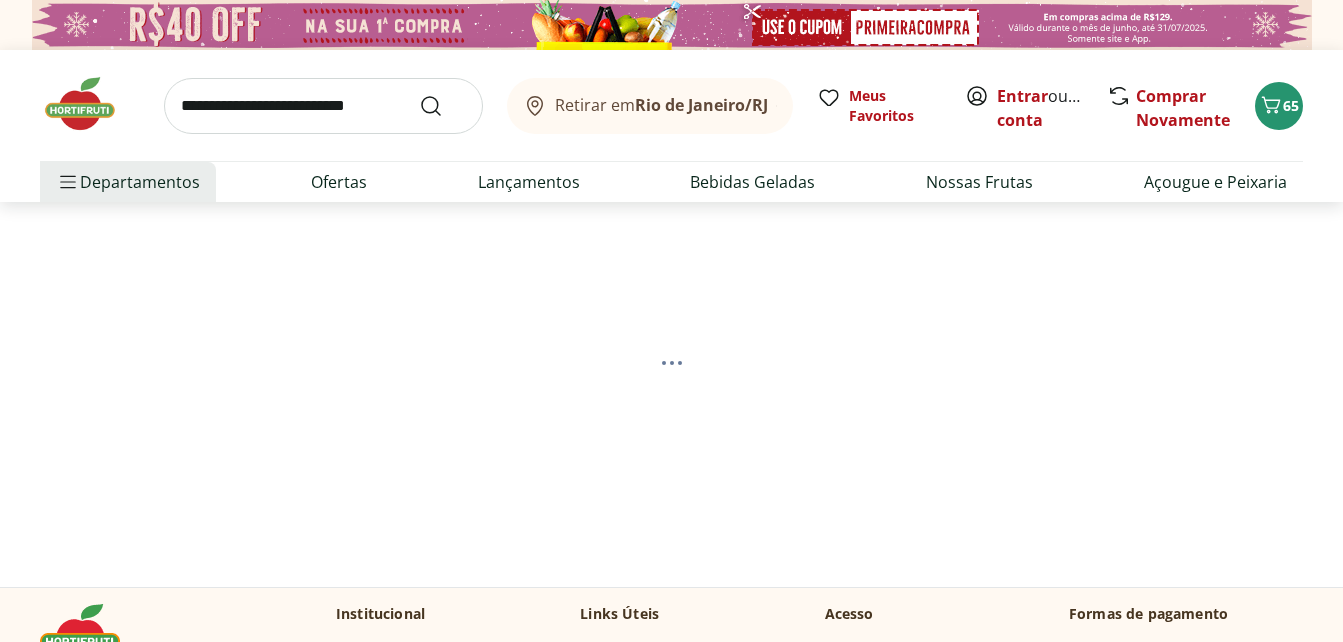 select on "**********" 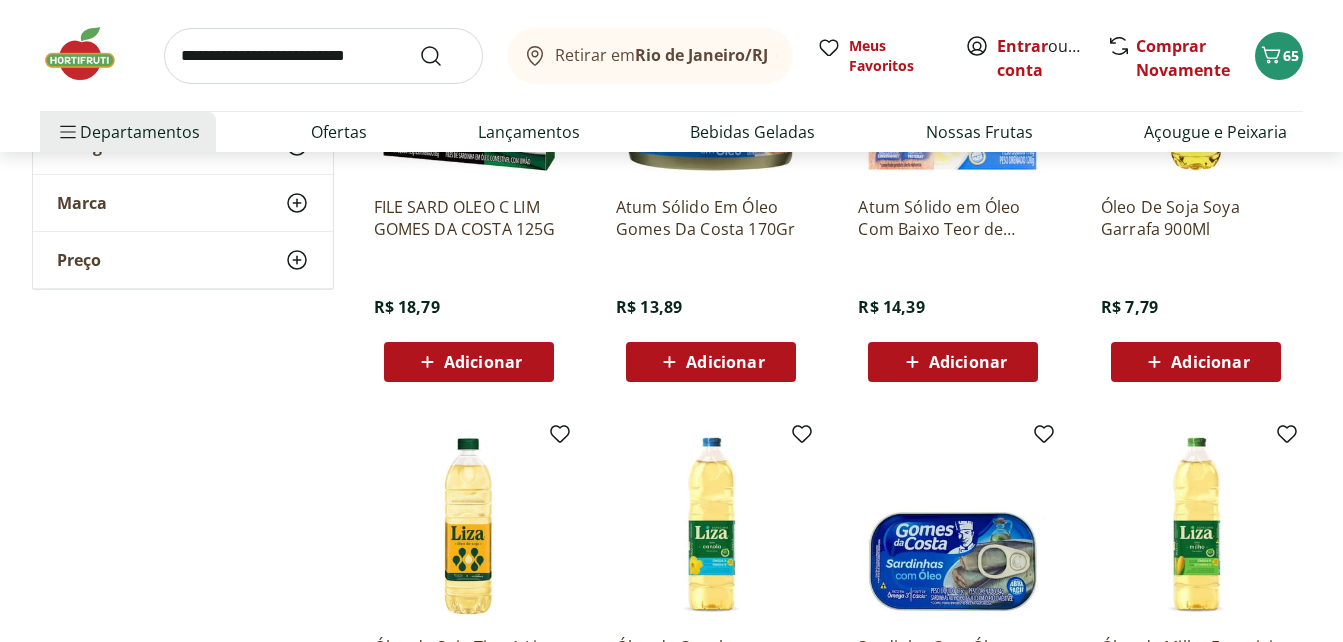 scroll, scrollTop: 400, scrollLeft: 0, axis: vertical 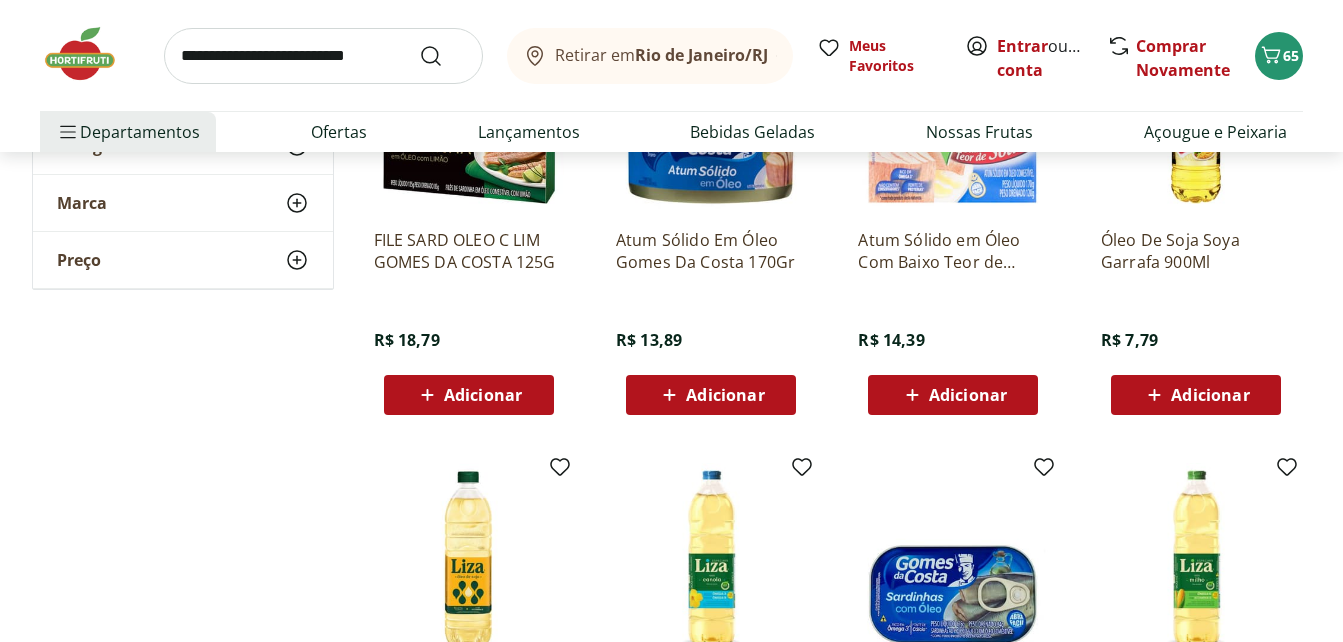 click 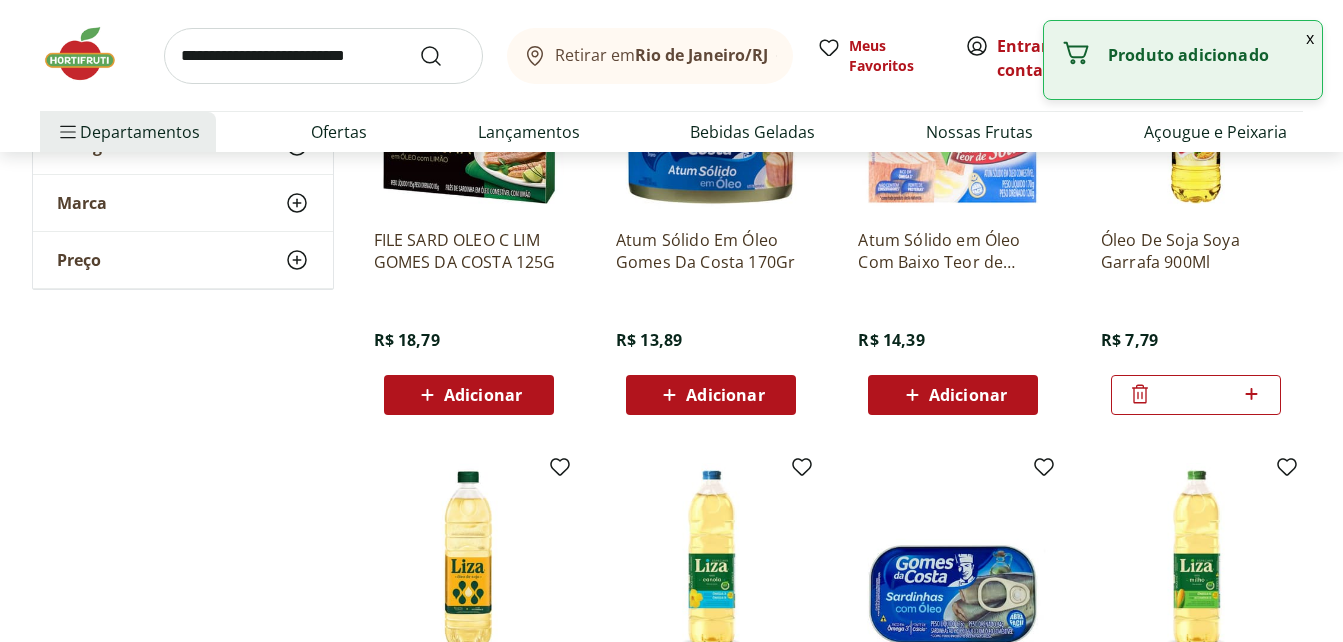 click at bounding box center [323, 56] 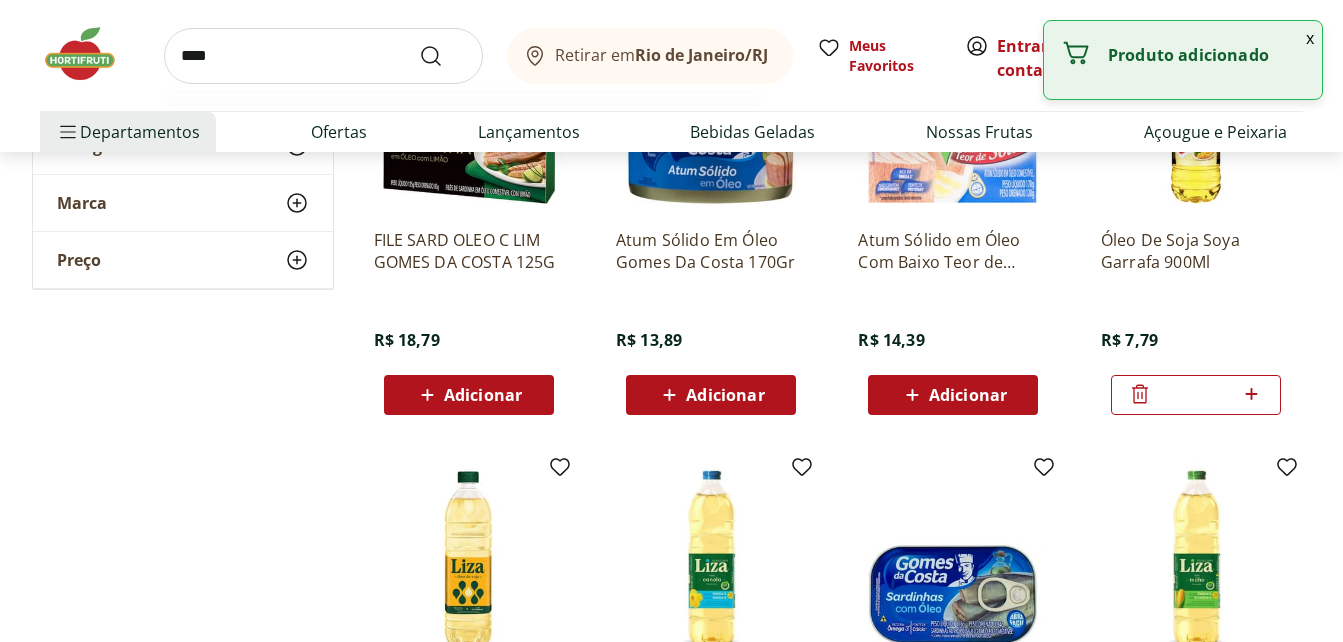type on "*****" 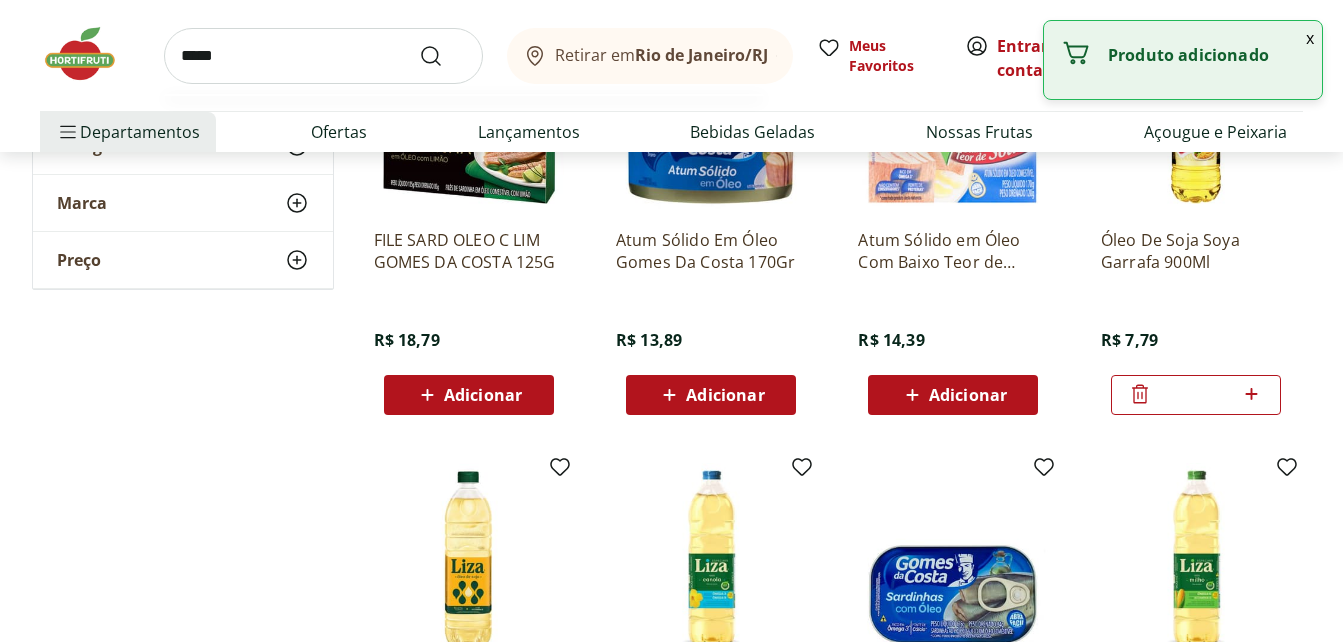click at bounding box center (443, 56) 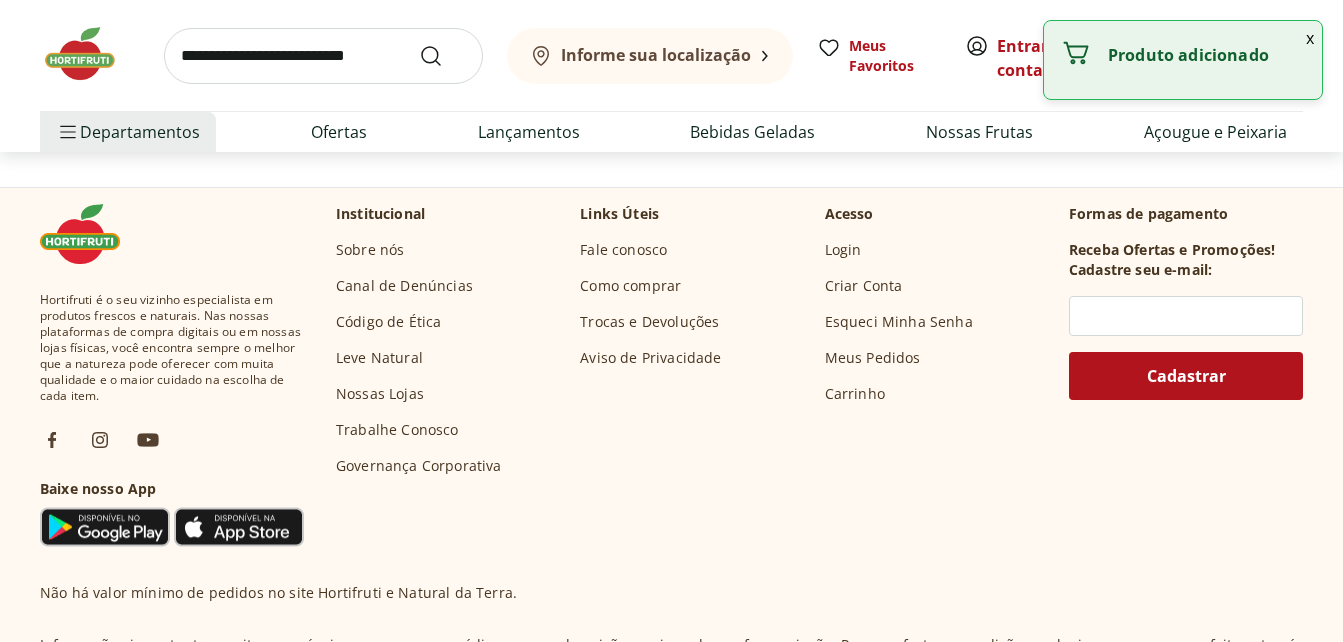 scroll, scrollTop: 0, scrollLeft: 0, axis: both 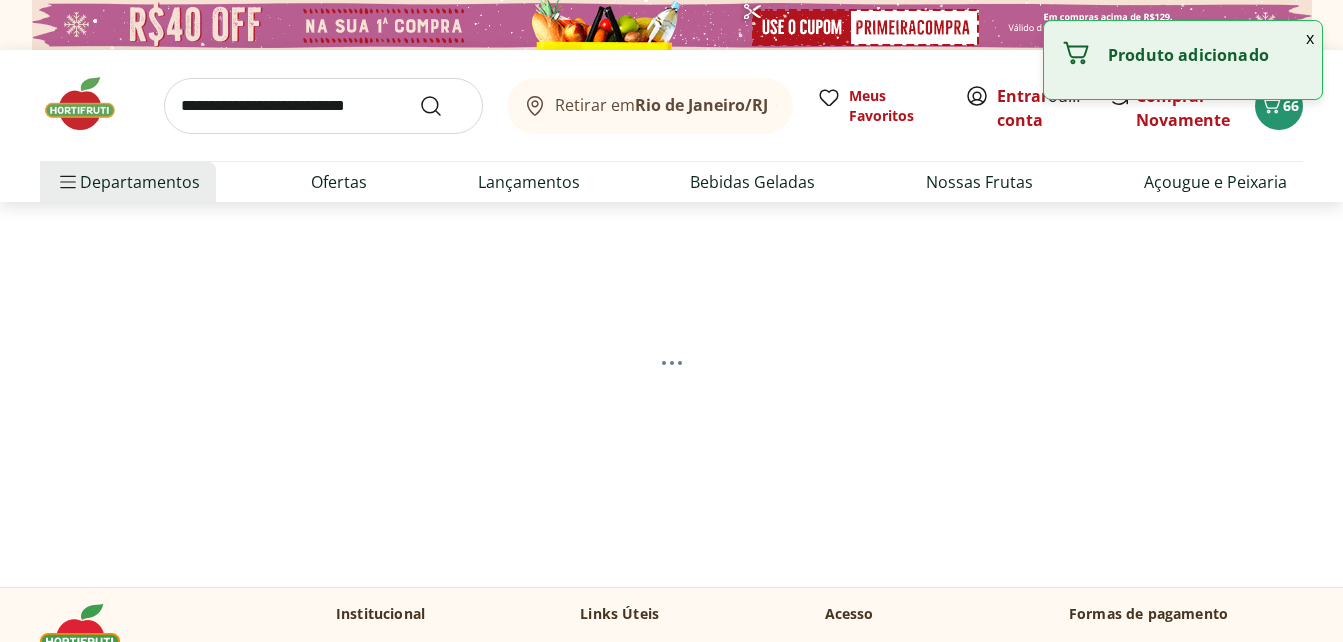 select on "**********" 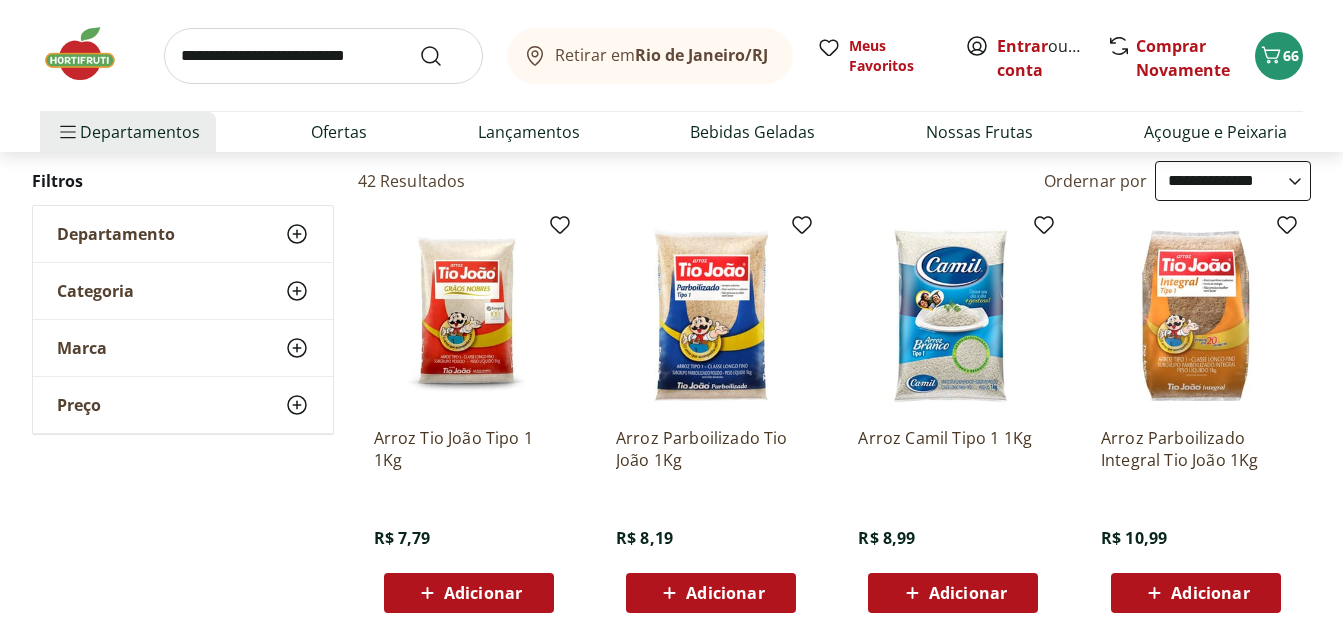 scroll, scrollTop: 200, scrollLeft: 0, axis: vertical 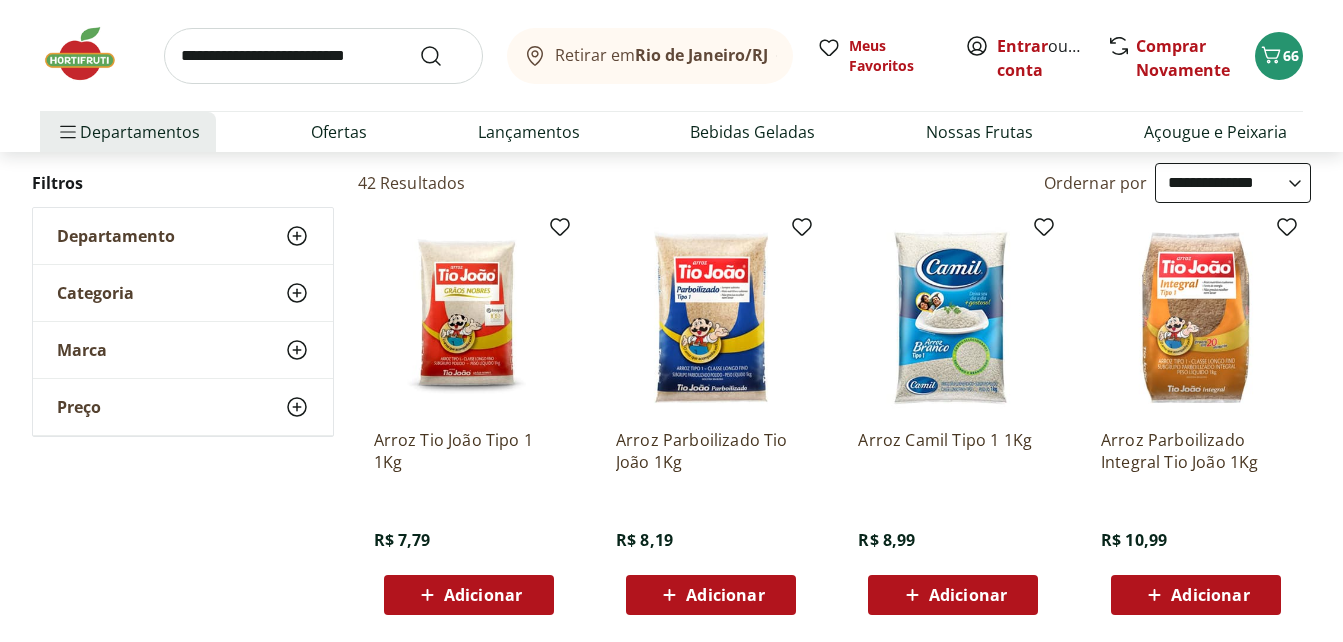 click 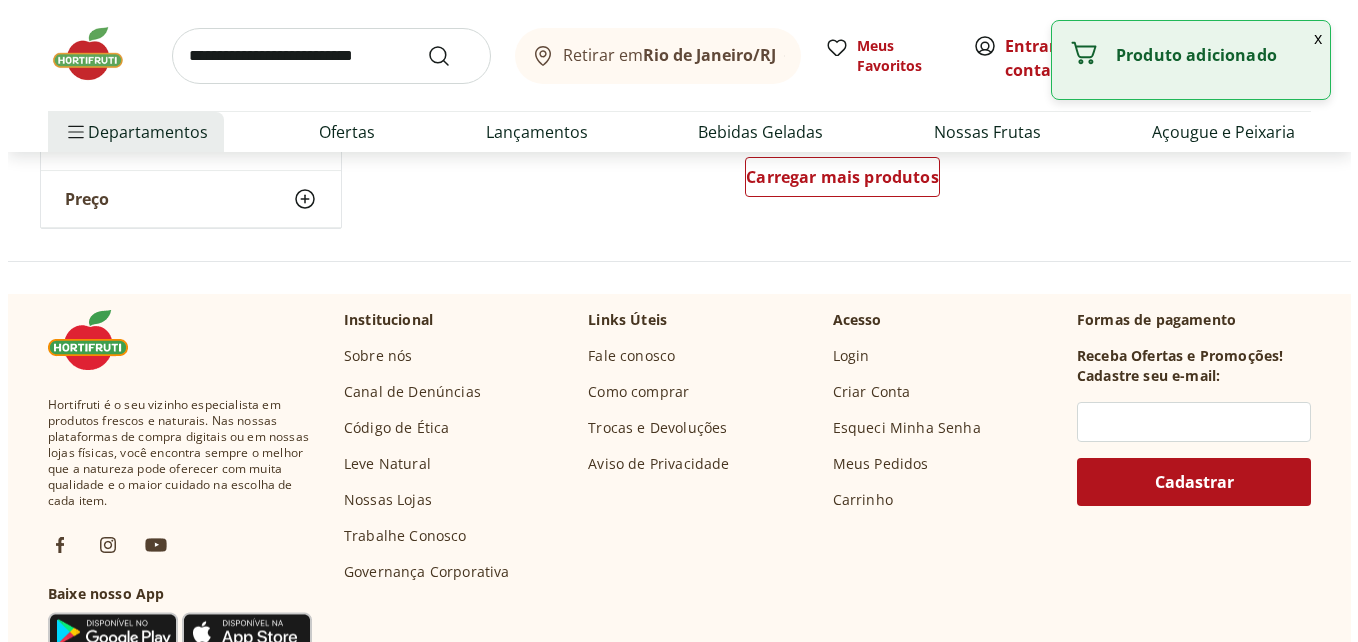 scroll, scrollTop: 1600, scrollLeft: 0, axis: vertical 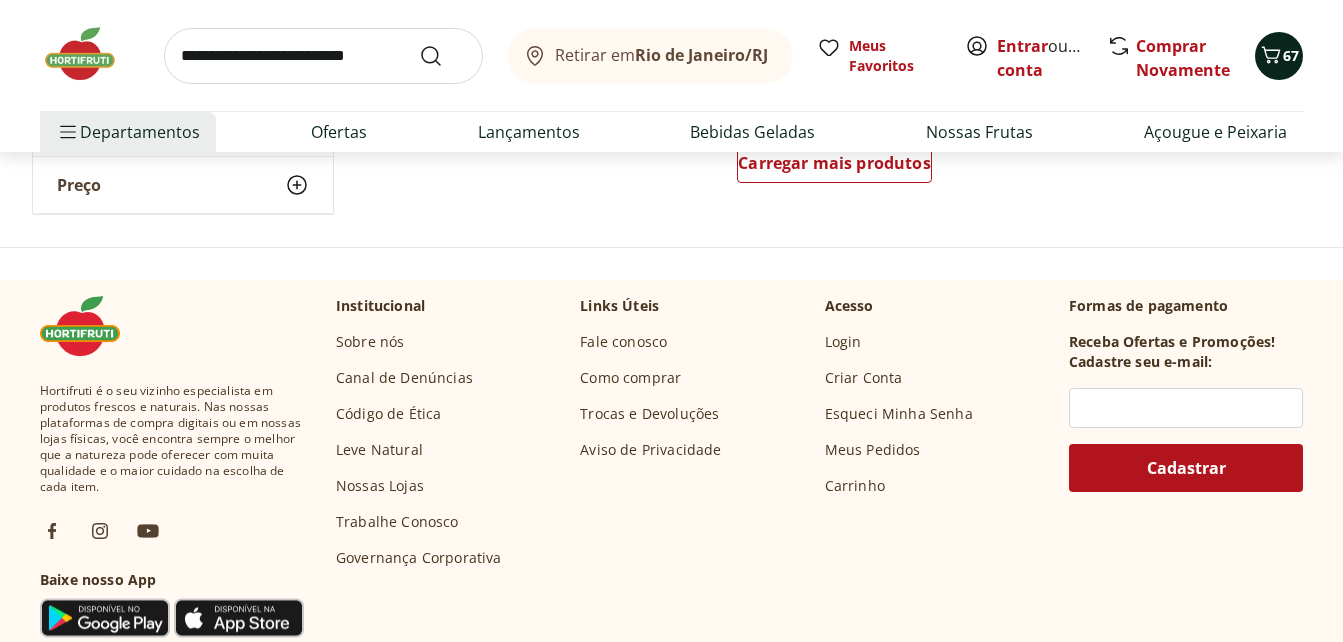 click 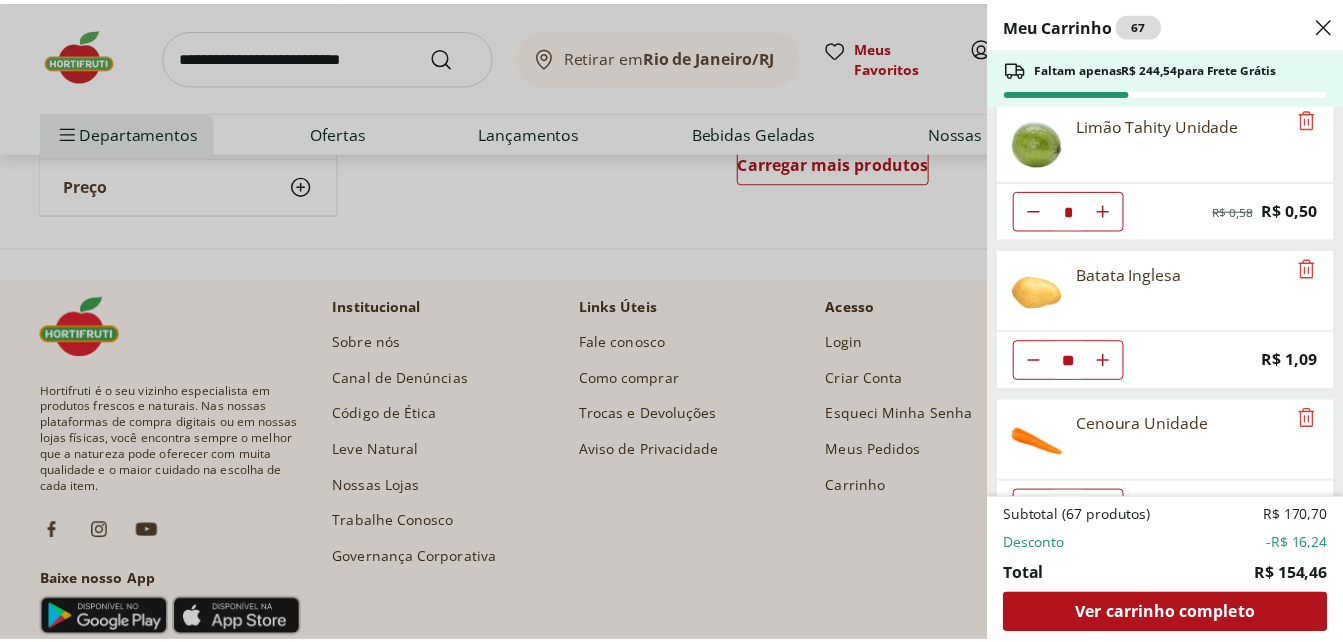 scroll, scrollTop: 0, scrollLeft: 0, axis: both 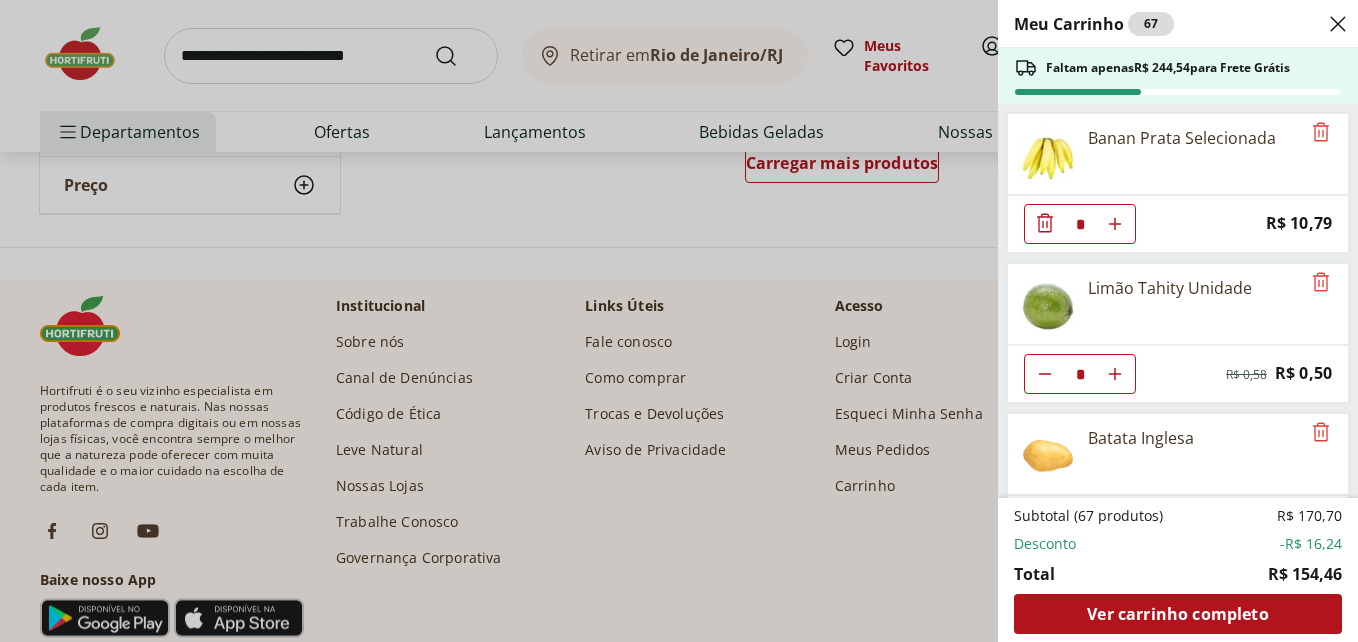 click on "Meu Carrinho 67 Faltam apenas R$ 244,54 para Frete Grátis Banan Prata Selecionada * Price: R$ 10,79 Limão Tahity Unidade * Original price: R$ 0,58 Price: R$ 0,50 Batata Inglesa ** Price: R$ 1,09 Cenoura Unidade * Price: R$ 0,77 Tomate Italiano * Price: R$ 1,13 Alho Nacional Unidade * Price: R$ 1,98 Cheiro Verde - Unidade * Price: R$ 3,99 Couve Mineira Orgânica Fatiada Pacote * Original price: R$ 12,99 Price: R$ 8,99 Couve Higienizada Processada Frutifique 150g * Price: R$ 12,99 Óleo De Soja Soya Garrafa 900Ml * Price: R$ 7,79 Arroz Tio João Tipo 1 1Kg * Price: R$ 7,79 Subtotal (67 produtos) R$ 170,70 Desconto -R$ 16,24 Total R$ 154,46 Ver carrinho completo" at bounding box center (679, 321) 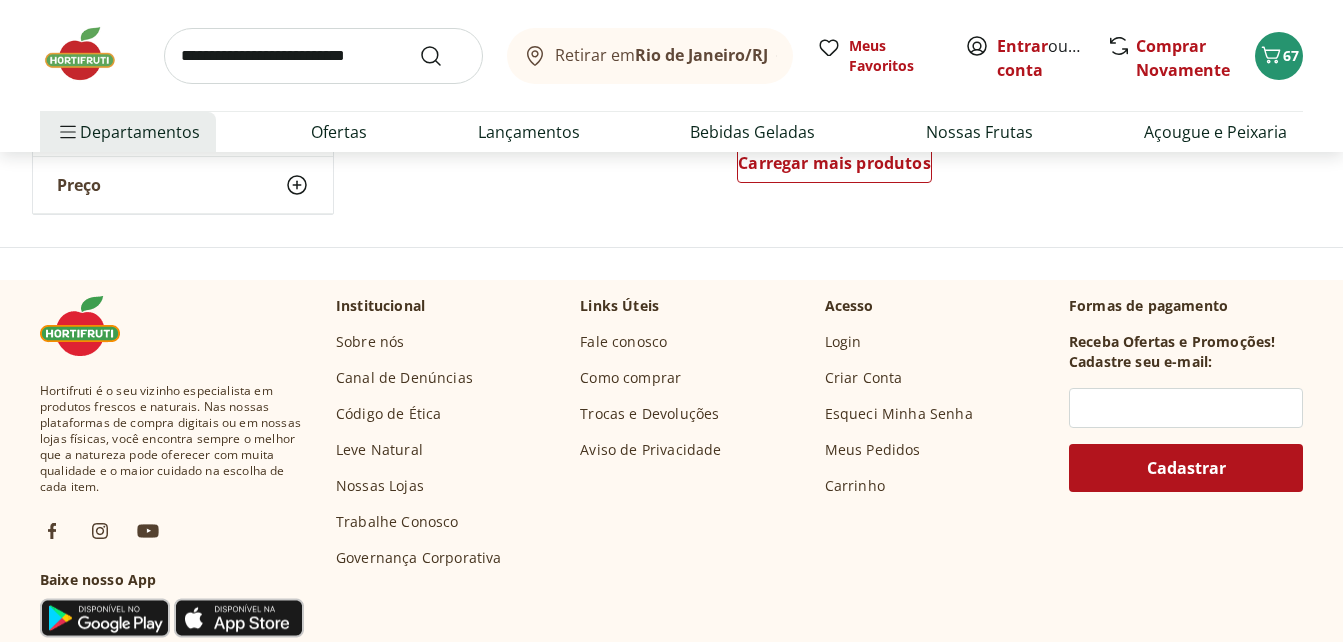click at bounding box center [323, 56] 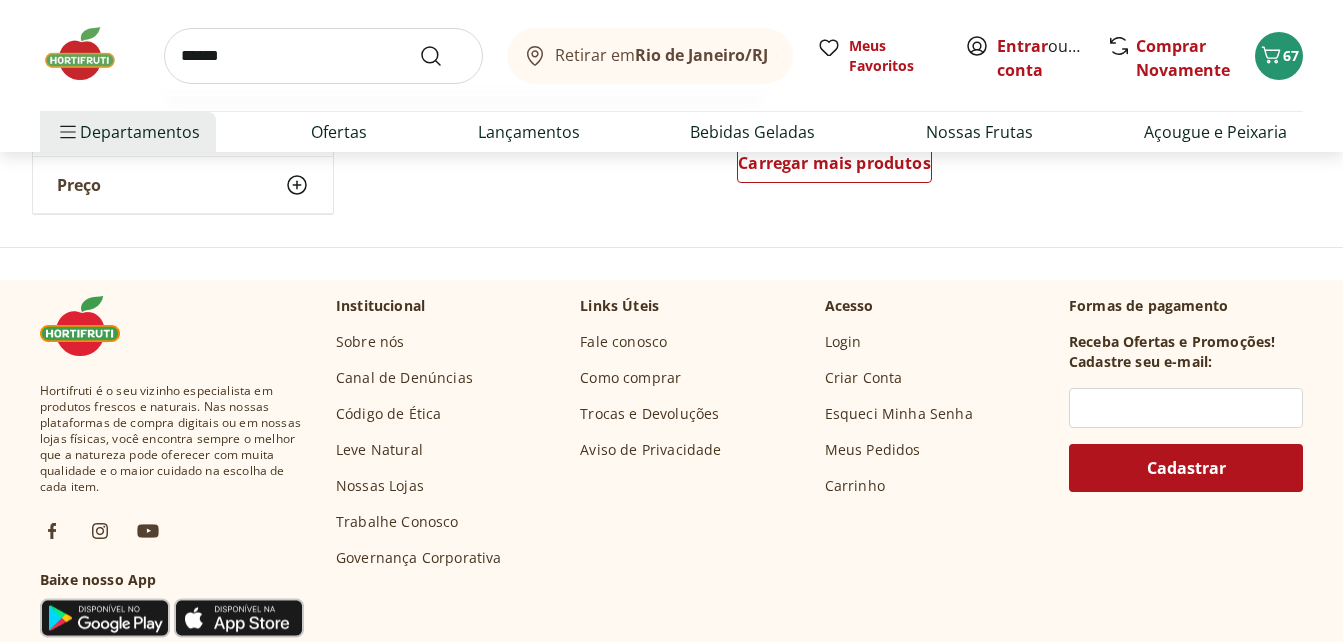 type on "******" 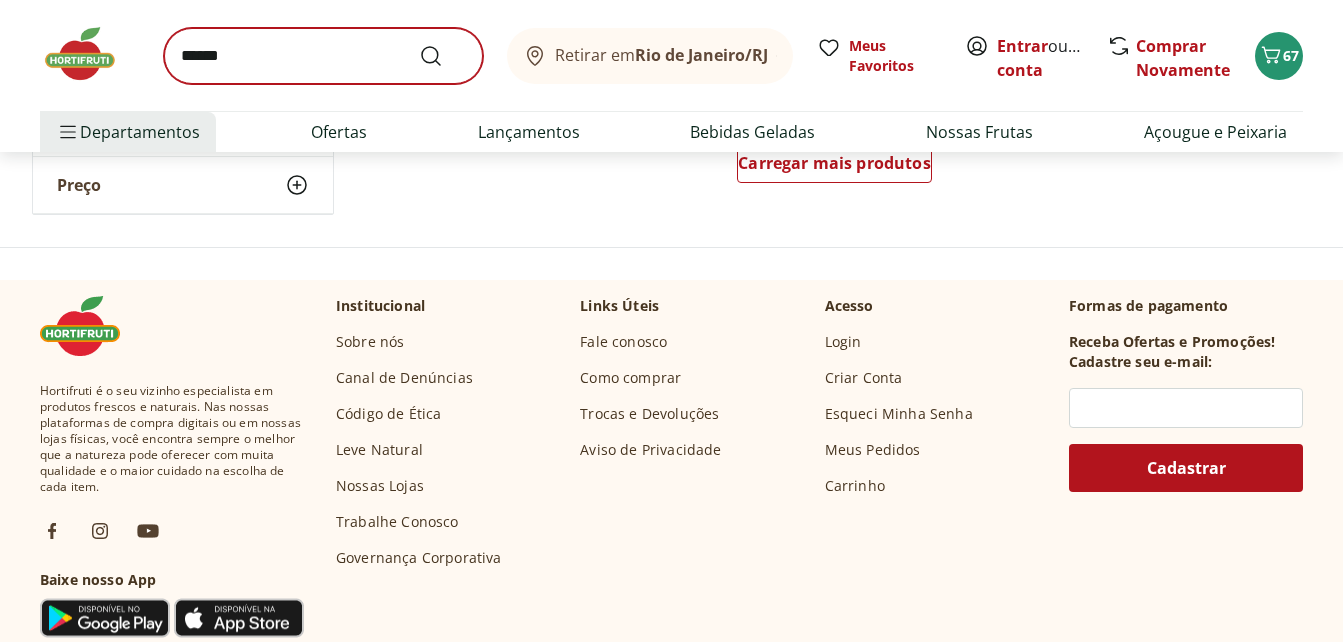 scroll, scrollTop: 0, scrollLeft: 0, axis: both 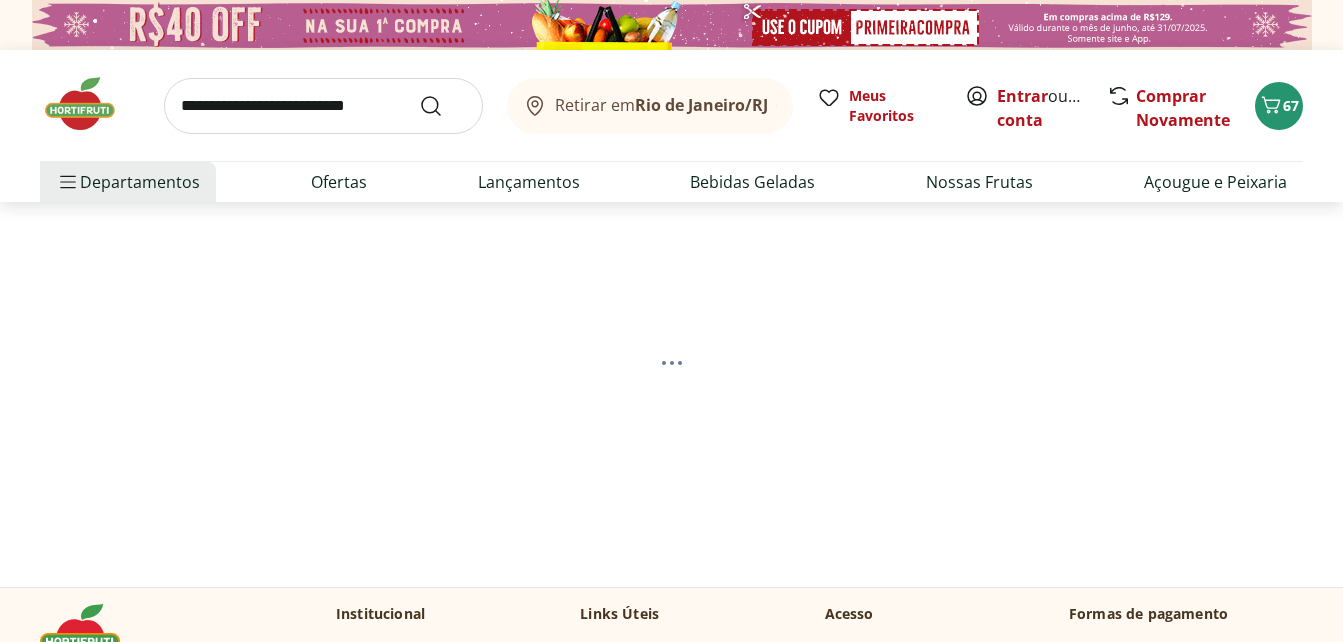 select on "**********" 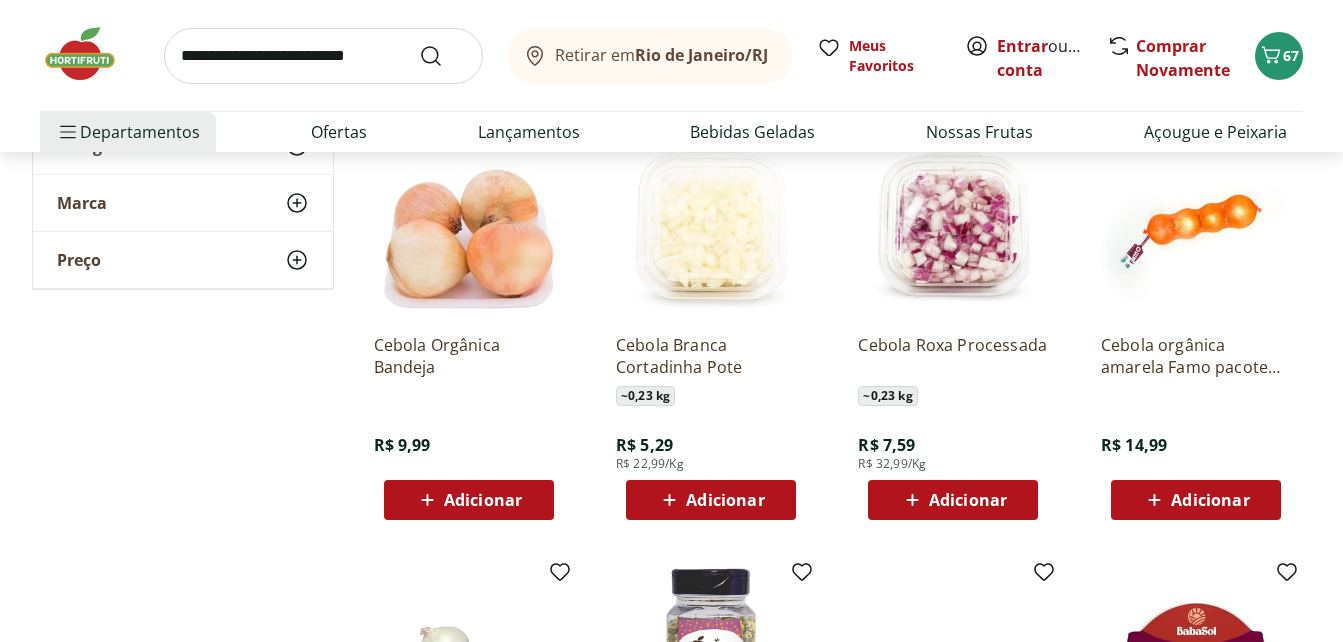 scroll, scrollTop: 700, scrollLeft: 0, axis: vertical 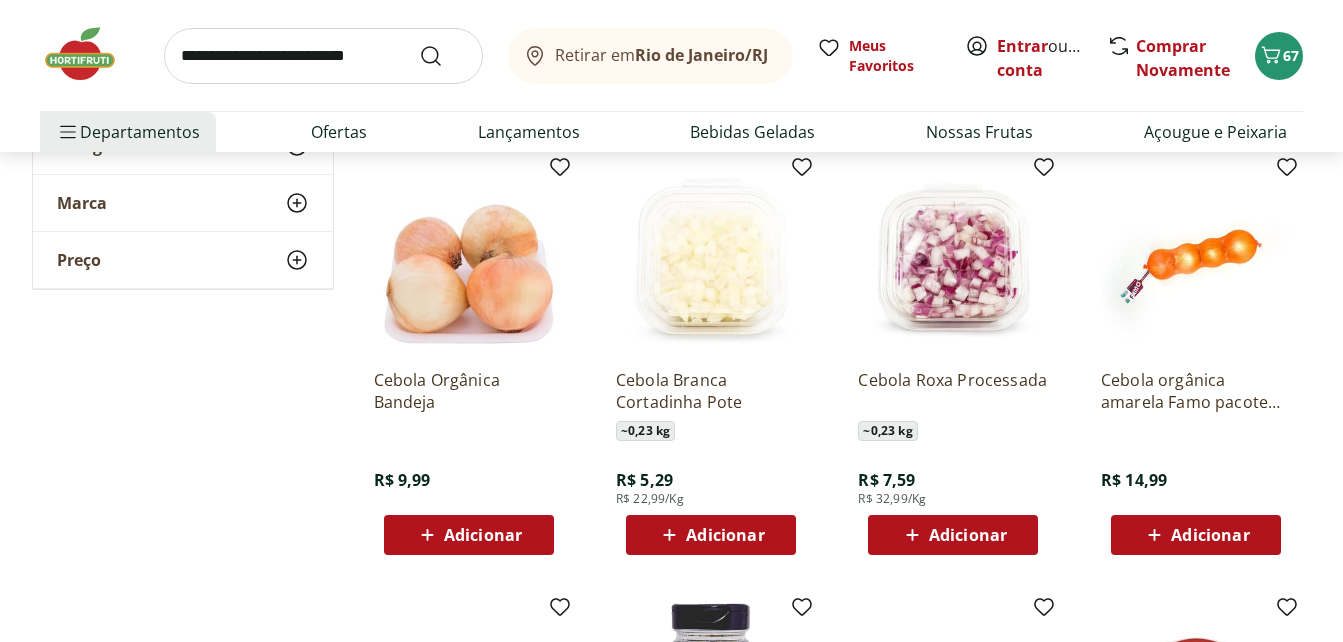 click 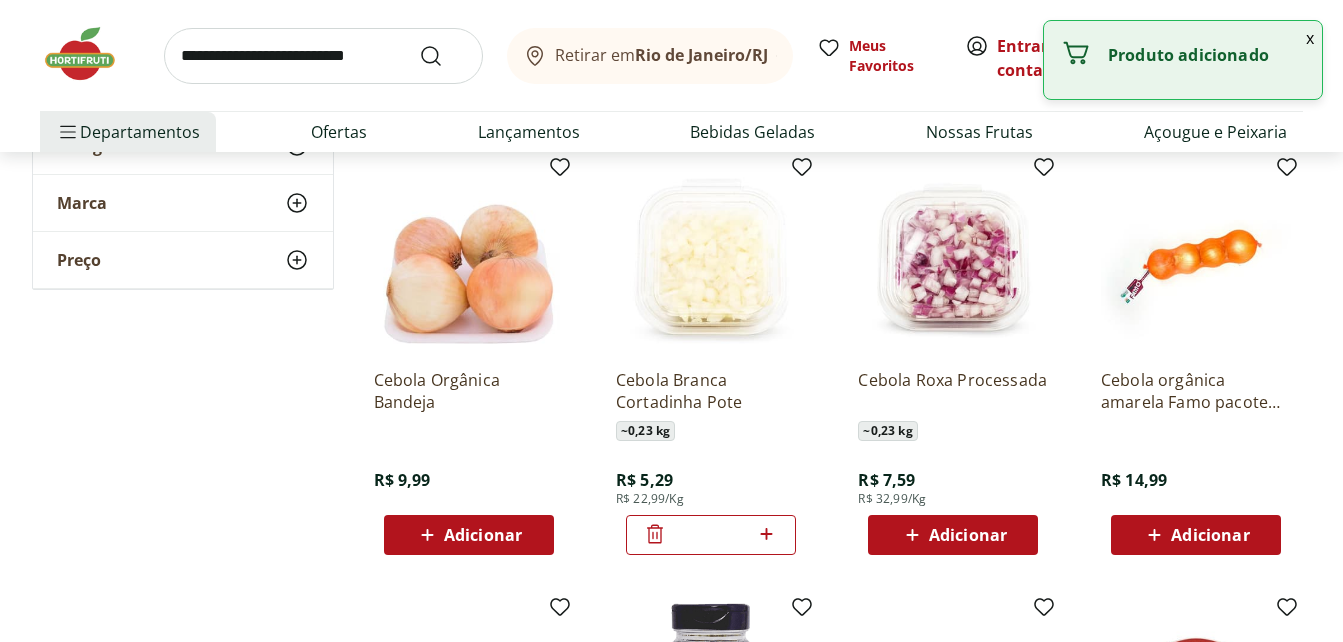 click 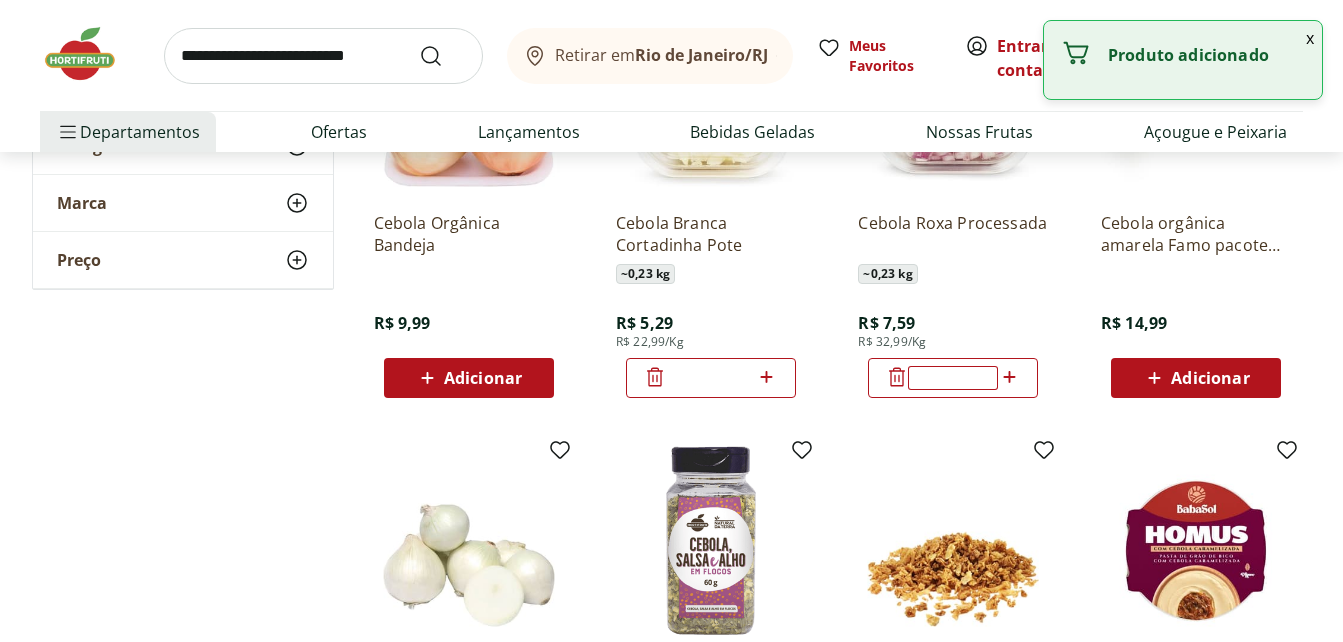 scroll, scrollTop: 800, scrollLeft: 0, axis: vertical 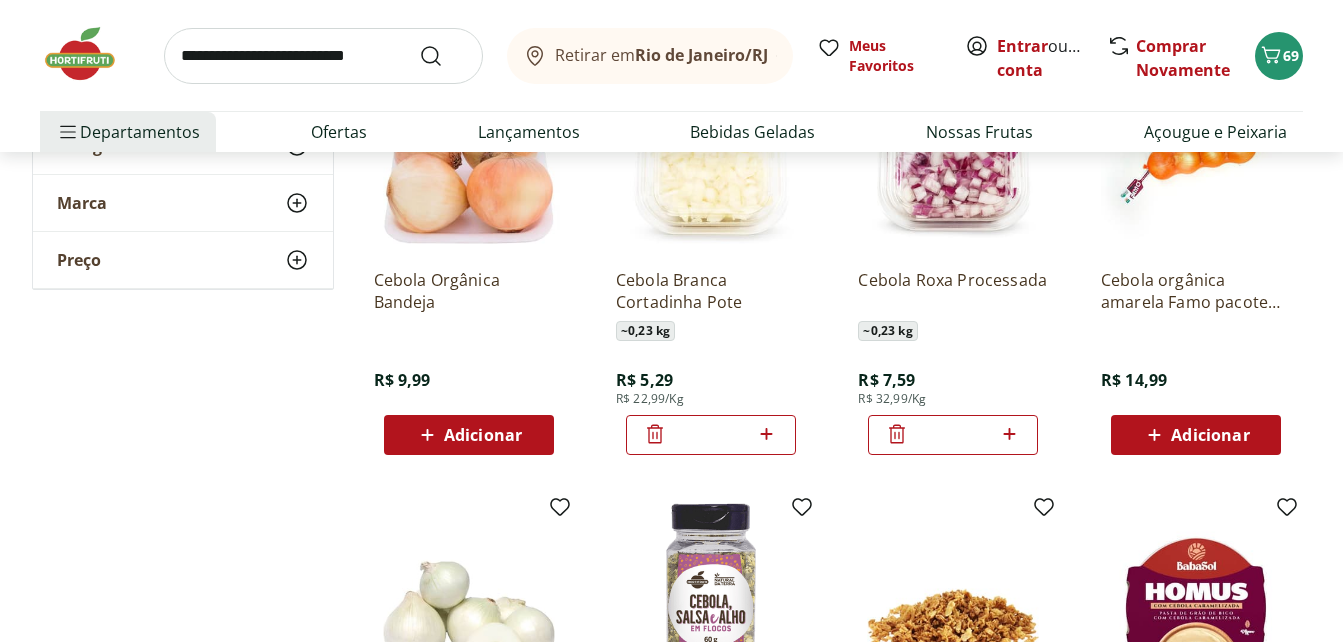 click 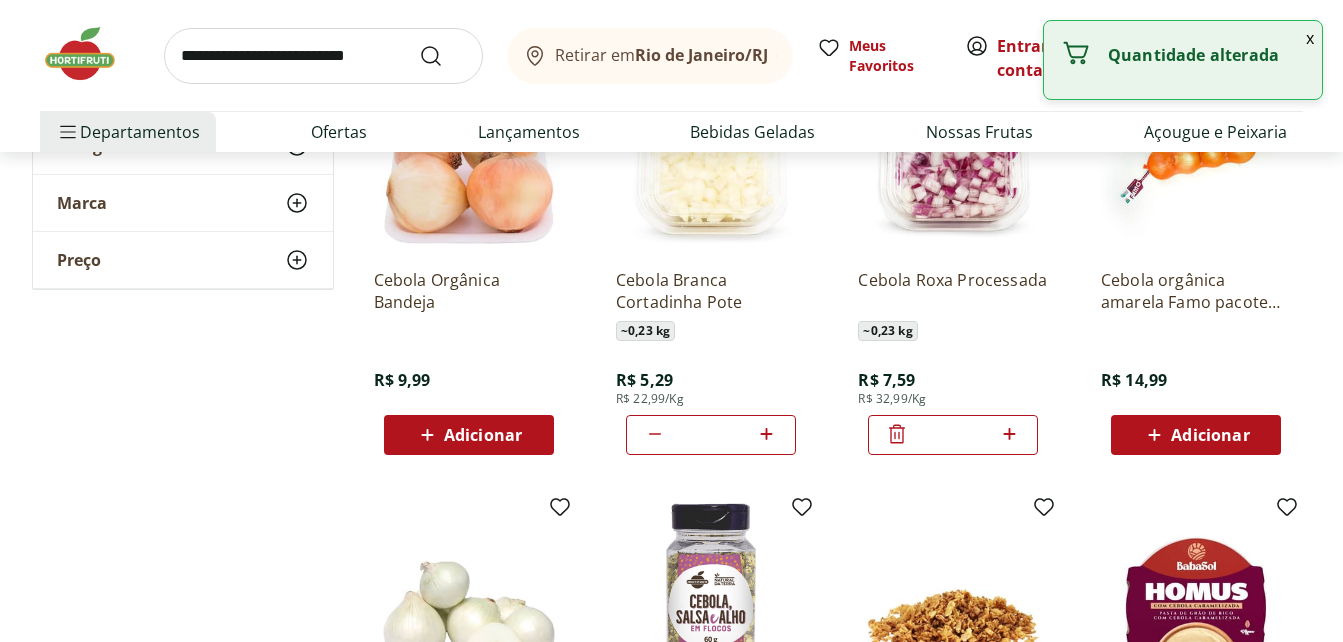 click 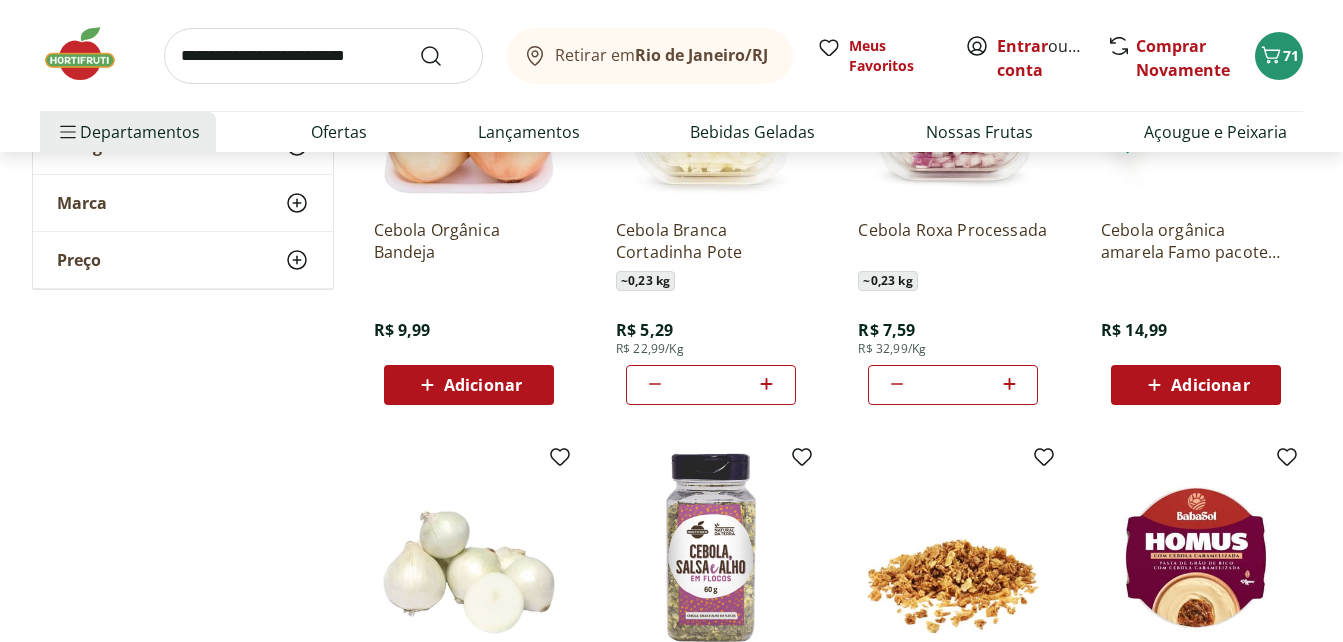 scroll, scrollTop: 800, scrollLeft: 0, axis: vertical 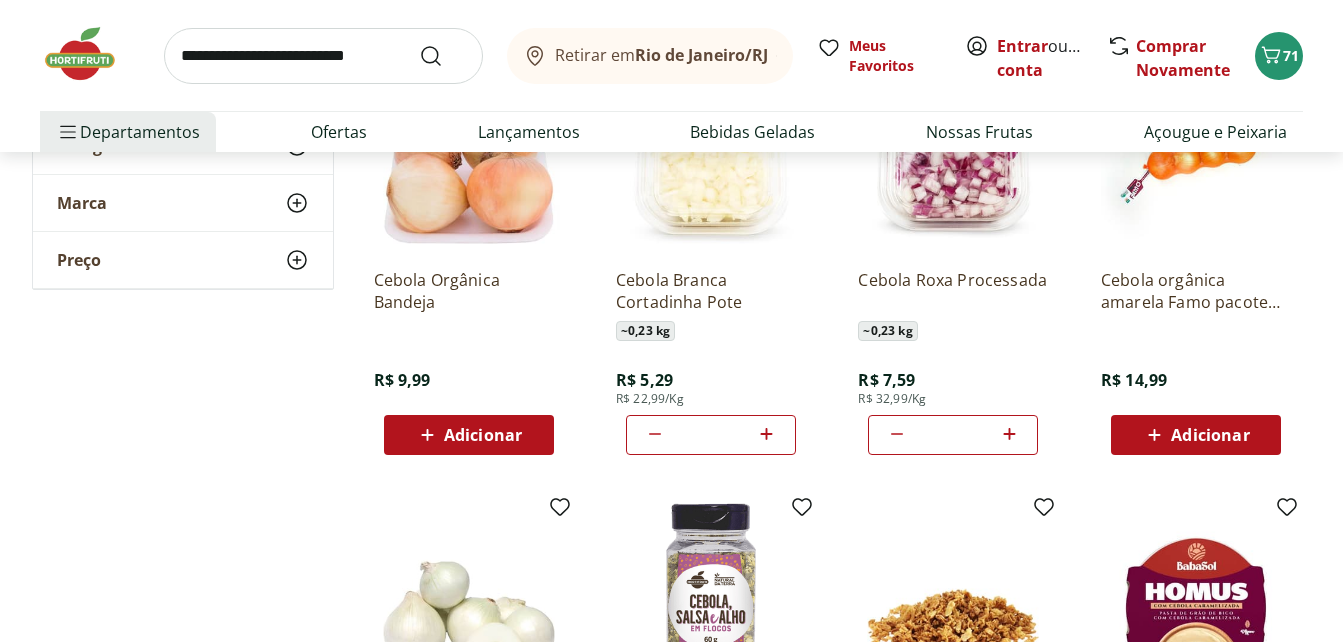 click 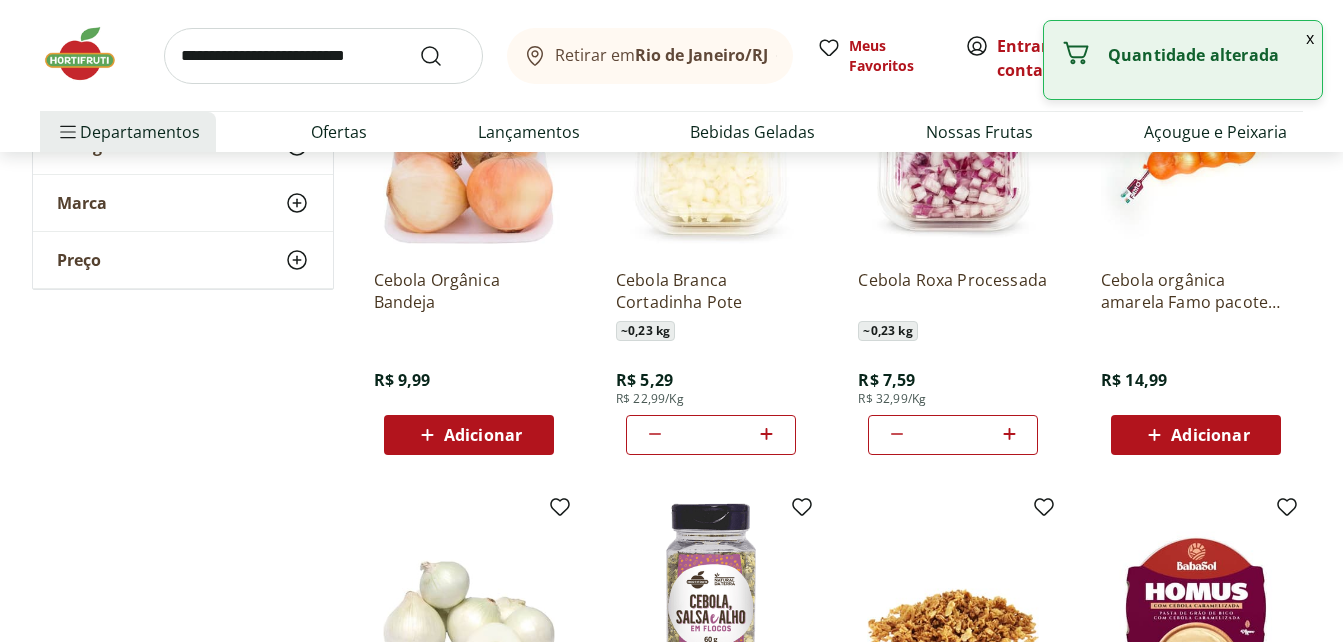 click 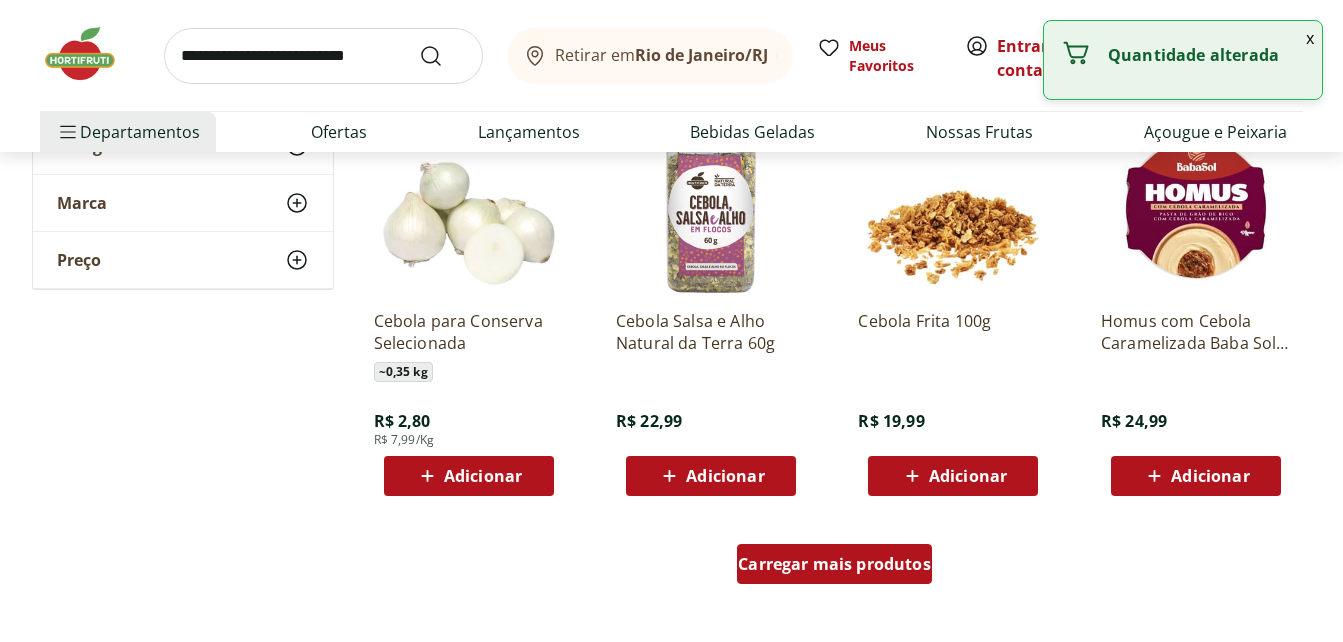 scroll, scrollTop: 1200, scrollLeft: 0, axis: vertical 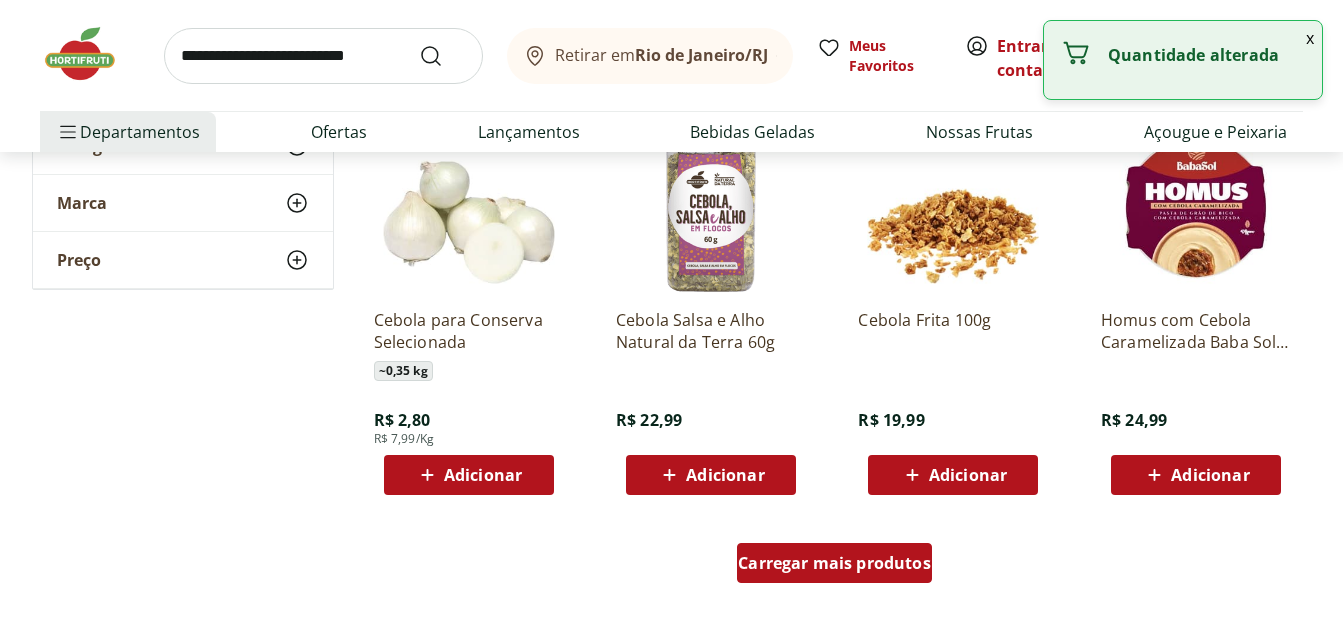 click on "Carregar mais produtos" at bounding box center (834, 563) 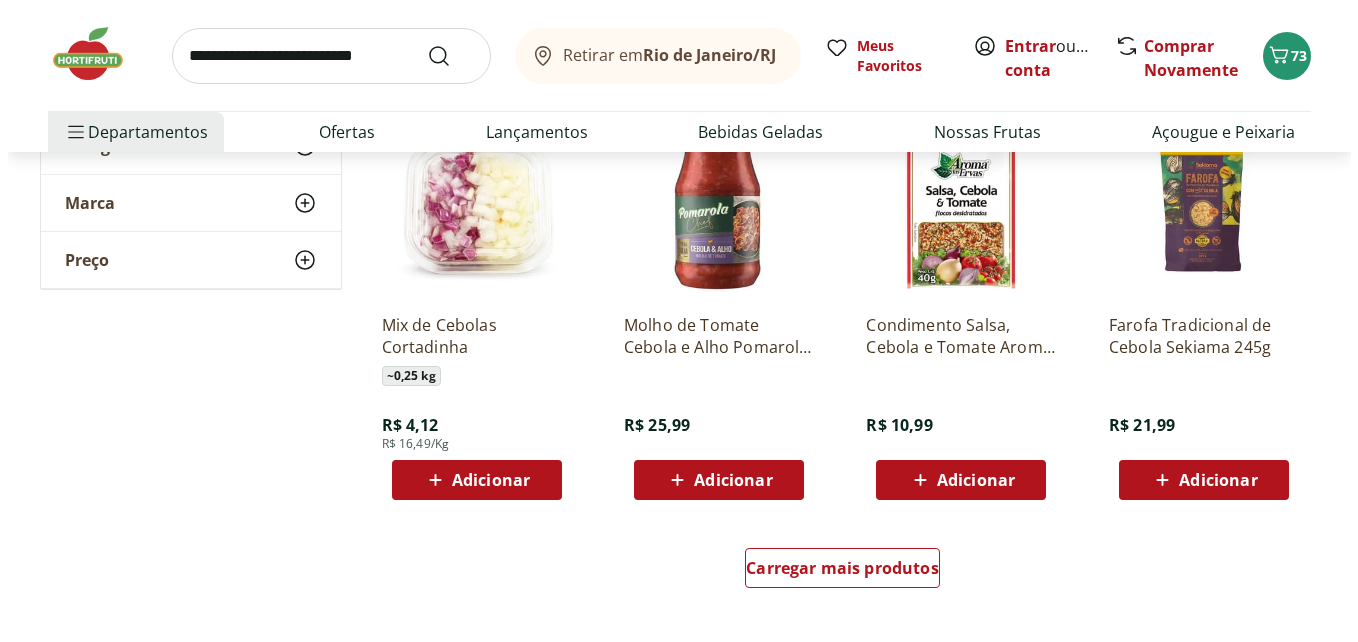 scroll, scrollTop: 2500, scrollLeft: 0, axis: vertical 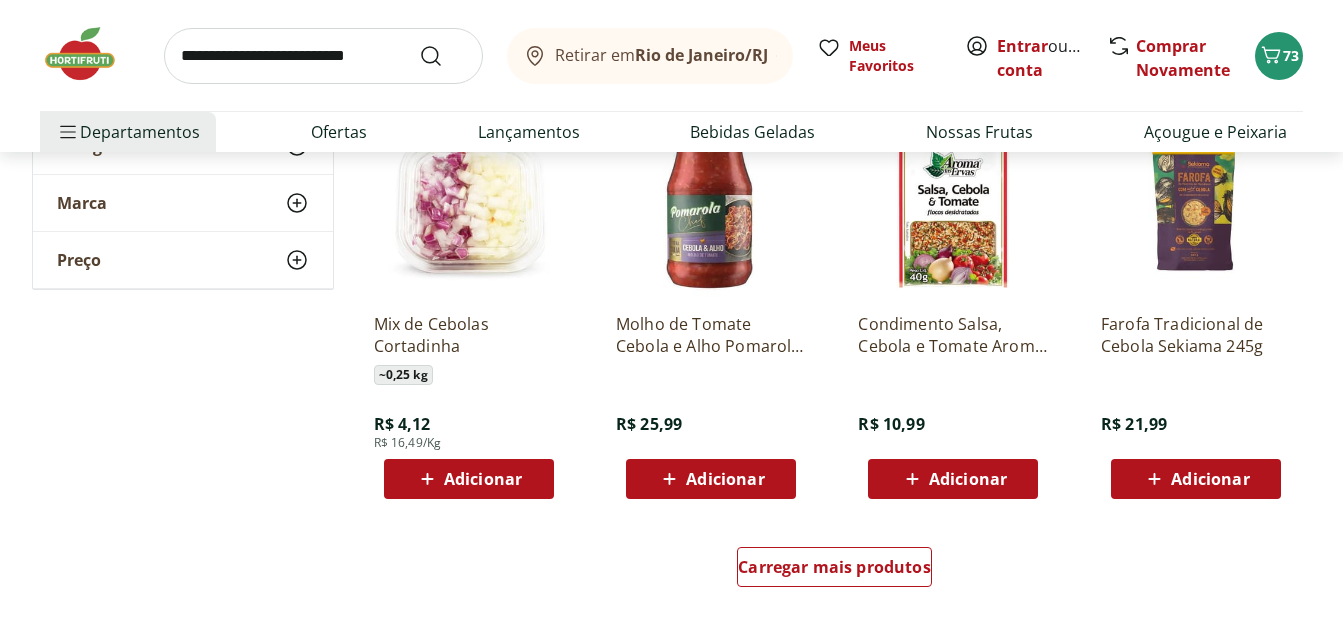 click 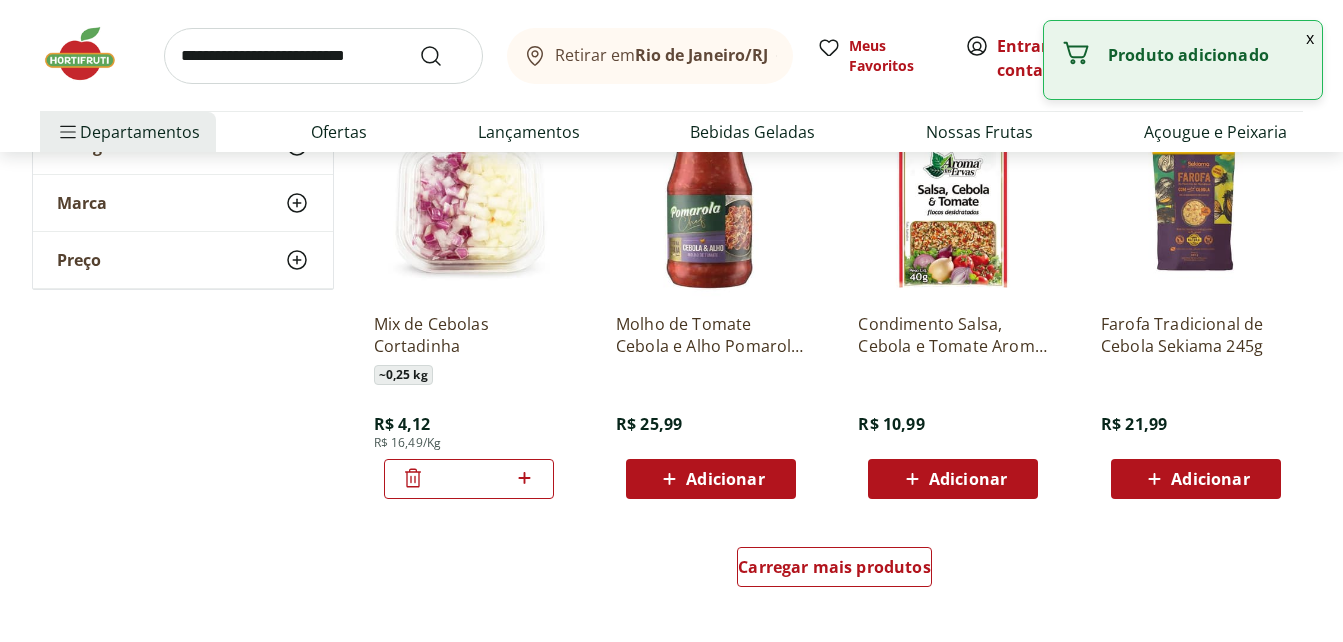 click 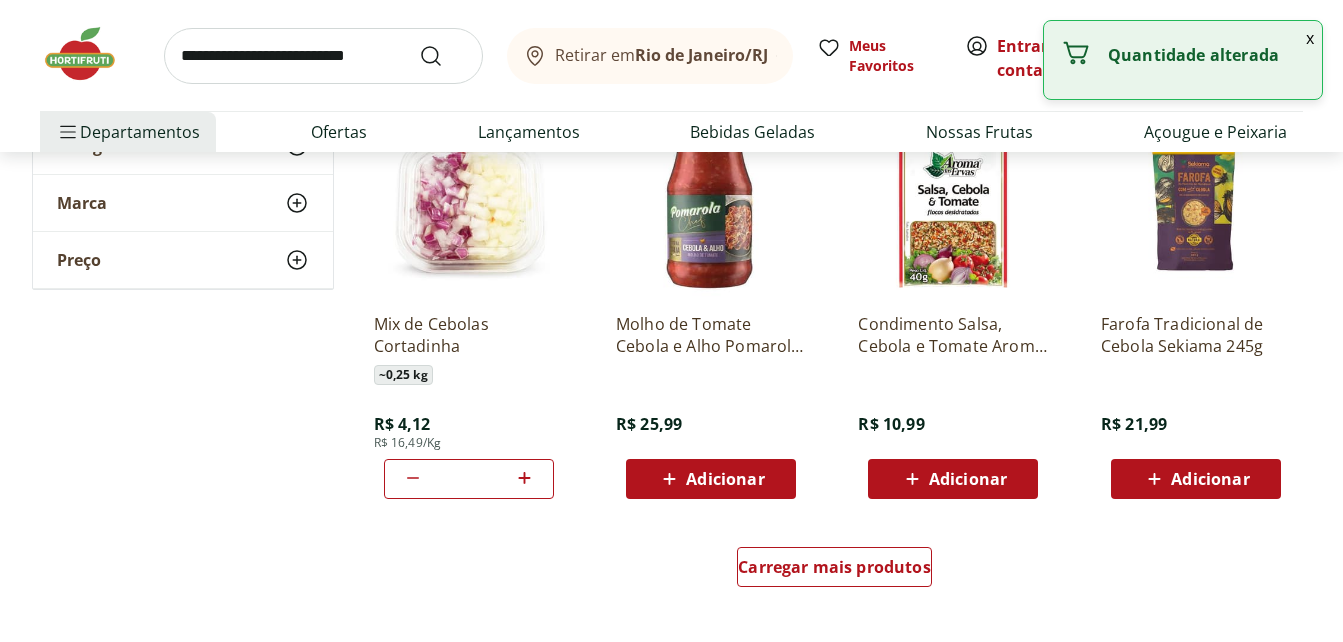 click 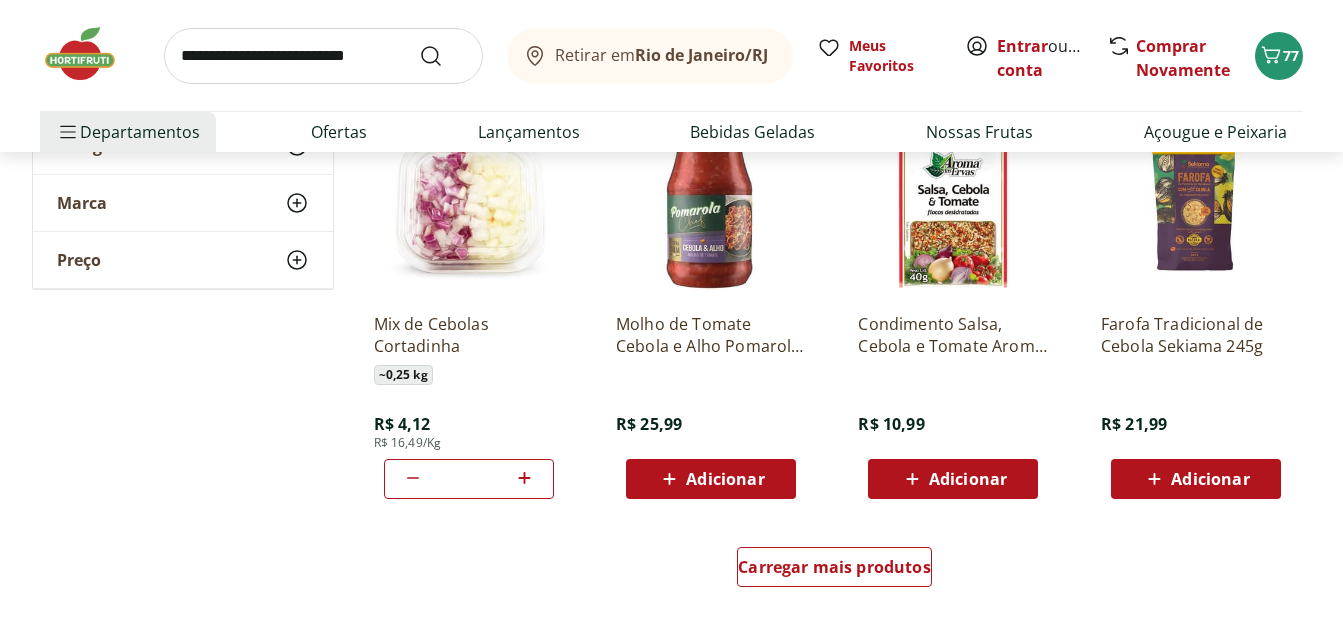 click on "Retirar em [CITY]/[STATE] Meus Favoritos Entrar ou Criar conta Comprar Novamente 77" at bounding box center [671, 55] 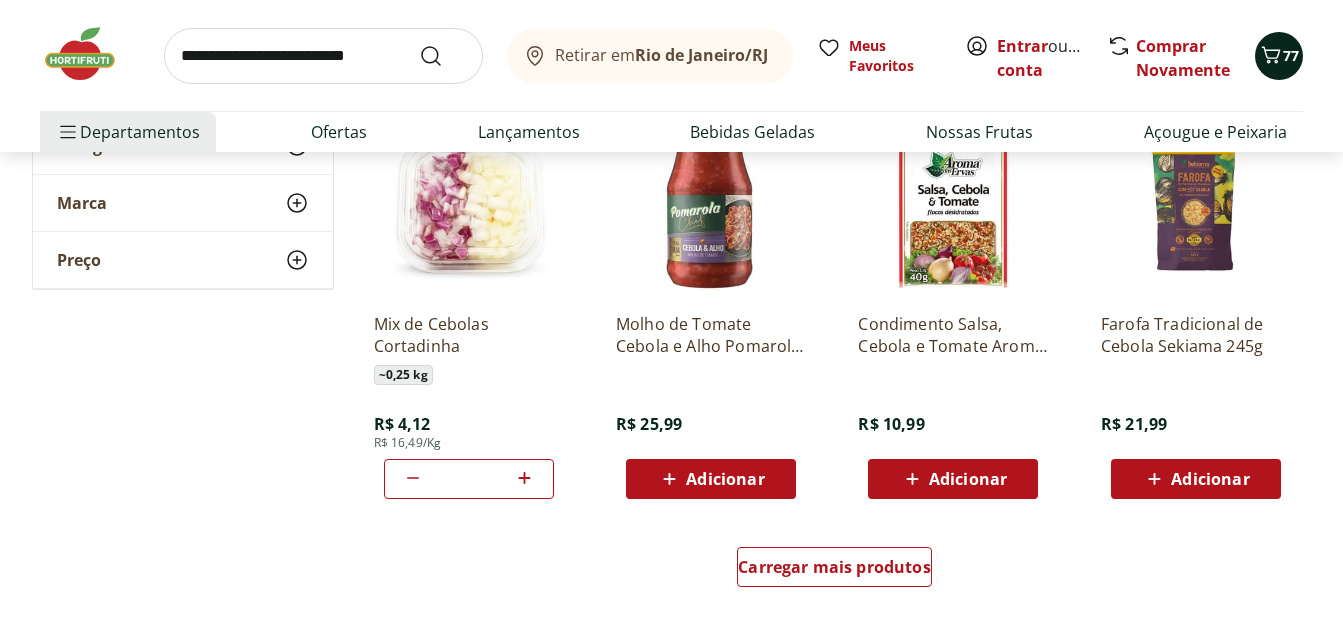 click 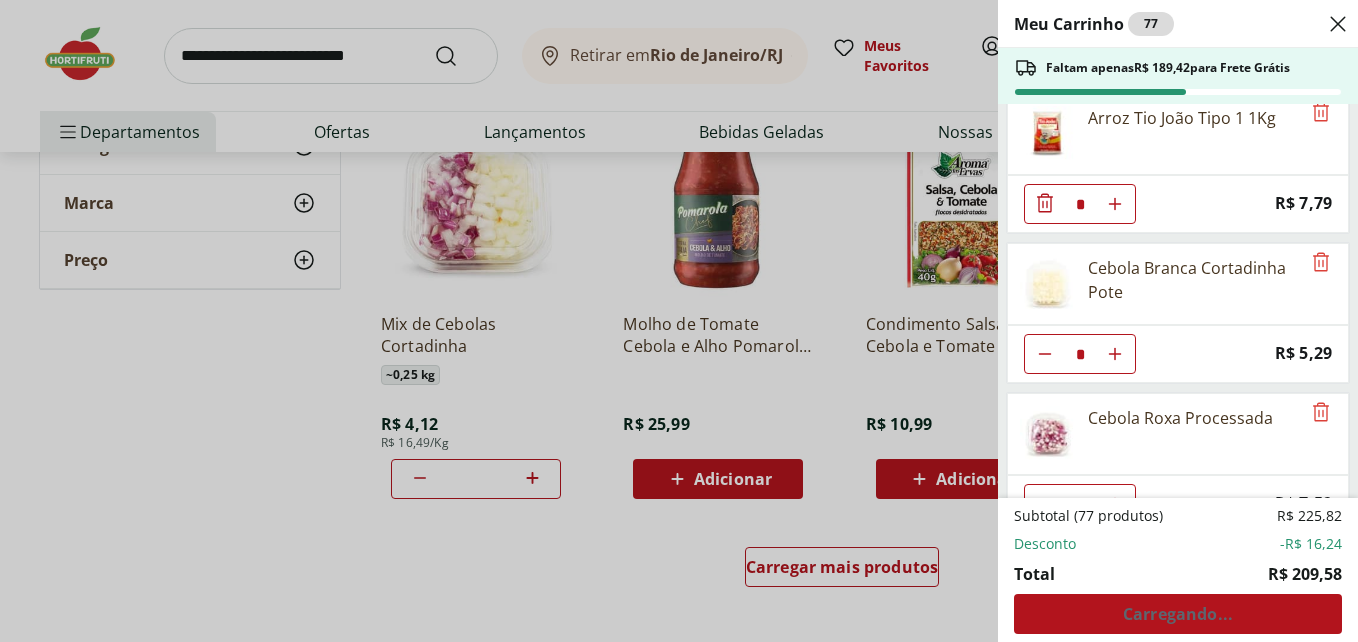 scroll, scrollTop: 1714, scrollLeft: 0, axis: vertical 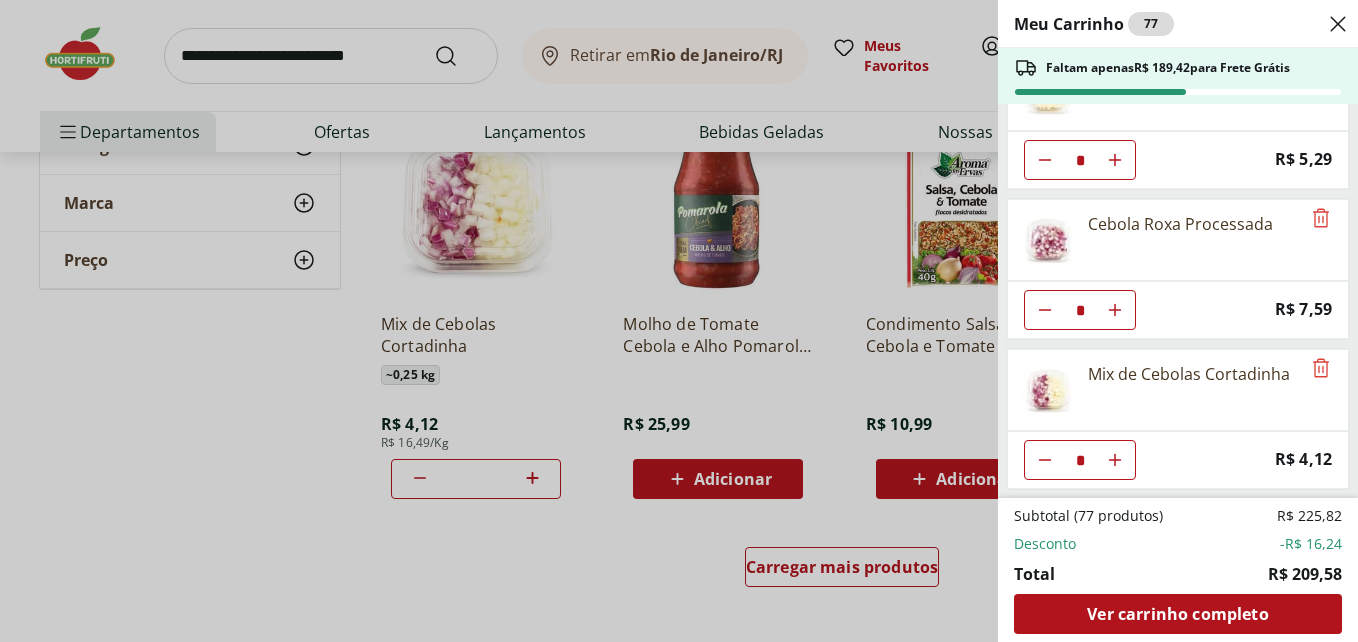click 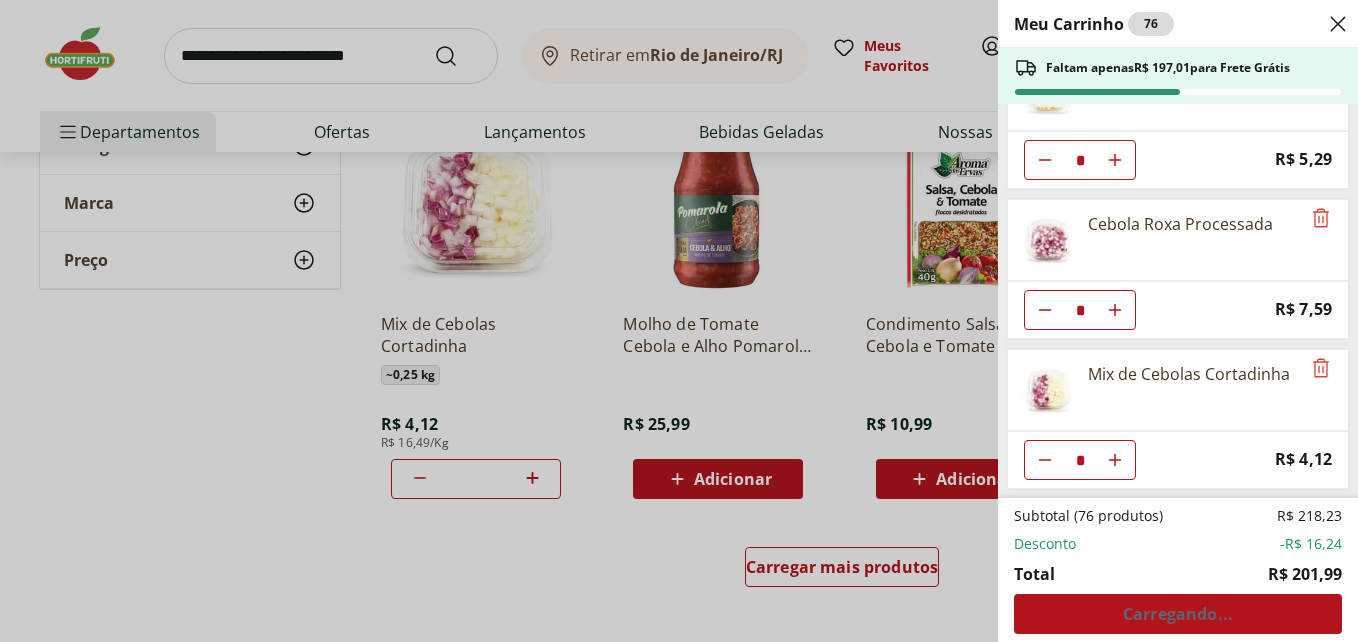 click 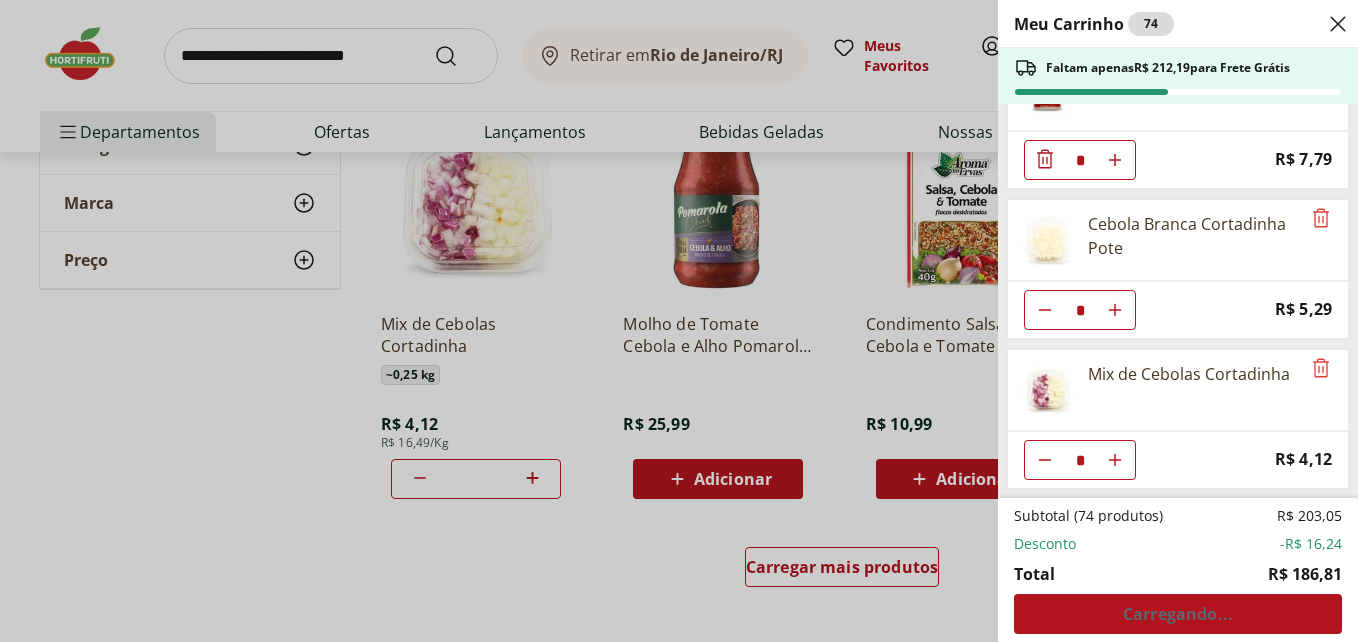 scroll, scrollTop: 1564, scrollLeft: 0, axis: vertical 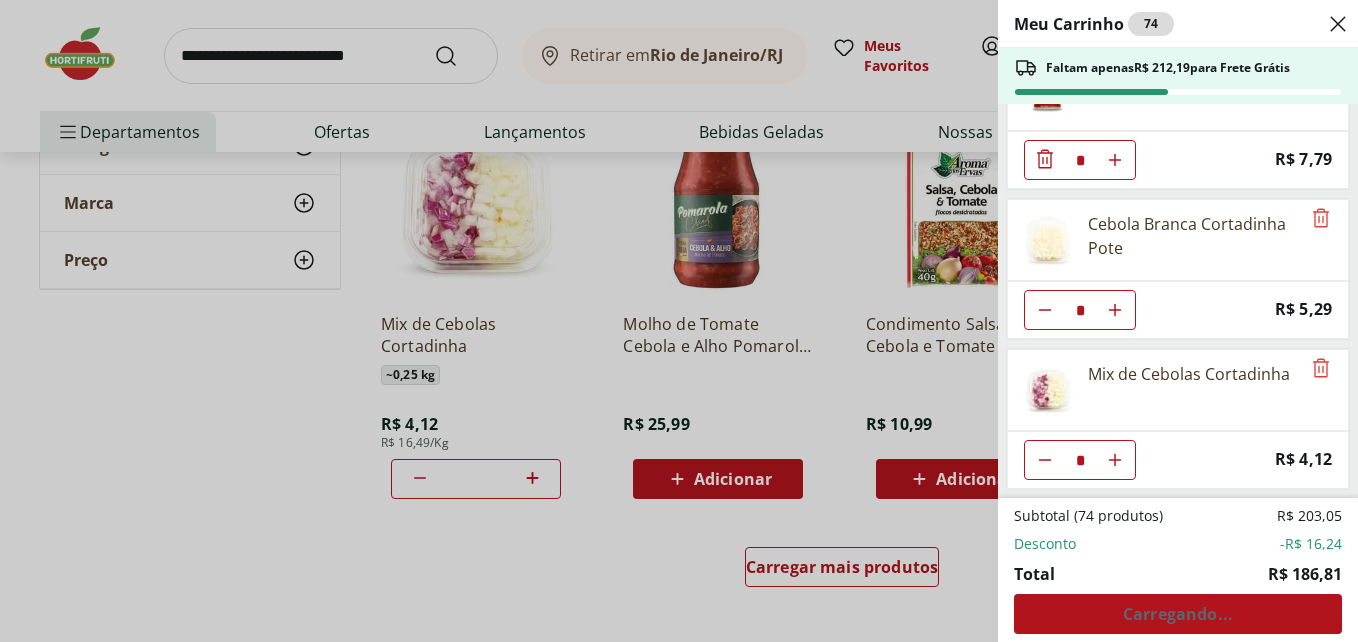 click 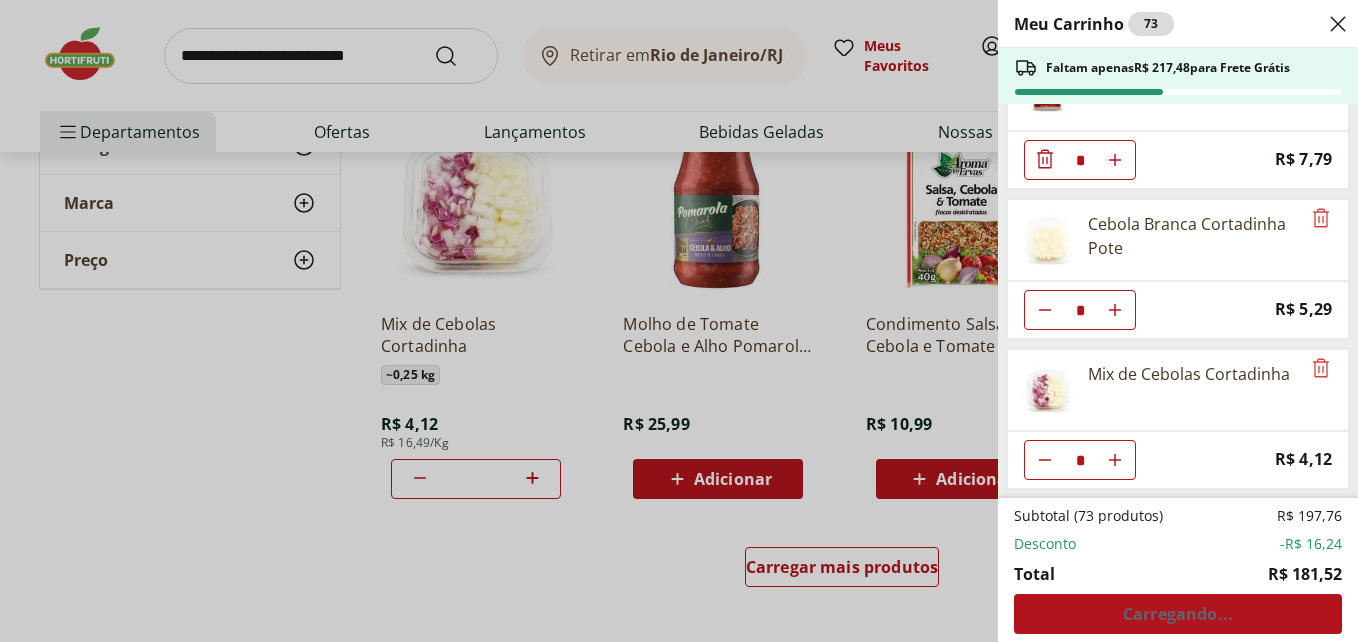 click 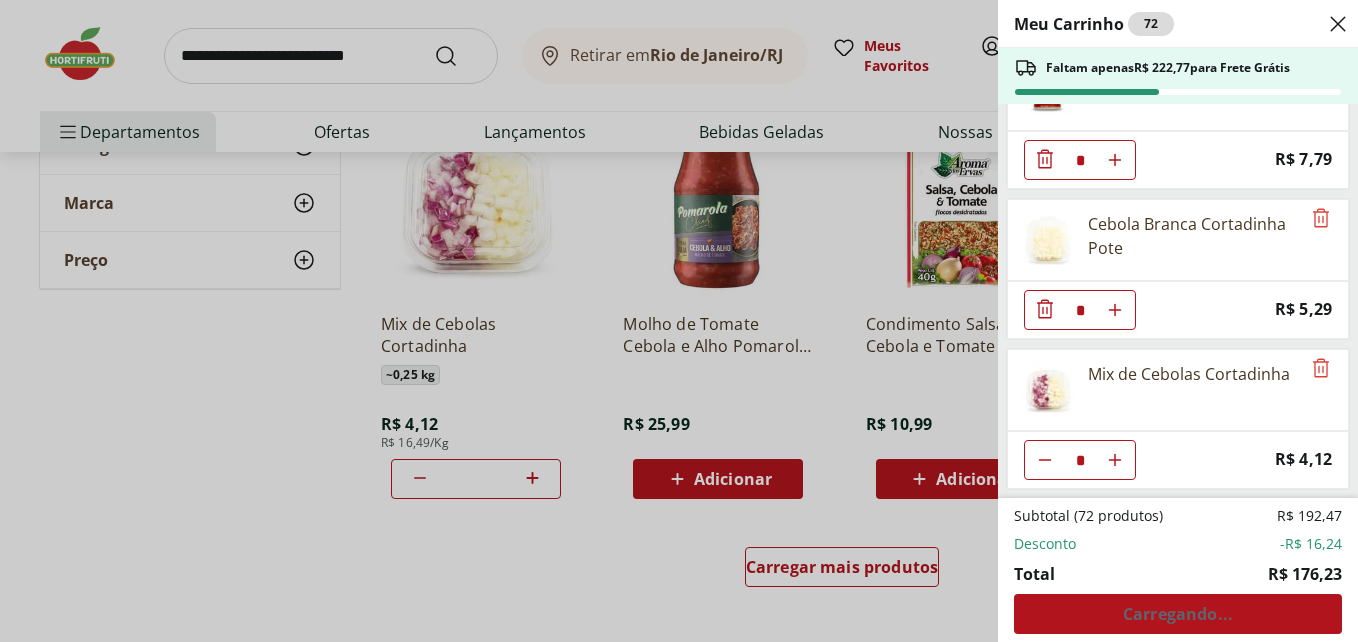 click 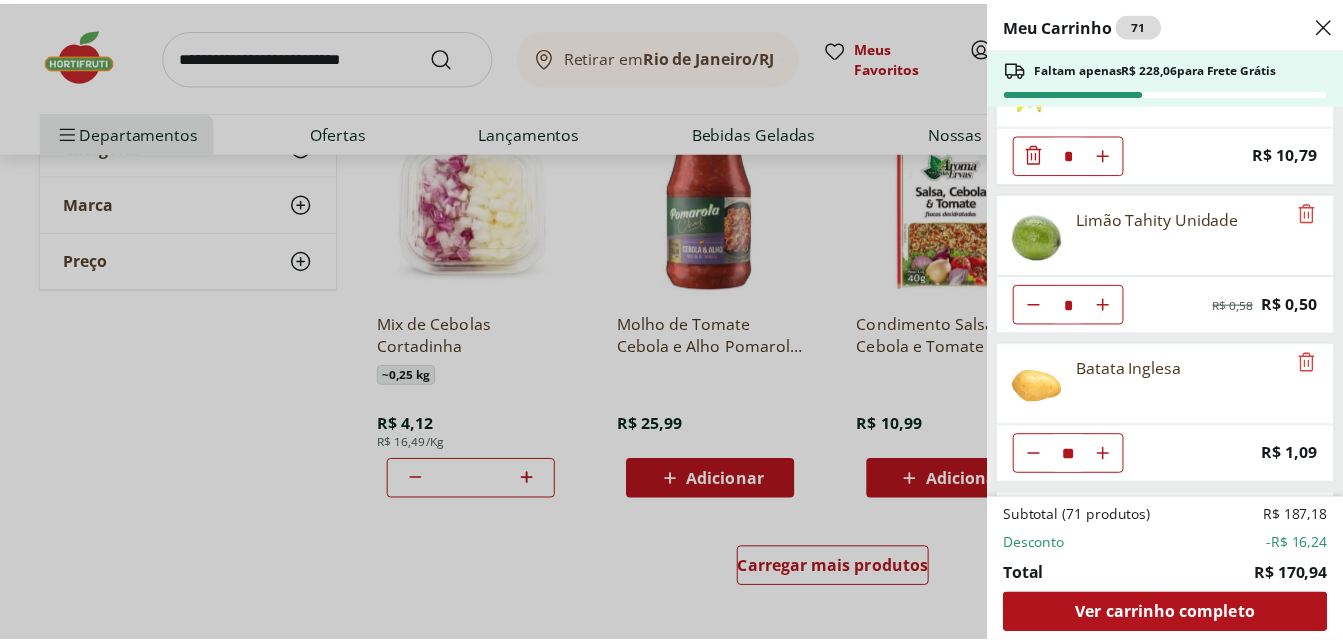 scroll, scrollTop: 100, scrollLeft: 0, axis: vertical 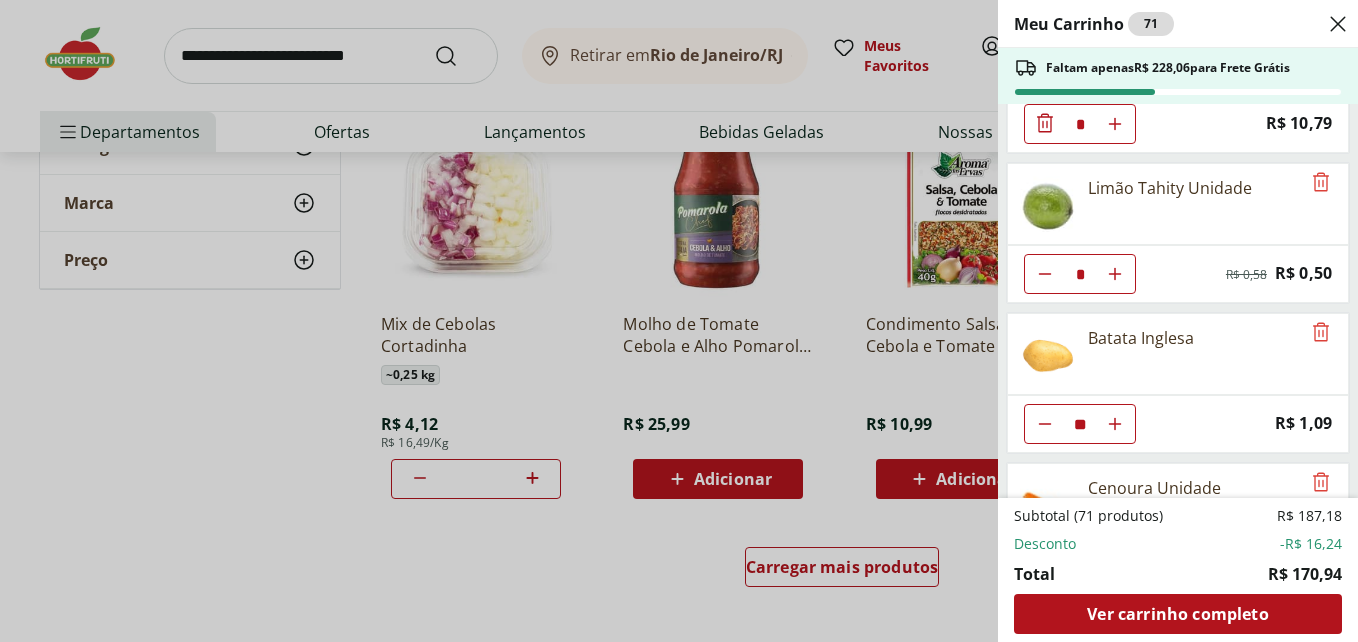 click on "Meu Carrinho 71 Faltam apenas R$ 228,06 para Frete Grátis Banan Prata Selecionada * Price: R$ 10,79 Limão Tahity Unidade * Original price: R$ 0,58 Price: R$ 0,50 Batata Inglesa ** Price: R$ 1,09 Cenoura Unidade * Price: R$ 0,77 Tomate Italiano * Price: R$ 1,13 Alho Nacional Unidade * Price: R$ 1,98 Cheiro Verde - Unidade * Price: R$ 3,99 Couve Mineira Orgânica Fatiada Pacote * Original price: R$ 12,99 Price: R$ 8,99 Couve Higienizada Processada Frutifique 150g * Price: R$ 12,99 Óleo De Soja Soya Garrafa 900Ml * Price: R$ 7,79 Arroz Tio João Tipo 1 1Kg * Price: R$ 7,79 Mix de Cebolas Cortadinha * Price: R$ 4,12 Subtotal (71 produtos) R$ 187,18 Desconto -R$ 16,24 Total R$ 170,94 Ver carrinho completo" at bounding box center [679, 321] 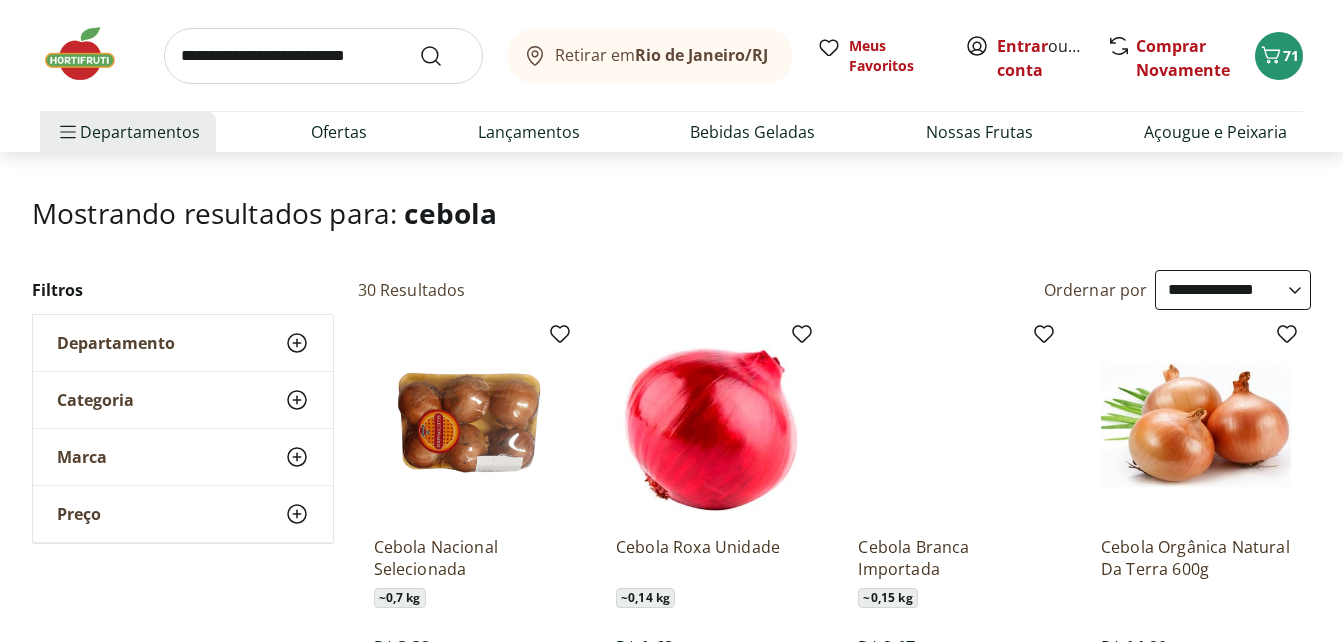 scroll, scrollTop: 0, scrollLeft: 0, axis: both 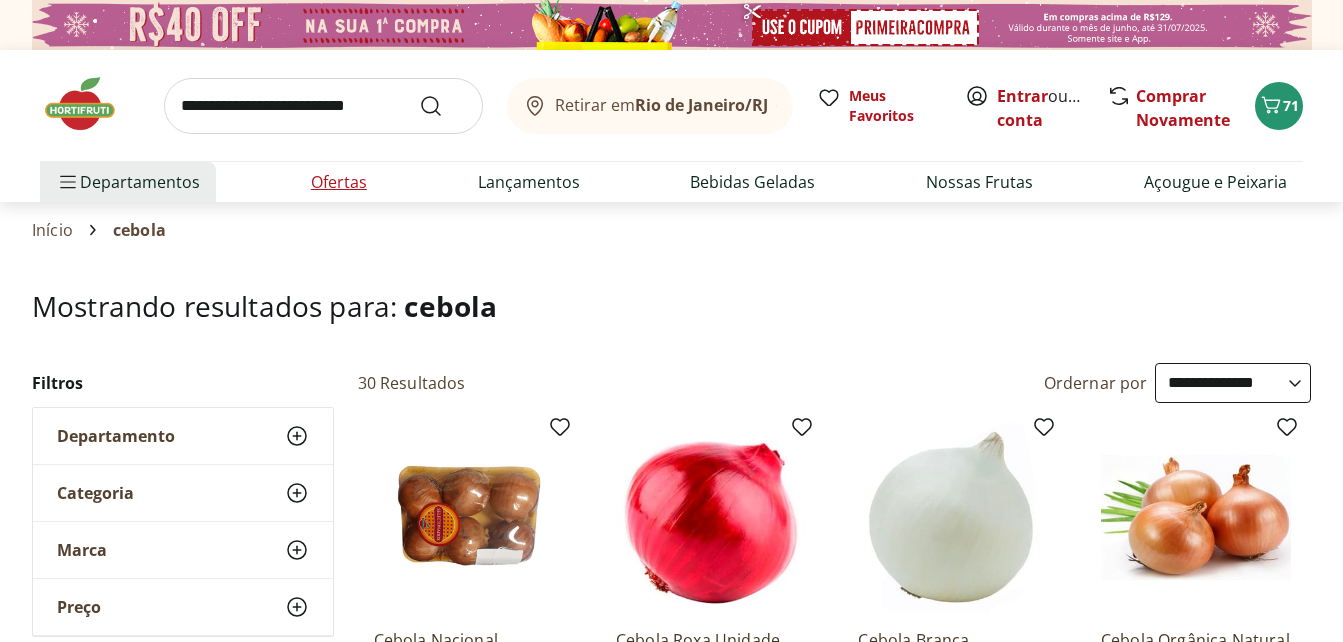 click on "Ofertas" at bounding box center (339, 182) 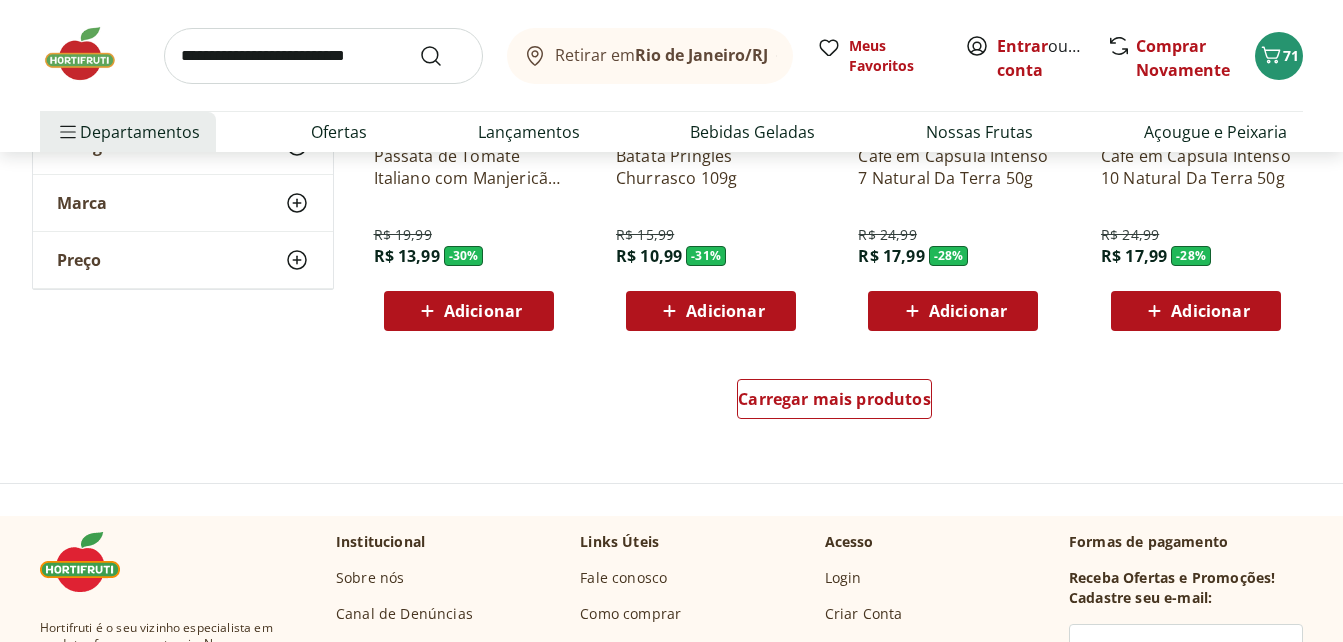 scroll, scrollTop: 1300, scrollLeft: 0, axis: vertical 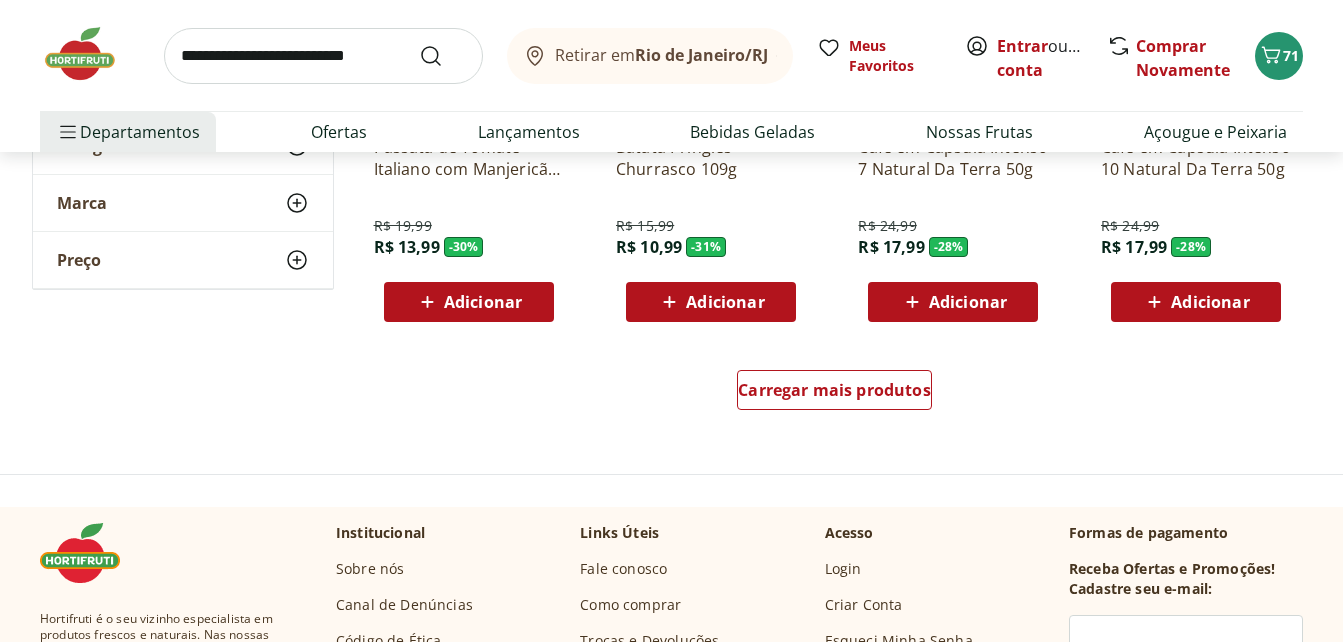 click at bounding box center [323, 56] 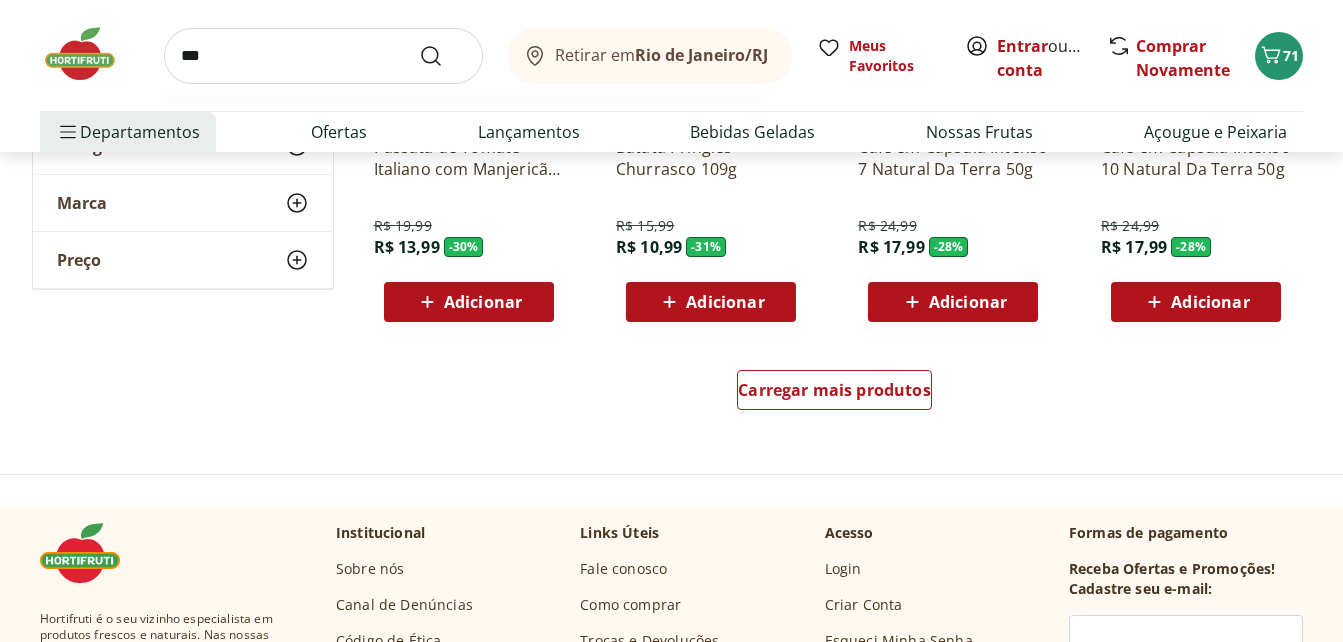 type on "****" 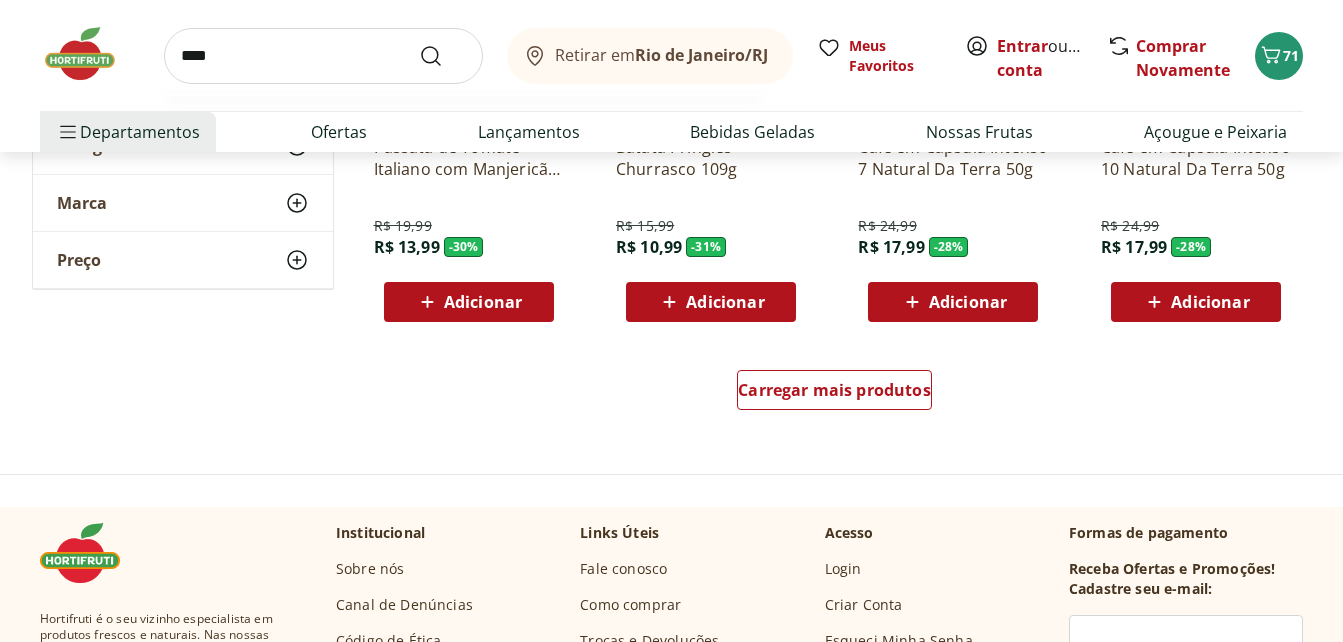 click at bounding box center (443, 56) 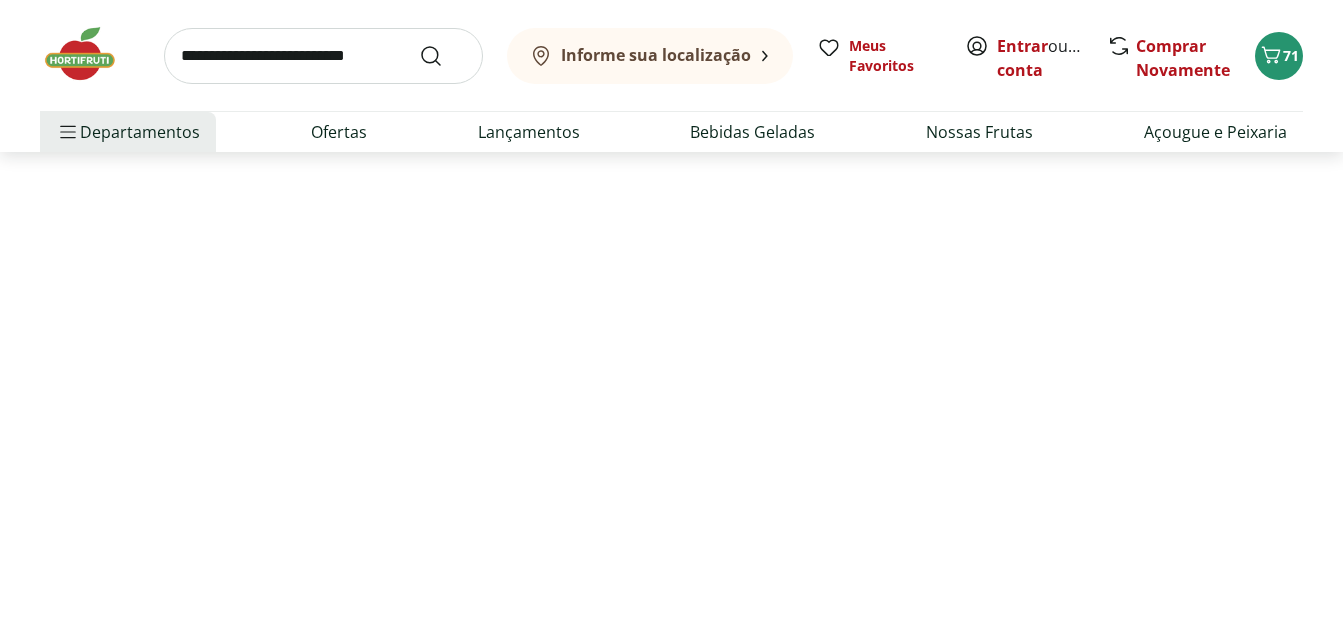scroll, scrollTop: 0, scrollLeft: 0, axis: both 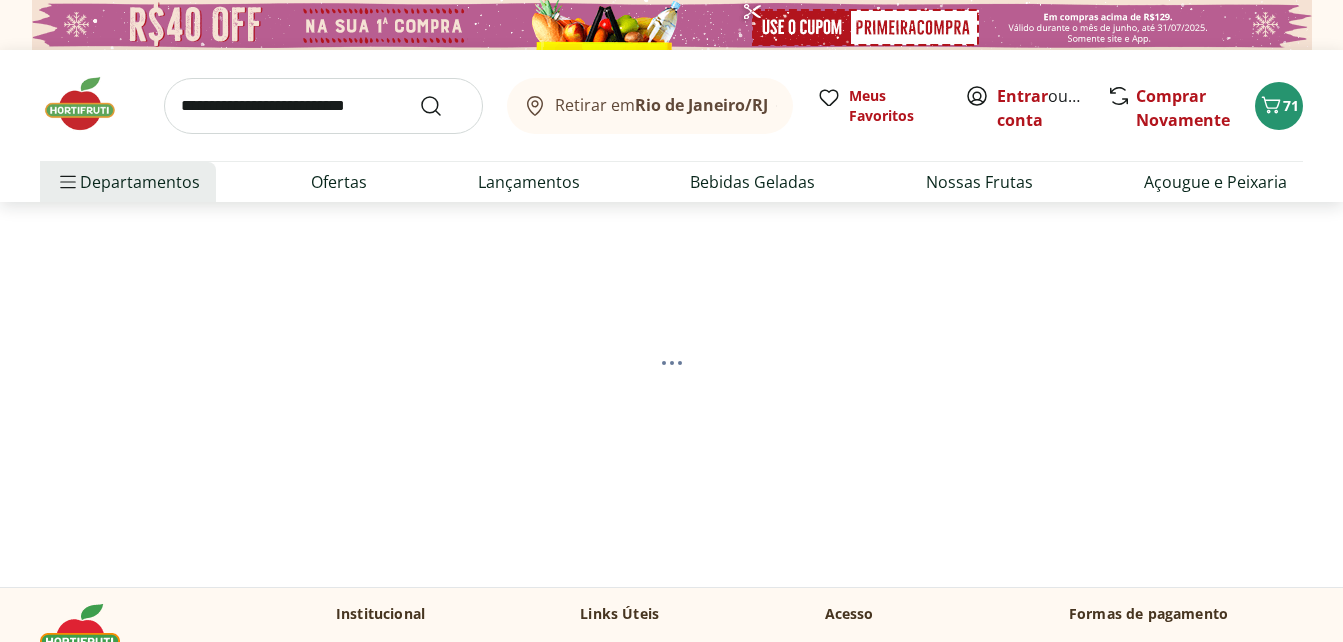 select on "**********" 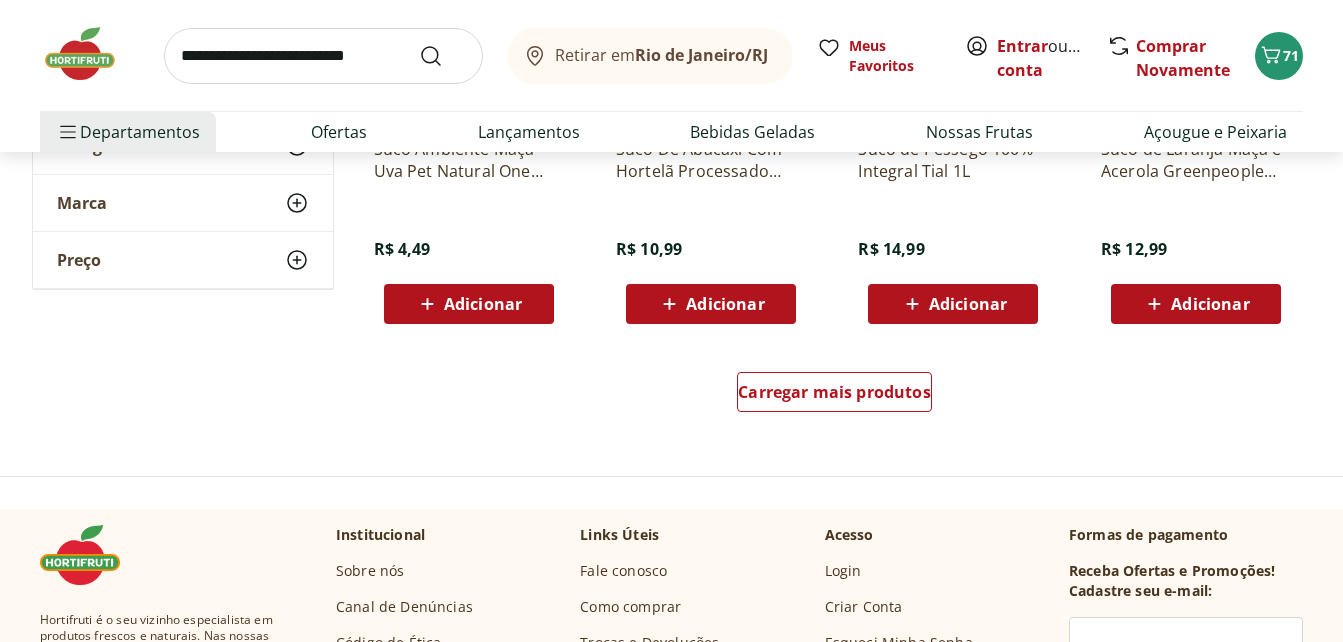 scroll, scrollTop: 1400, scrollLeft: 0, axis: vertical 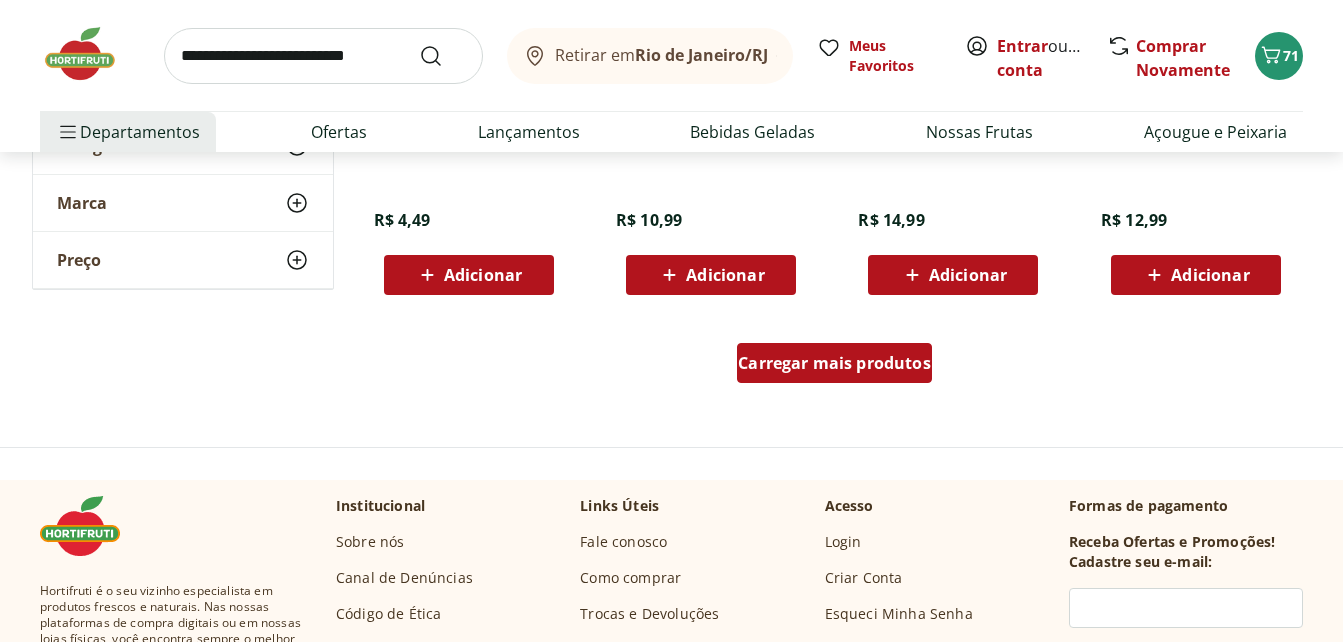 click on "Carregar mais produtos" at bounding box center [834, 363] 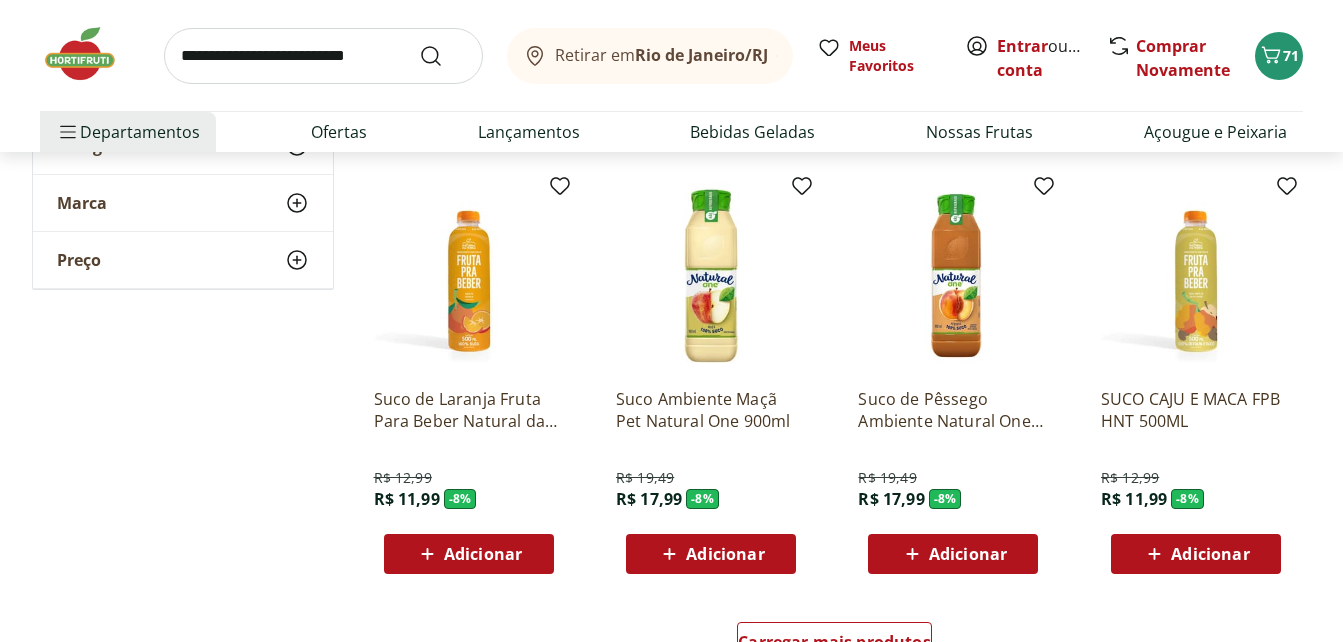 scroll, scrollTop: 2400, scrollLeft: 0, axis: vertical 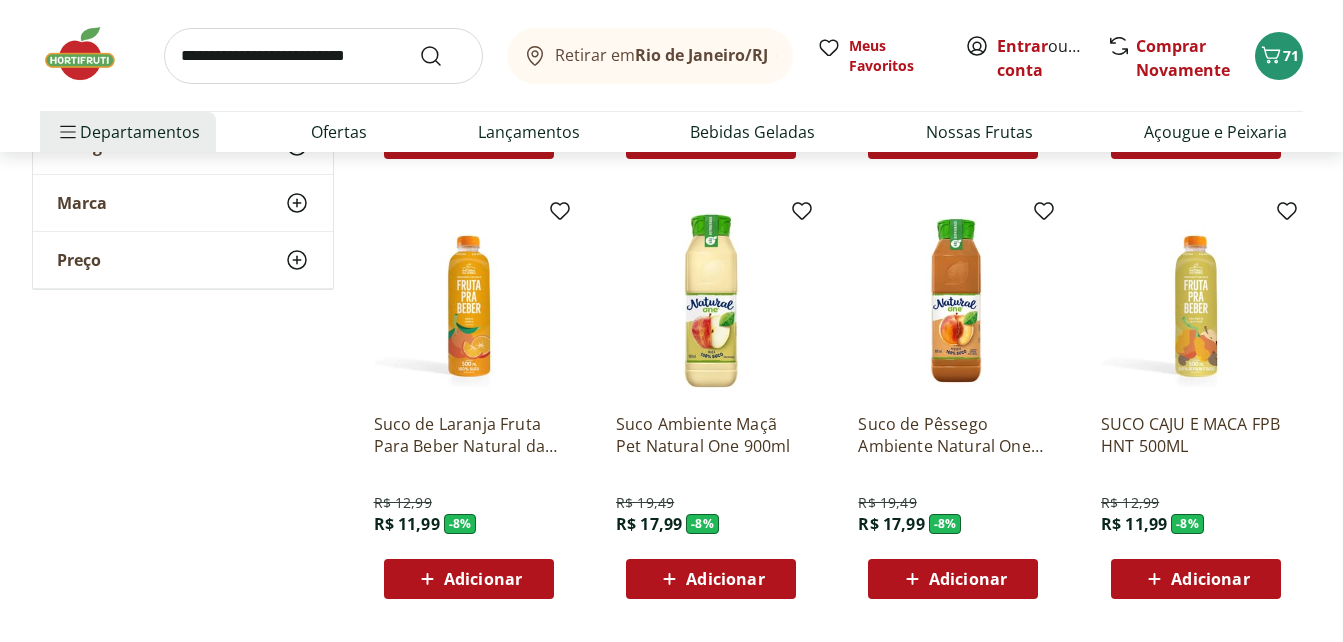 click 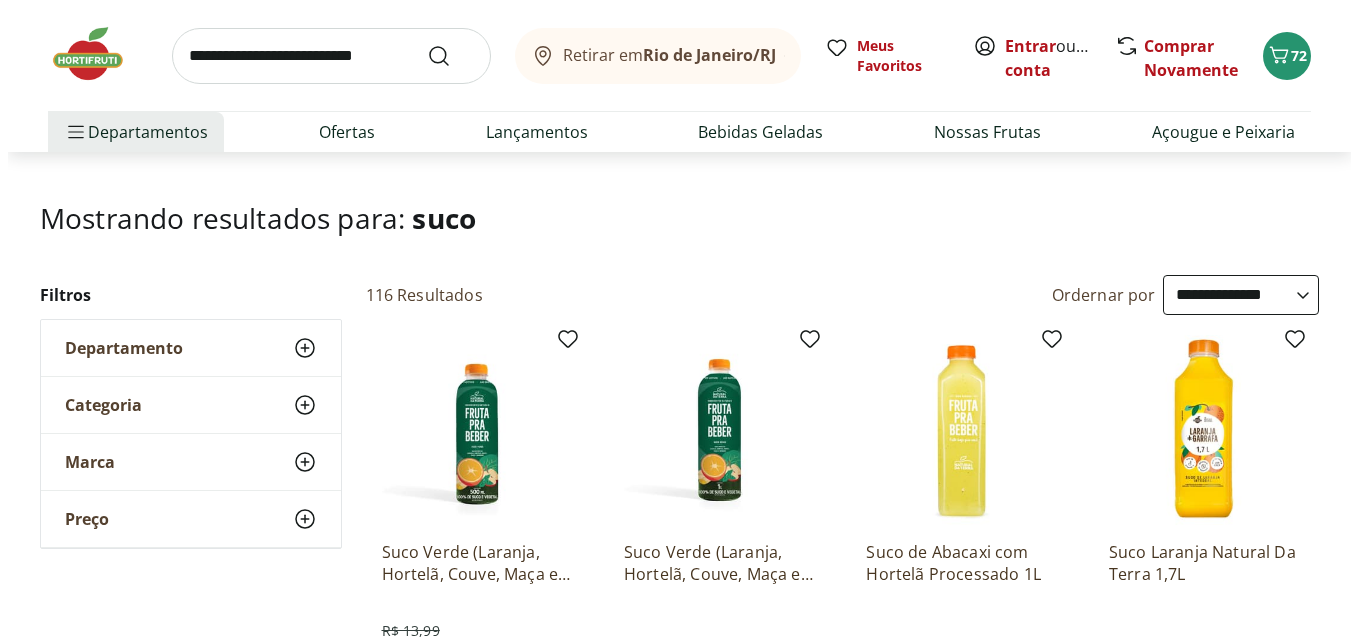 scroll, scrollTop: 0, scrollLeft: 0, axis: both 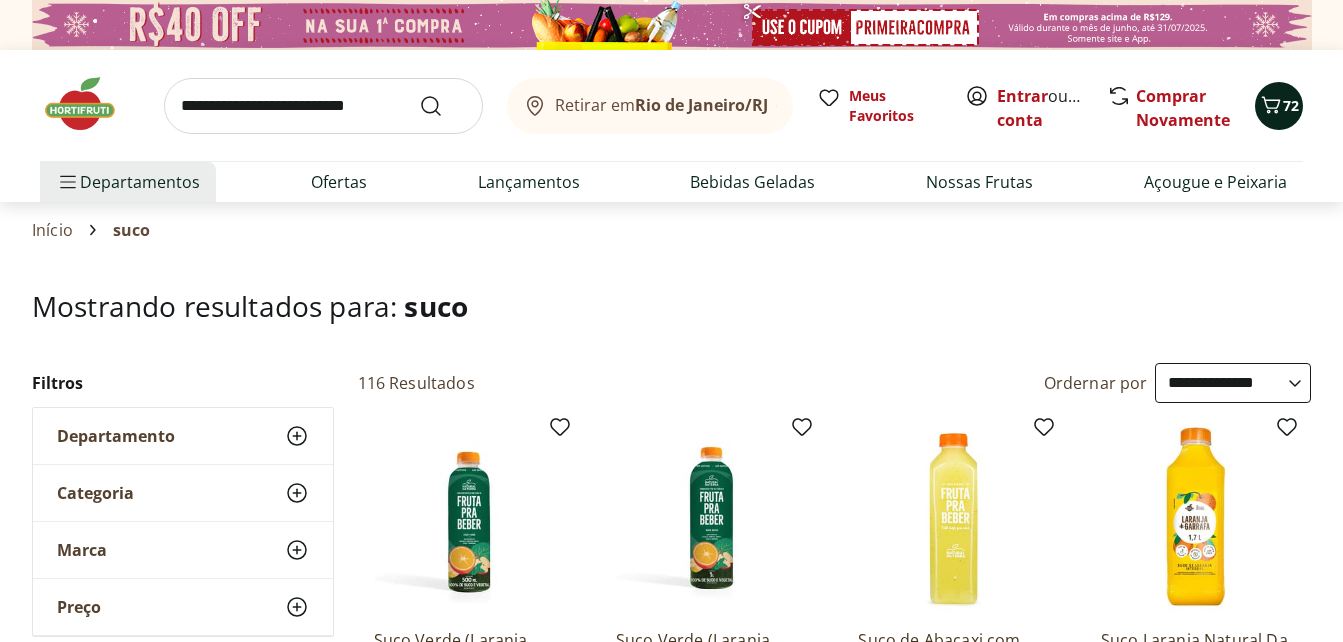 click on "72" at bounding box center (1279, 106) 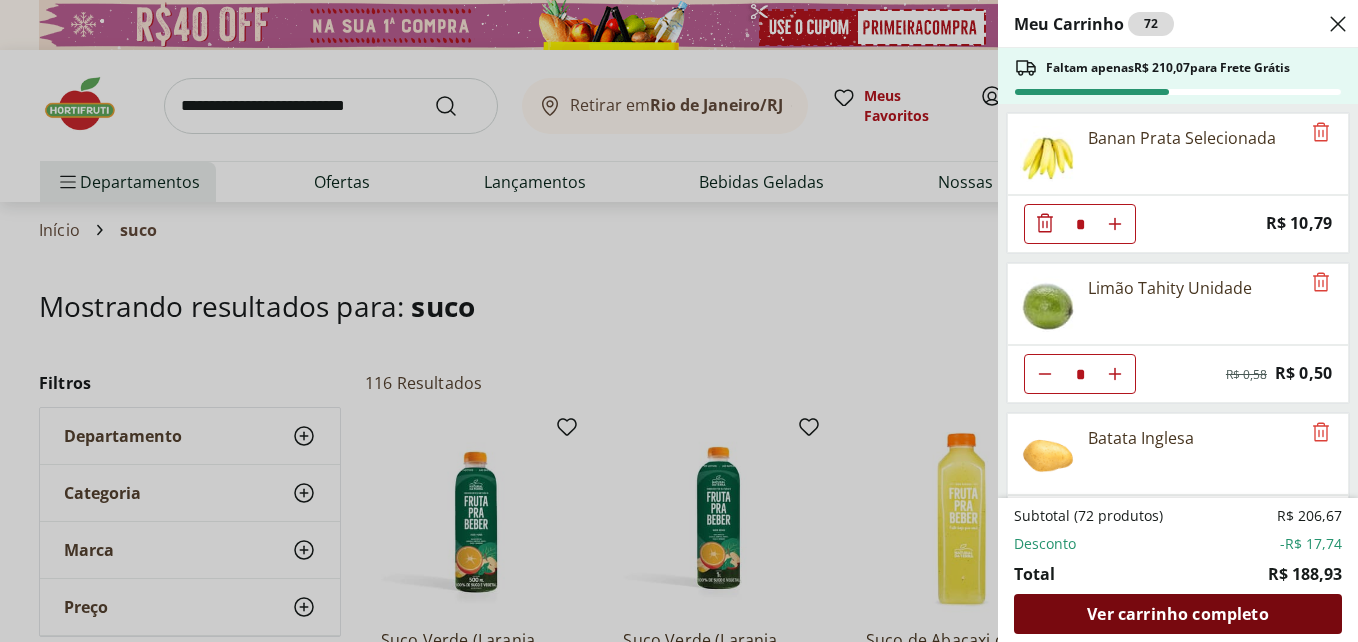 click on "Ver carrinho completo" at bounding box center (1177, 614) 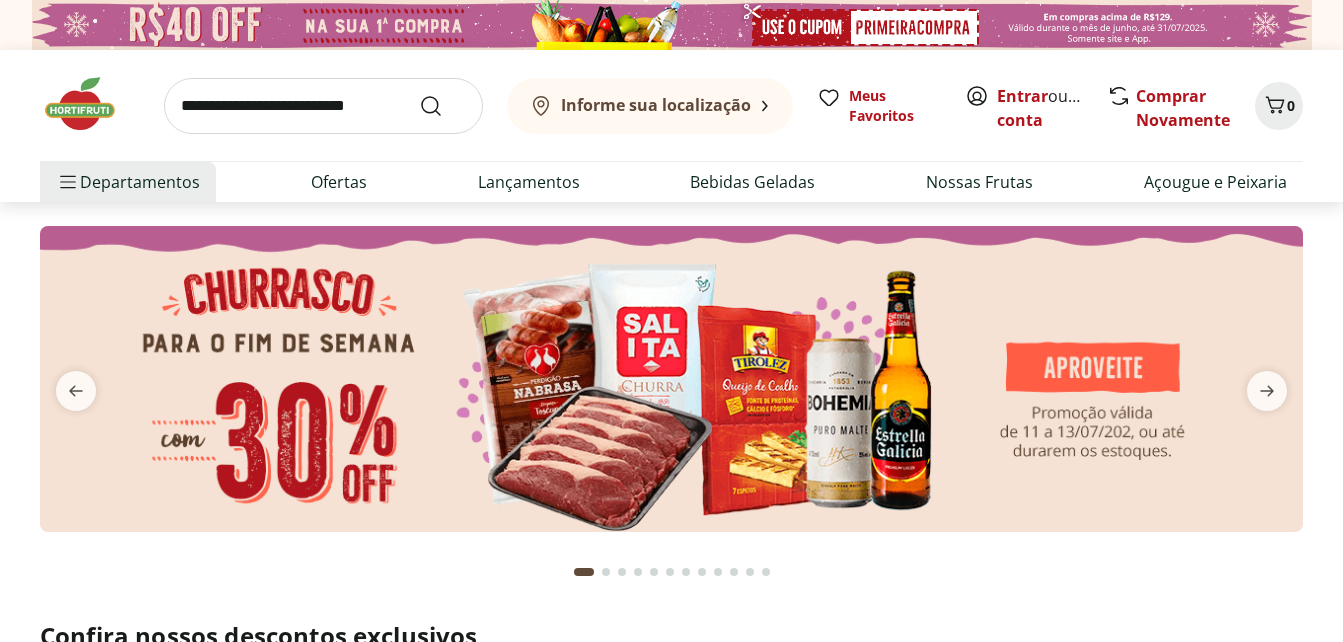 scroll, scrollTop: 0, scrollLeft: 0, axis: both 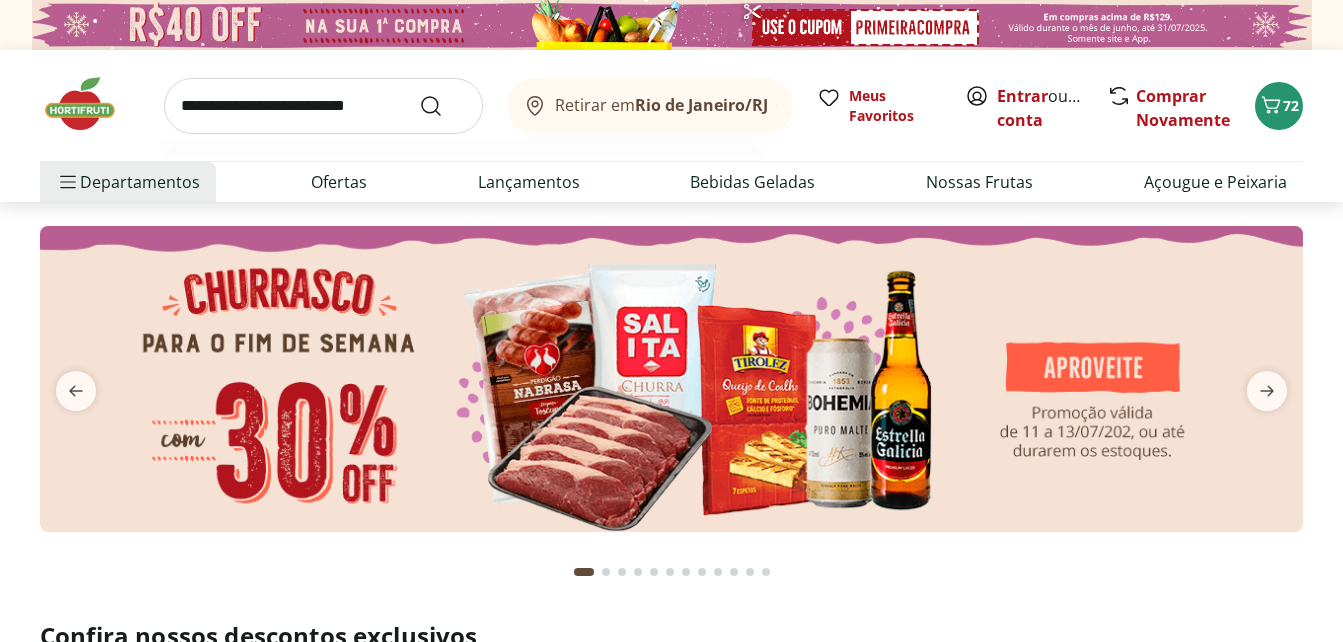 click at bounding box center (323, 106) 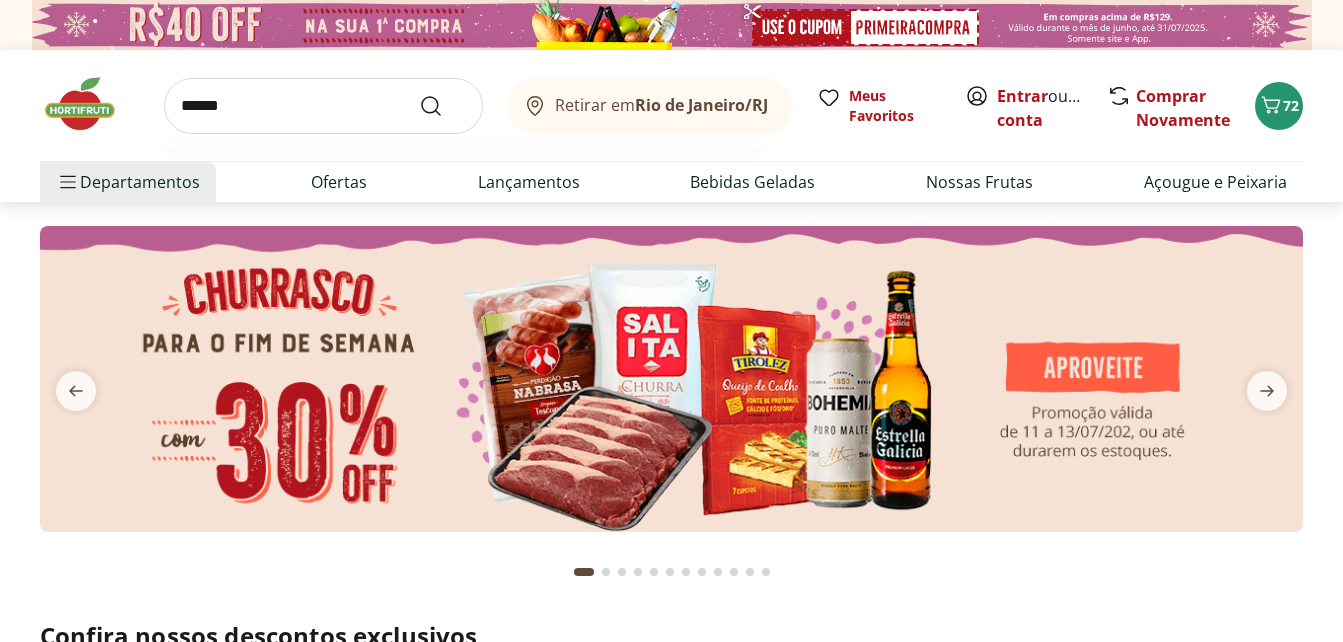 type on "******" 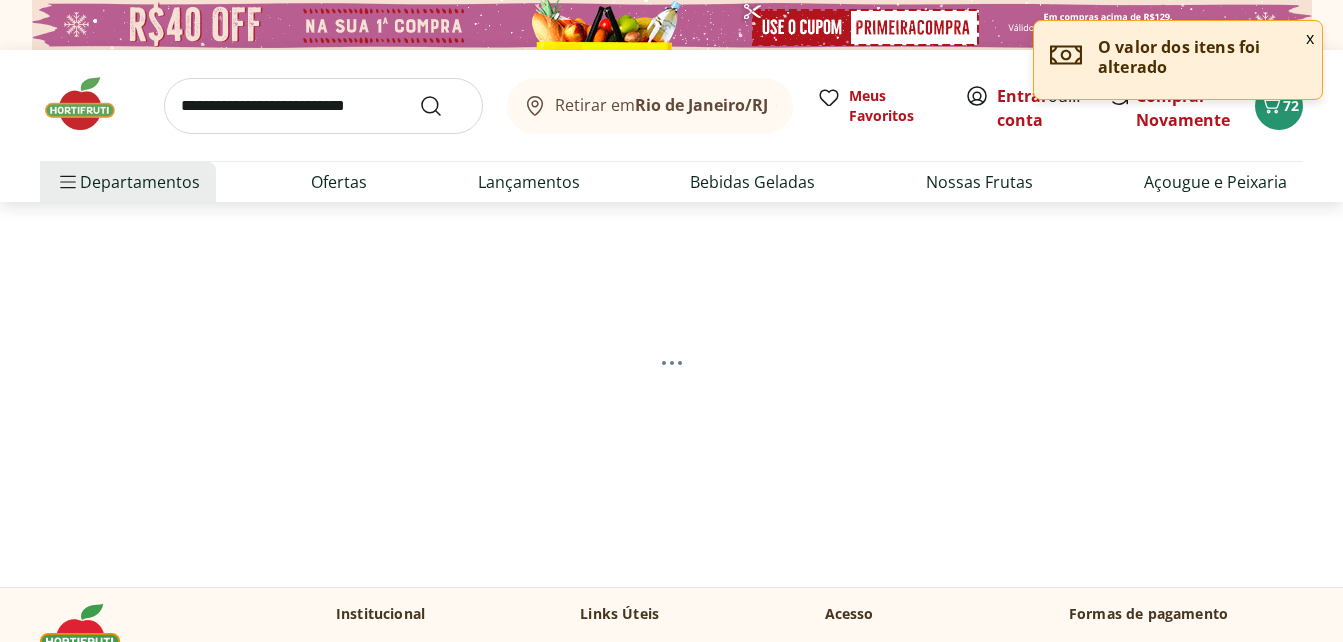 select on "**********" 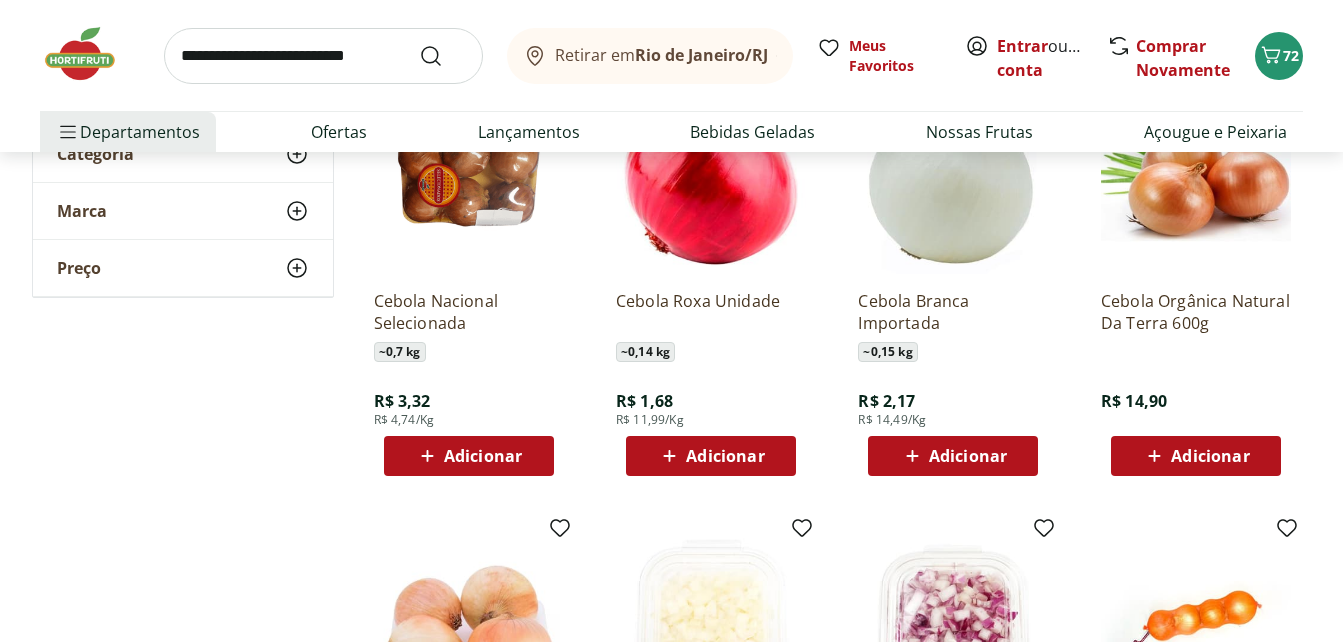 scroll, scrollTop: 300, scrollLeft: 0, axis: vertical 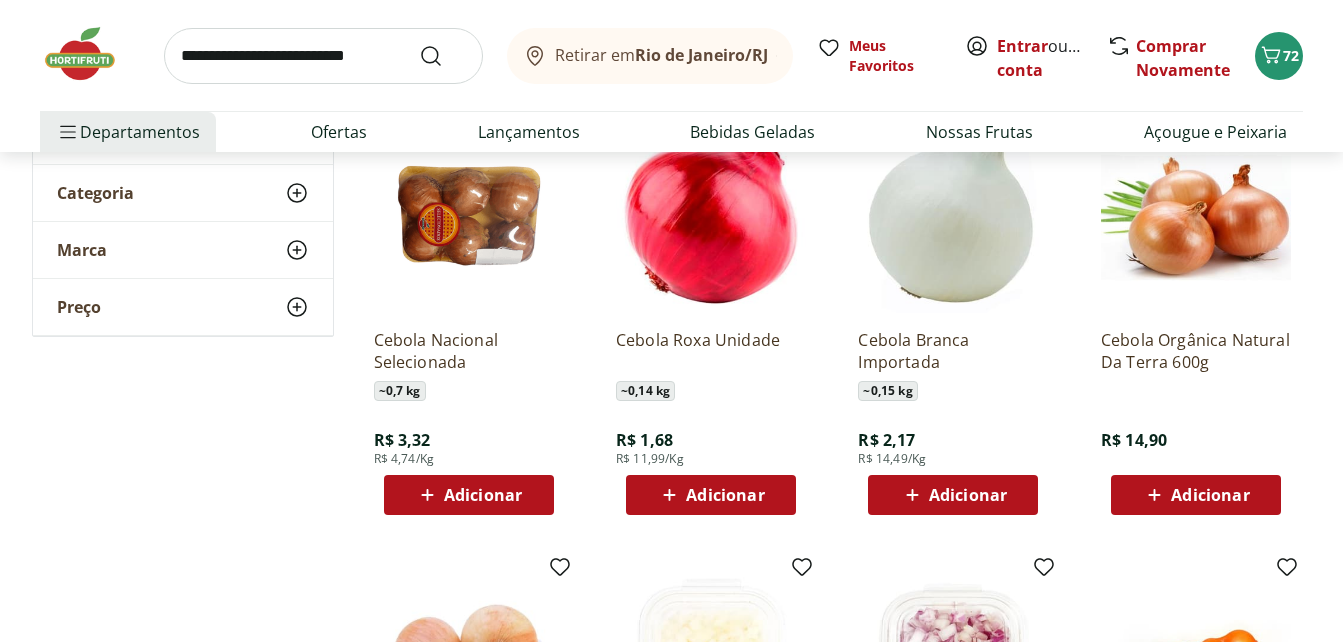 click 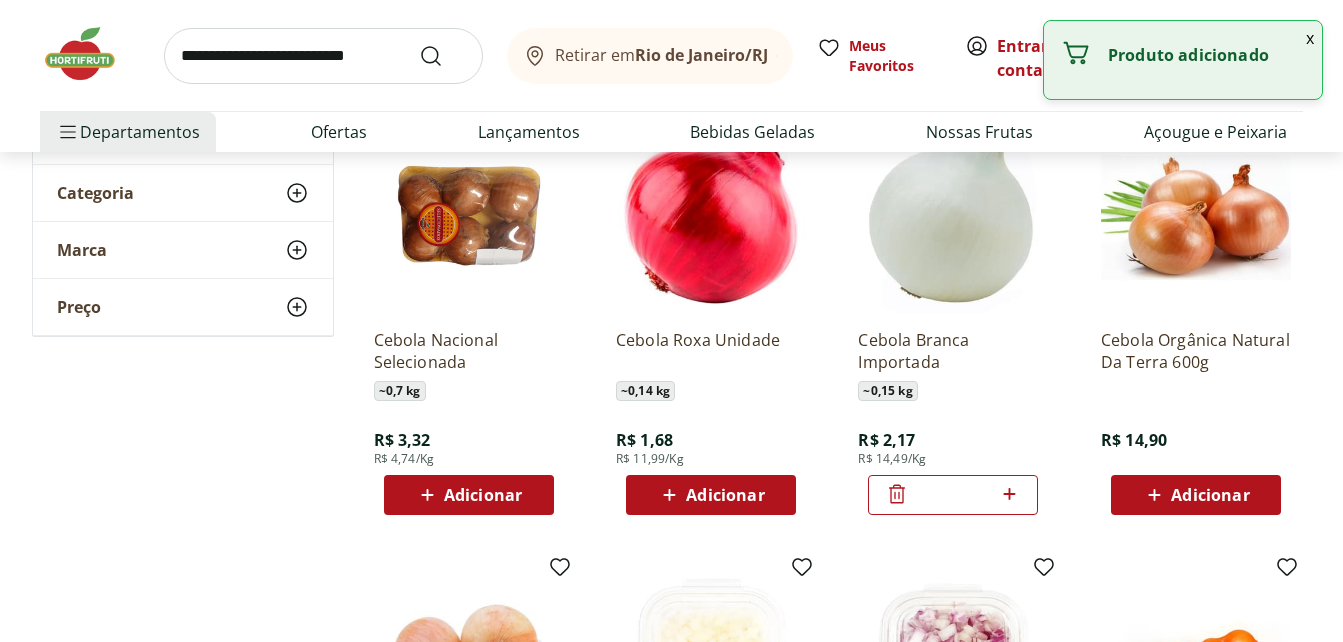 click 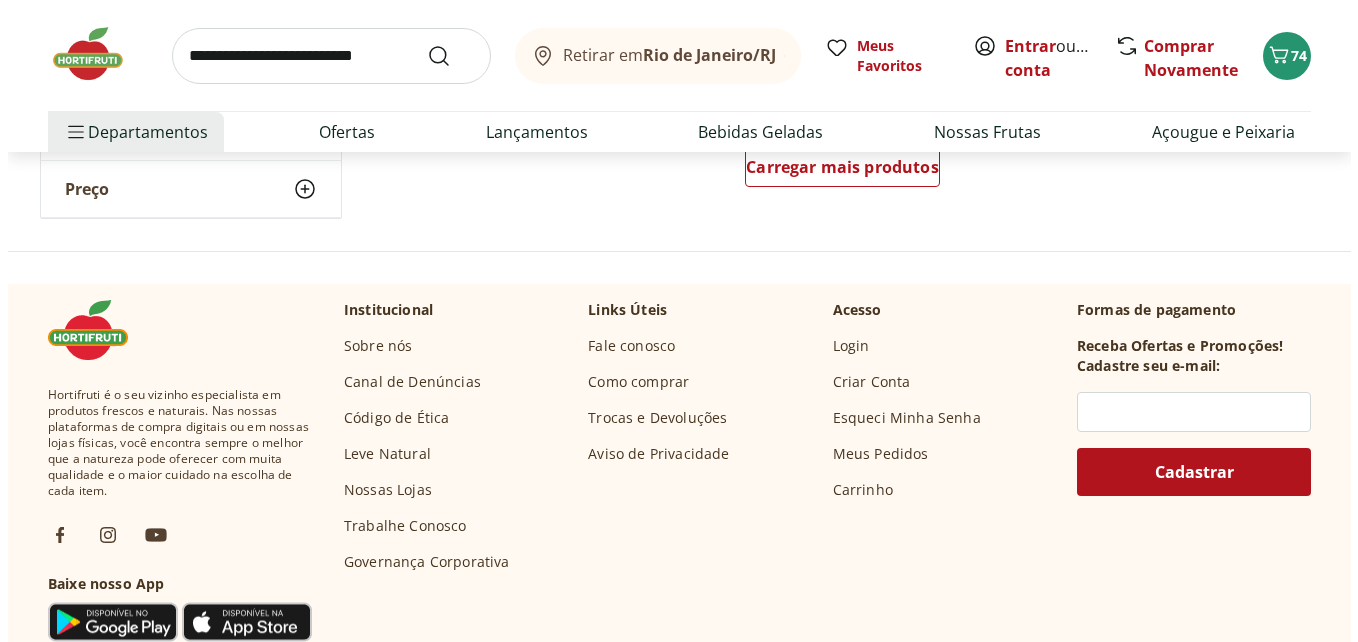 scroll, scrollTop: 1600, scrollLeft: 0, axis: vertical 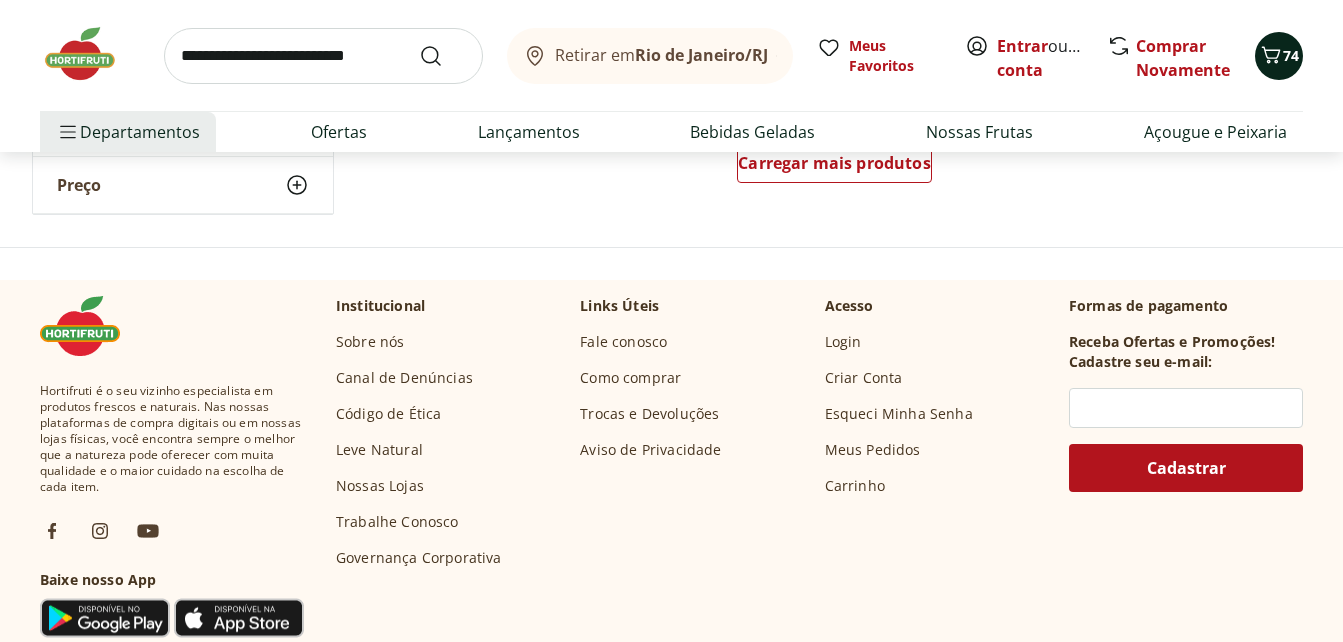 click on "74" at bounding box center (1279, 56) 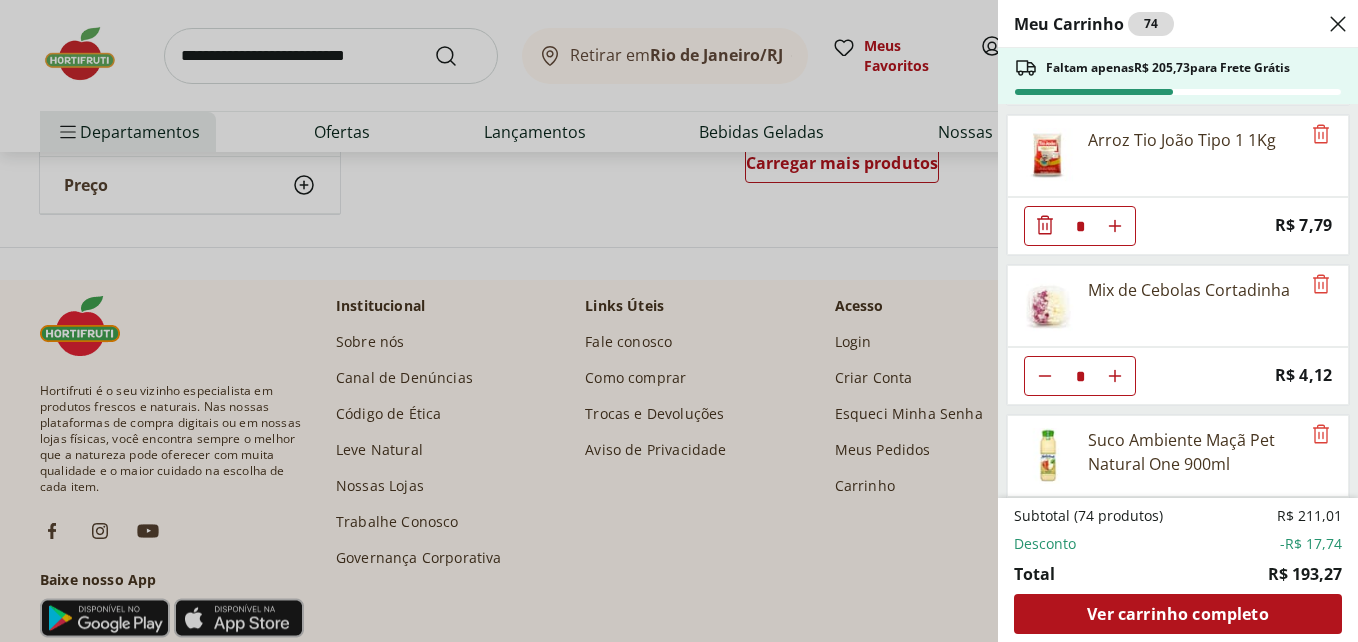 scroll, scrollTop: 1714, scrollLeft: 0, axis: vertical 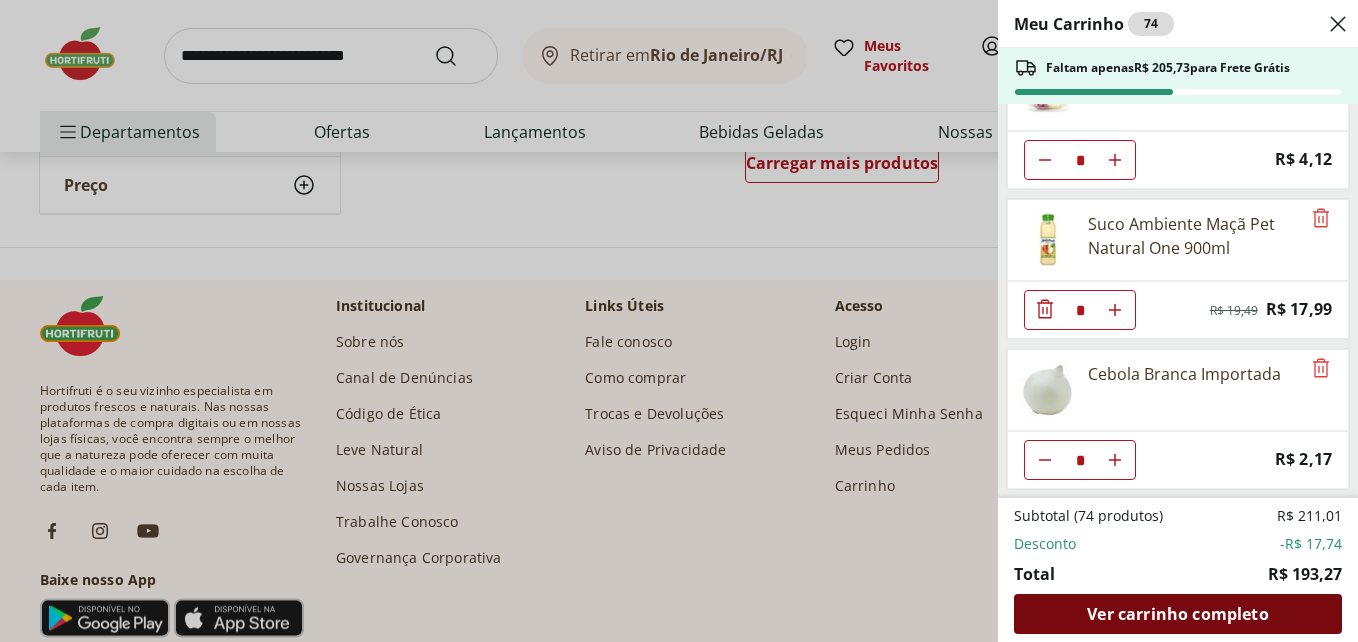 click on "Ver carrinho completo" at bounding box center (1177, 614) 